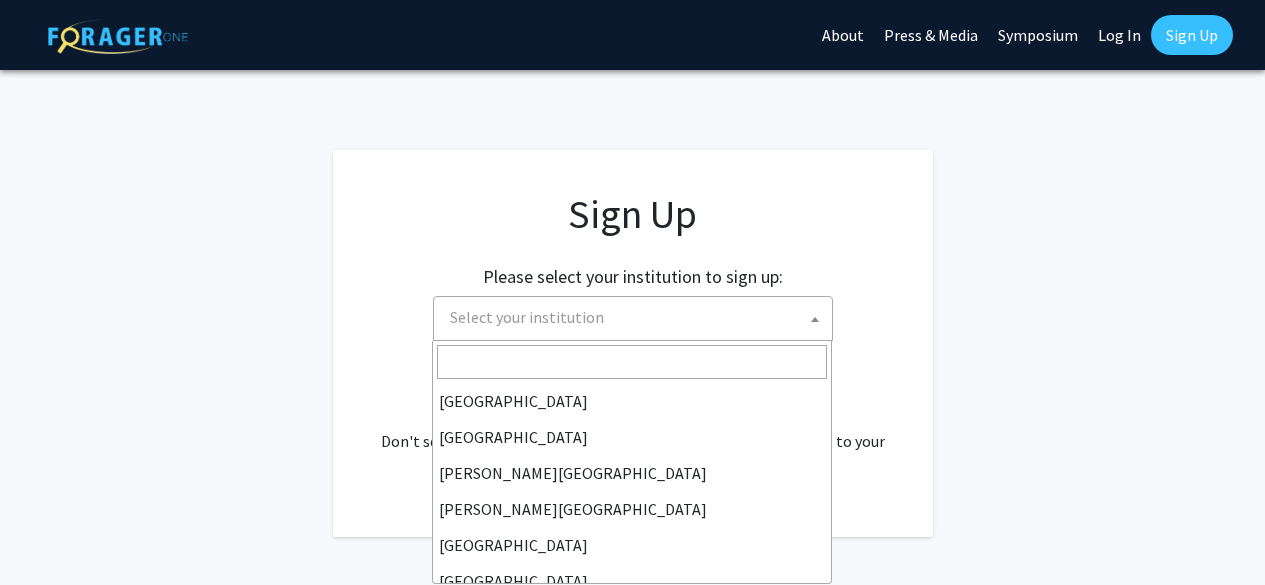 scroll, scrollTop: 0, scrollLeft: 0, axis: both 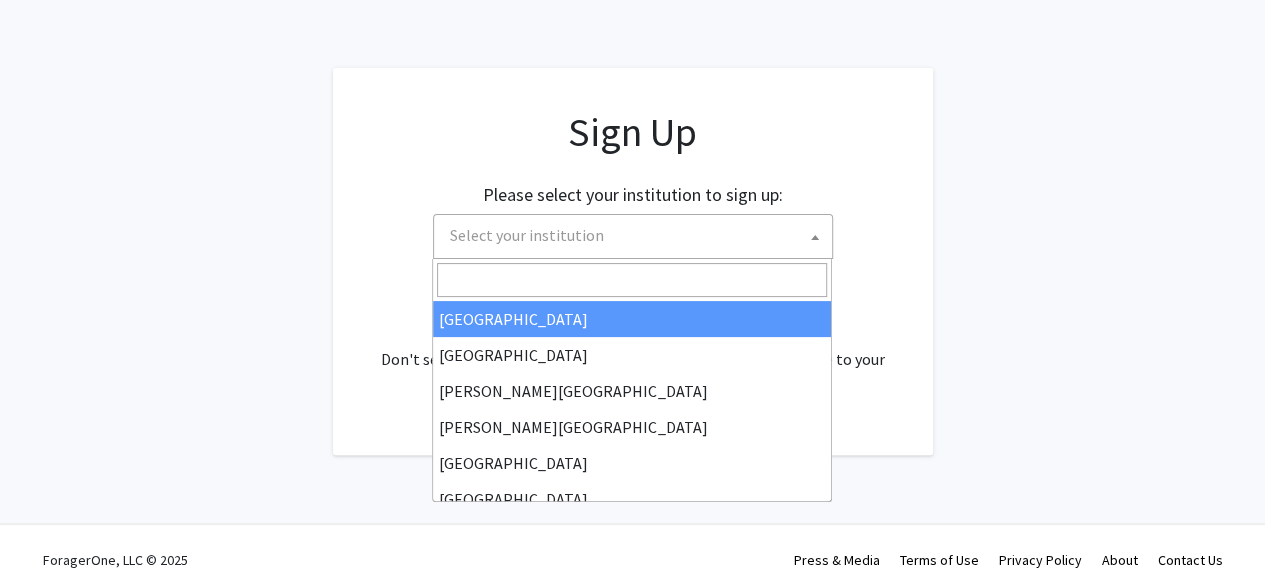 click at bounding box center [632, 280] 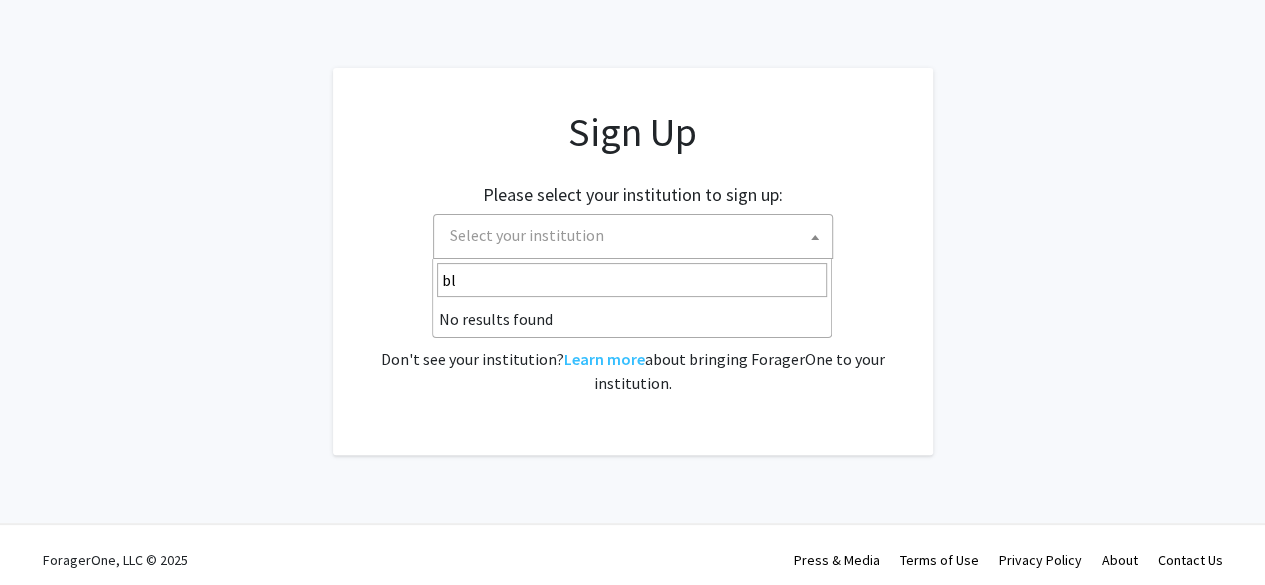 type on "b" 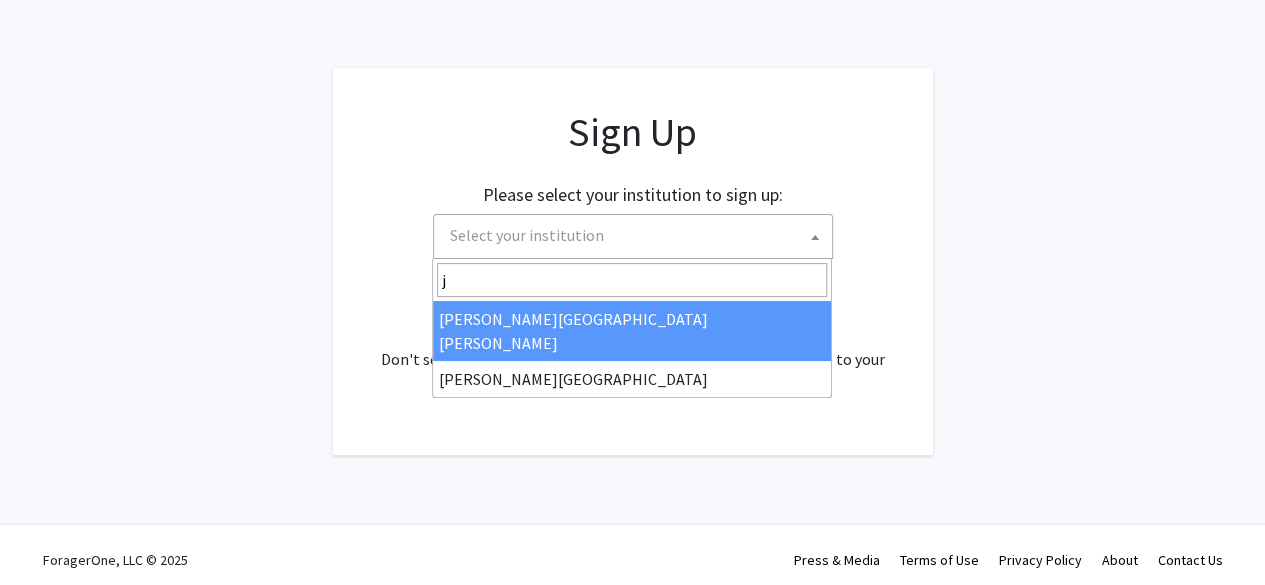 type on "j" 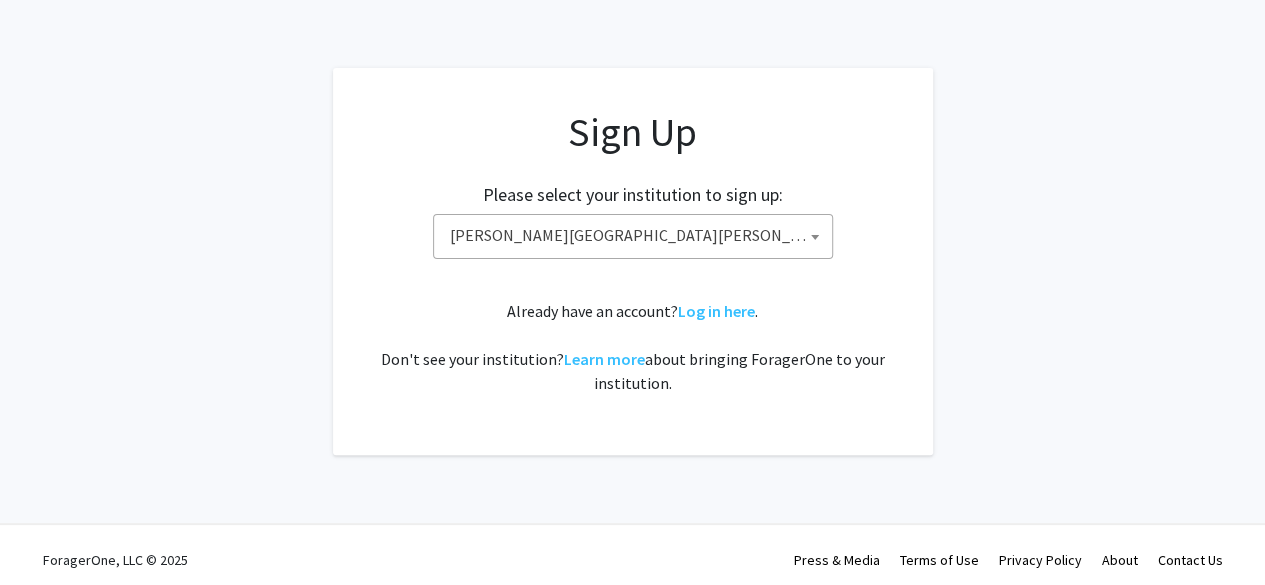click on "Sign Up Please select your institution to sign up: Baylor University Brandeis University Christopher Newport University Clark Atlanta University Drexel University East Carolina University Eastern Michigan University Emory University Grand Valley State University Harvard University and Affiliated Hospitals High Point University Johns Hopkins University Kansas State University Morehouse College Morehouse School of Medicine Morgan State University Northern Illinois University Spelman College Thomas Jefferson University University of Georgia University of Hawaiʻi at Mānoa University of Kentucky University of Maryland University of Missouri Wayne State University Johns Hopkins University  Already have an account?  Log in here .   Don't see your institution?  Learn more  about bringing ForagerOne to your institution." 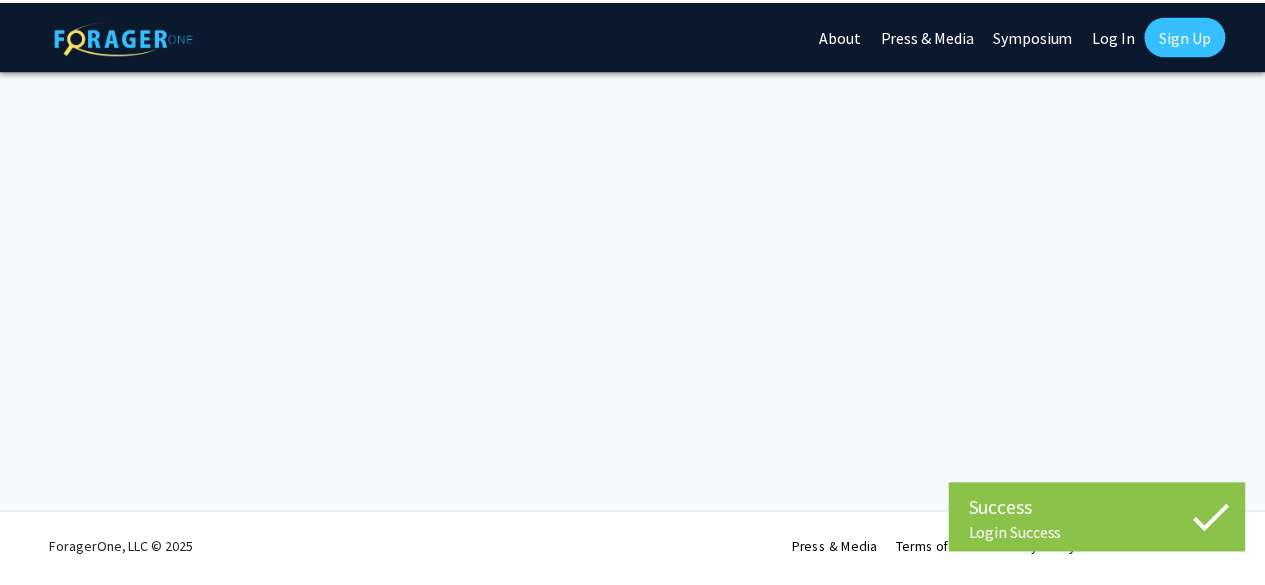 scroll, scrollTop: 0, scrollLeft: 0, axis: both 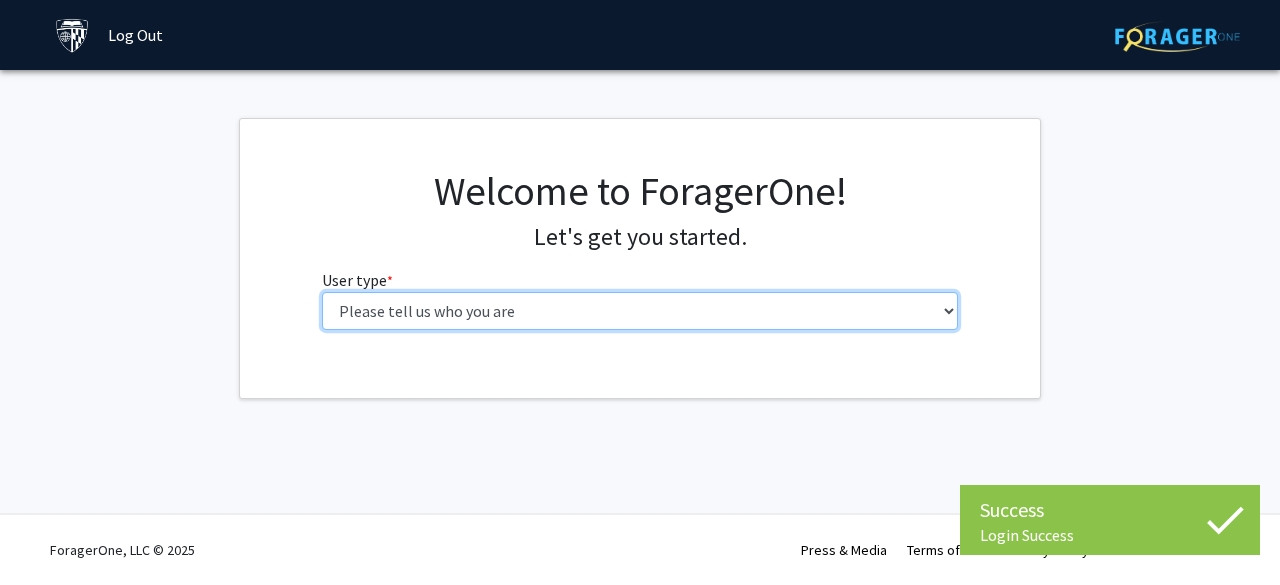 click on "Please tell us who you are  Undergraduate Student   Master's Student   Doctoral Candidate (PhD, MD, DMD, PharmD, etc.)   Postdoctoral Researcher / Research Staff / Medical Resident / Medical Fellow   Faculty   Administrative Staff" at bounding box center (640, 311) 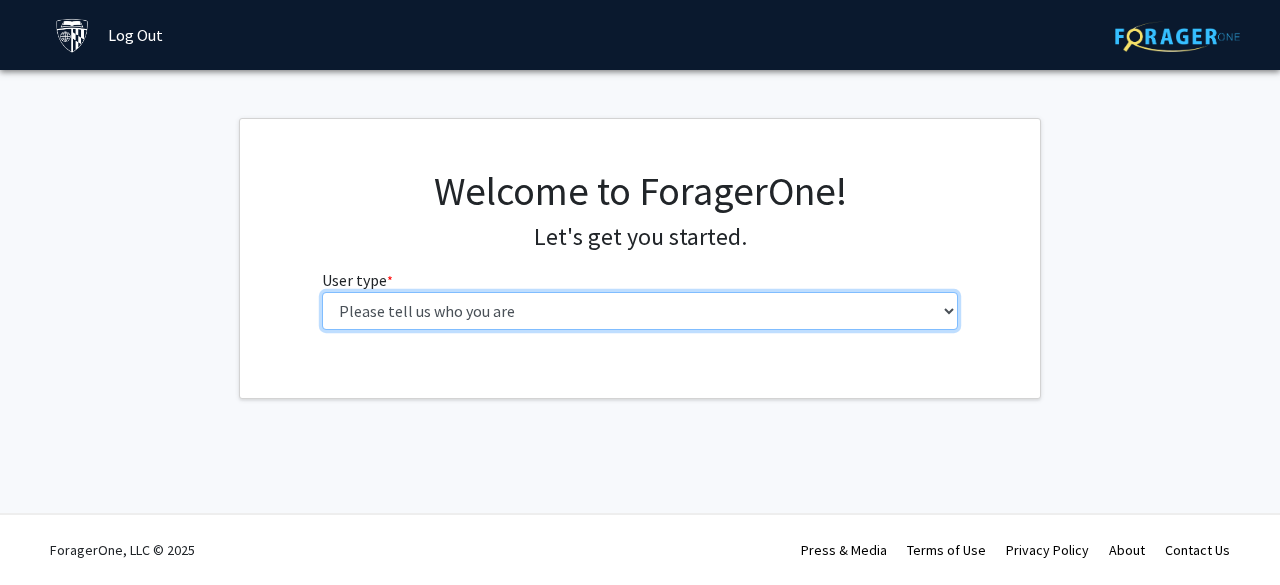 select on "2: masters" 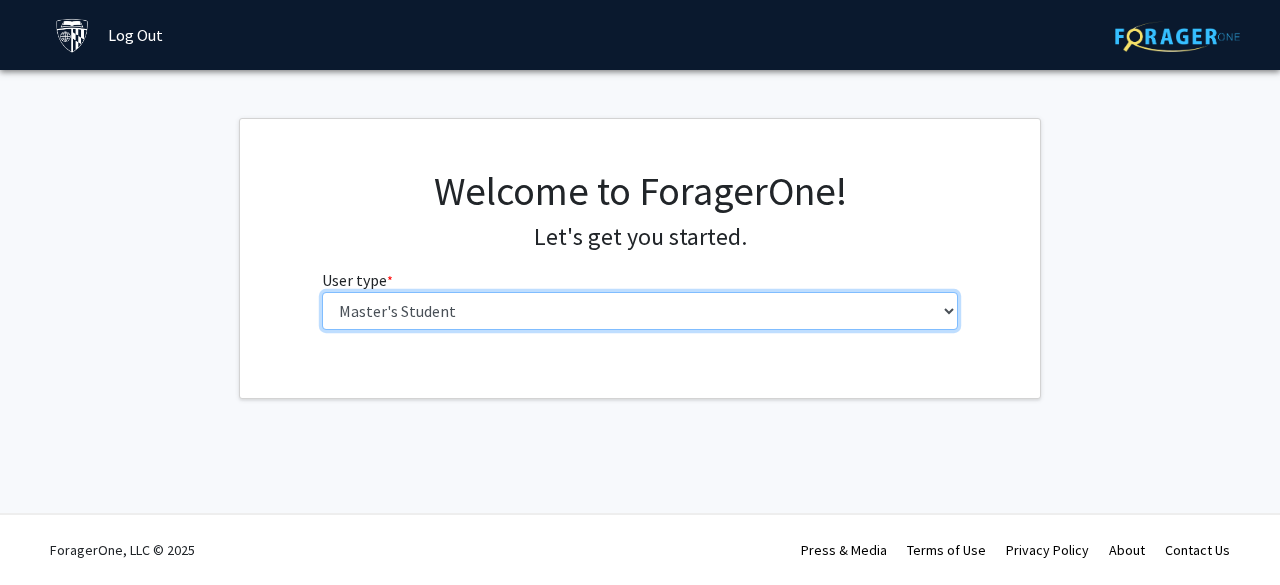 click on "Please tell us who you are  Undergraduate Student   Master's Student   Doctoral Candidate (PhD, MD, DMD, PharmD, etc.)   Postdoctoral Researcher / Research Staff / Medical Resident / Medical Fellow   Faculty   Administrative Staff" at bounding box center (640, 311) 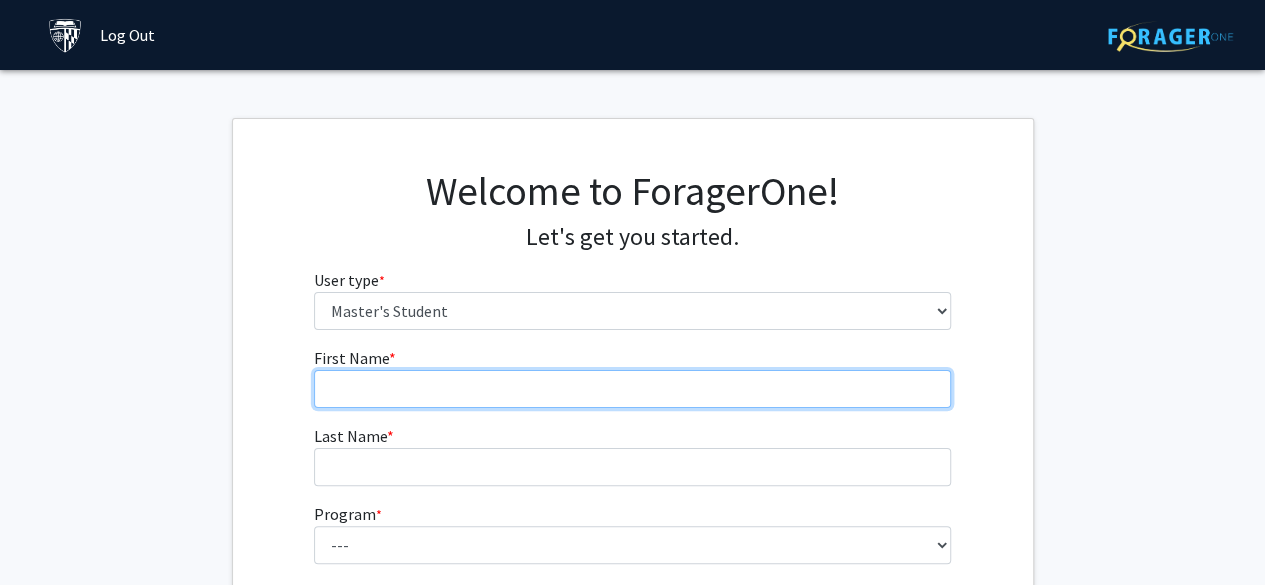 click on "First Name * required" at bounding box center [632, 389] 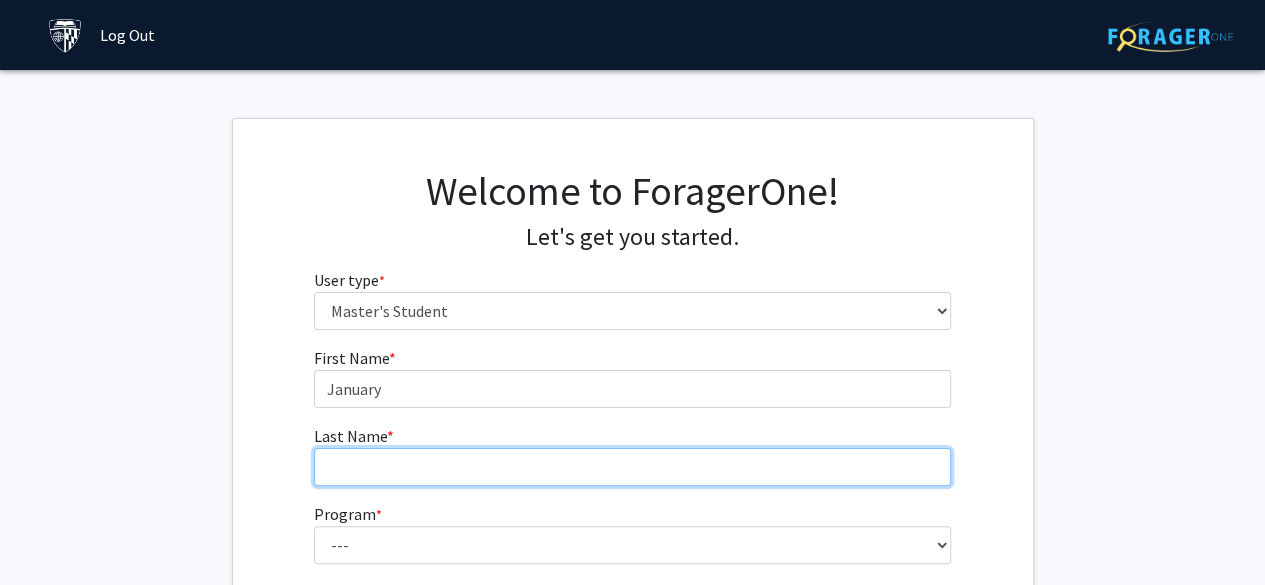type on "Msemakweli" 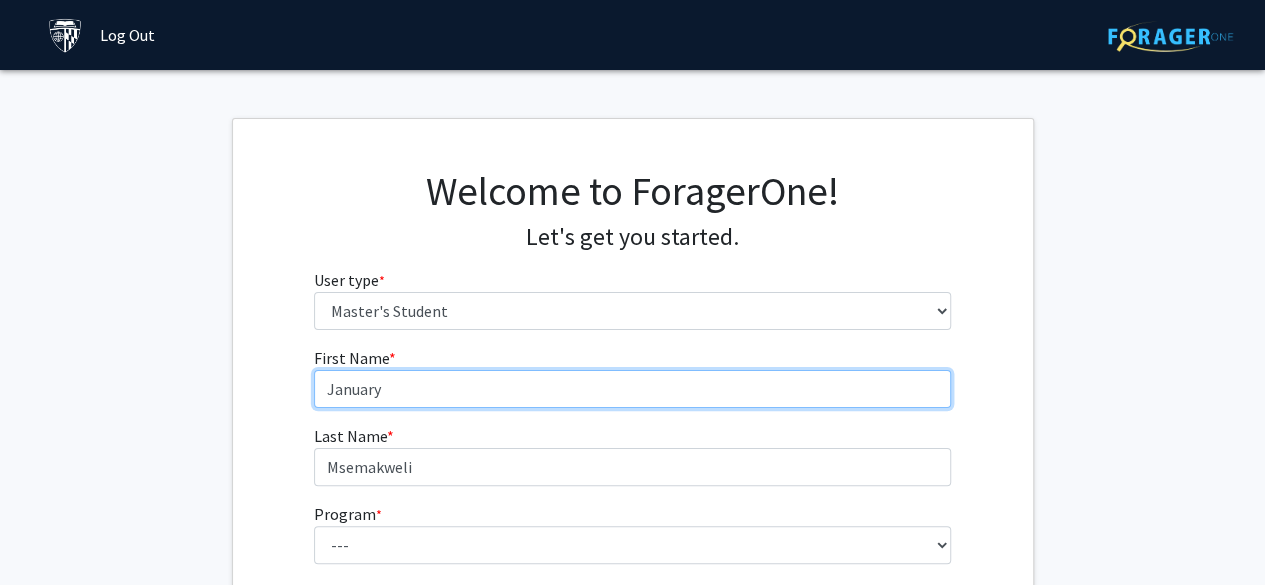 click on "January" at bounding box center [632, 389] 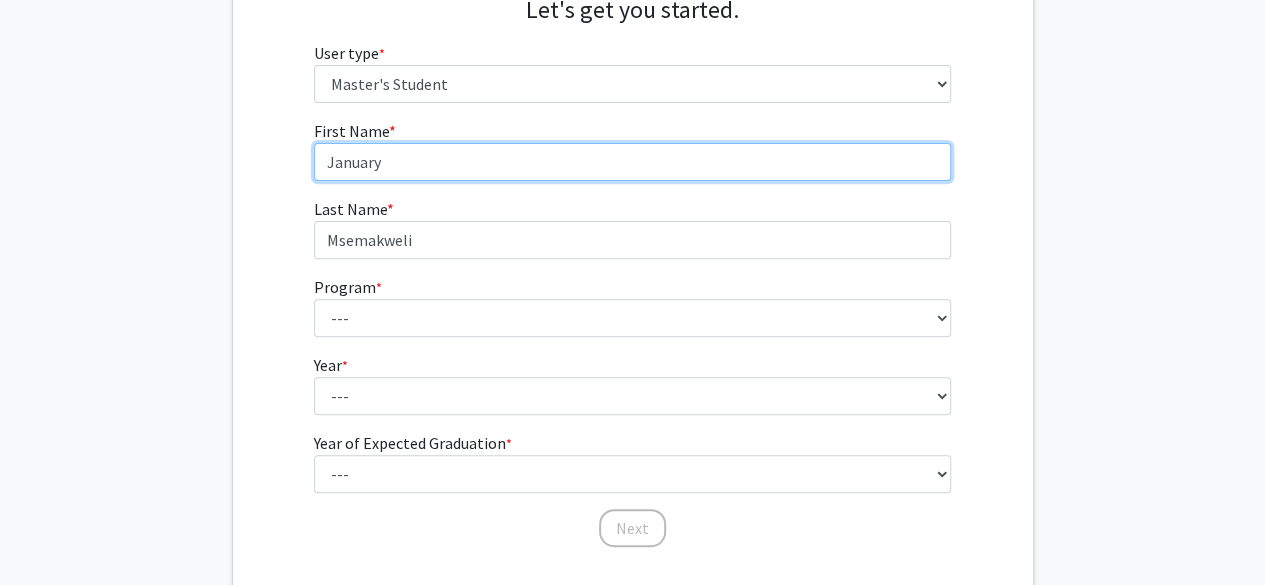 scroll, scrollTop: 231, scrollLeft: 0, axis: vertical 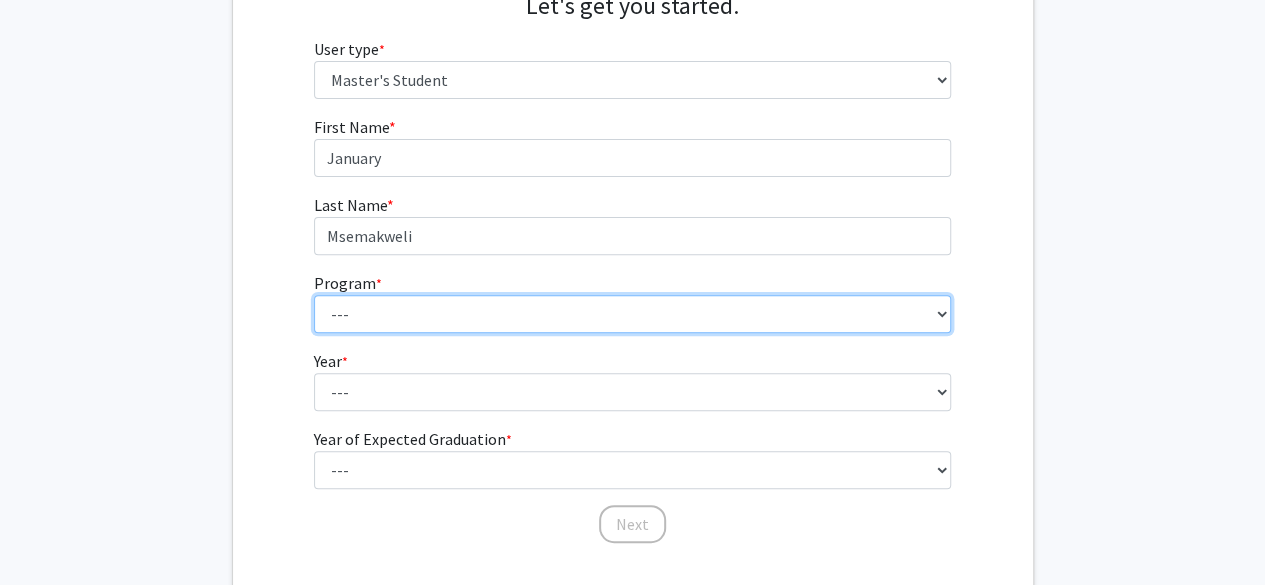 click on "---  Anatomy Education   Applied and Computational Mathematics   Applied Biomedical Engineering   Applied Economics   Applied Economics   Applied Health Sciences Informatics   Applied Mathematics and Statistics   Applied Physics   Applied Science in Community-Based Primary Health Care Programs in Global Health   Applied Science in Global Health Planning and Management   Applied Science in Humanitarian Health   Applied Science in Patient Safety and Healthcare Quality   Applied Science in Population Health Management   Applied Science in Spatial Analysis for Public Health   Artificial Intelligence   Audio Science: Acoustics   Audio Sciences: Recording and Production   Biochemistry and Molecular Biology   Bioengineering Innovation and Design   Bioethics   Bioinformatics   Biology   Biomedical Engineering   Biophysics   Biostatistics   Biotechnology   Biotechnology   Biotechnology Enterprise and Entrepreneurship   Business Administration   Business Analytics and Risk Management   Civil Engineering   Classics" at bounding box center (632, 314) 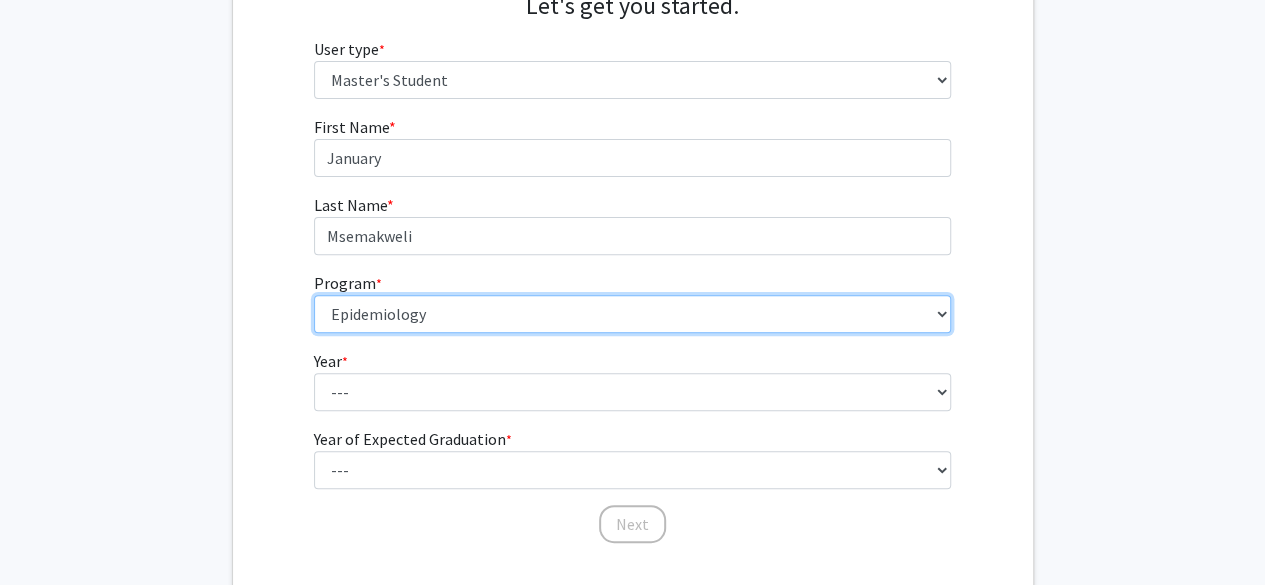click on "---  Anatomy Education   Applied and Computational Mathematics   Applied Biomedical Engineering   Applied Economics   Applied Economics   Applied Health Sciences Informatics   Applied Mathematics and Statistics   Applied Physics   Applied Science in Community-Based Primary Health Care Programs in Global Health   Applied Science in Global Health Planning and Management   Applied Science in Humanitarian Health   Applied Science in Patient Safety and Healthcare Quality   Applied Science in Population Health Management   Applied Science in Spatial Analysis for Public Health   Artificial Intelligence   Audio Science: Acoustics   Audio Sciences: Recording and Production   Biochemistry and Molecular Biology   Bioengineering Innovation and Design   Bioethics   Bioinformatics   Biology   Biomedical Engineering   Biophysics   Biostatistics   Biotechnology   Biotechnology   Biotechnology Enterprise and Entrepreneurship   Business Administration   Business Analytics and Risk Management   Civil Engineering   Classics" at bounding box center [632, 314] 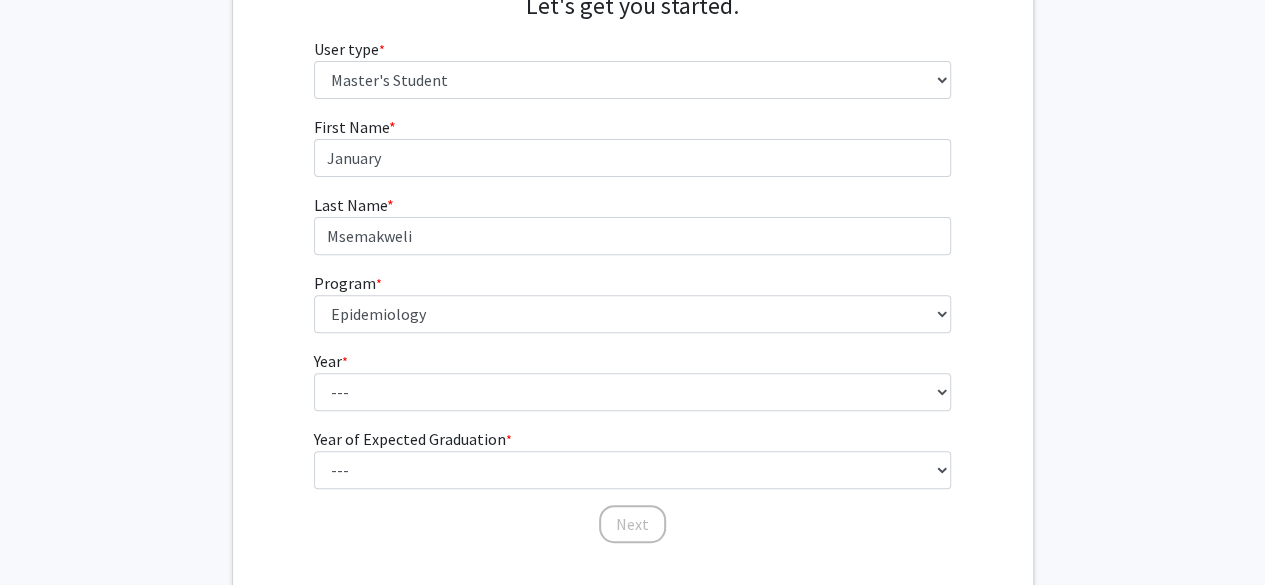 click on "First Name * required January Last Name * required Msemakweli  Program  * required ---  Anatomy Education   Applied and Computational Mathematics   Applied Biomedical Engineering   Applied Economics   Applied Economics   Applied Health Sciences Informatics   Applied Mathematics and Statistics   Applied Physics   Applied Science in Community-Based Primary Health Care Programs in Global Health   Applied Science in Global Health Planning and Management   Applied Science in Humanitarian Health   Applied Science in Patient Safety and Healthcare Quality   Applied Science in Population Health Management   Applied Science in Spatial Analysis for Public Health   Artificial Intelligence   Audio Science: Acoustics   Audio Sciences: Recording and Production   Biochemistry and Molecular Biology   Bioengineering Innovation and Design   Bioethics   Bioinformatics   Biology   Biomedical Engineering   Biophysics   Biostatistics   Biotechnology   Biotechnology   Biotechnology Enterprise and Entrepreneurship   Classics   Organ" 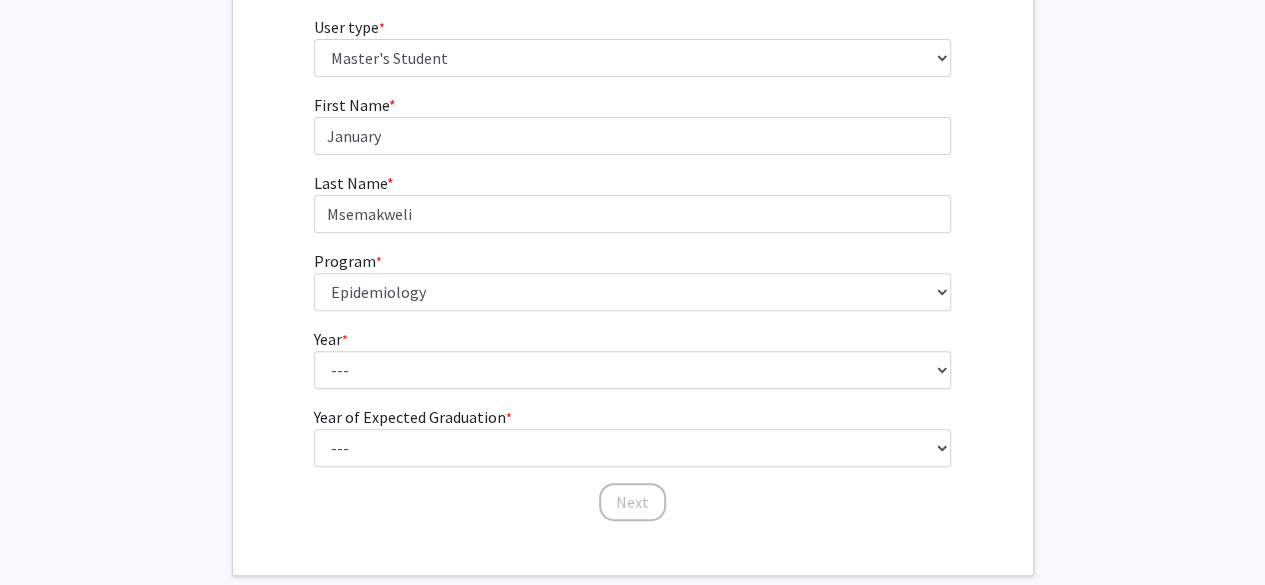 scroll, scrollTop: 267, scrollLeft: 0, axis: vertical 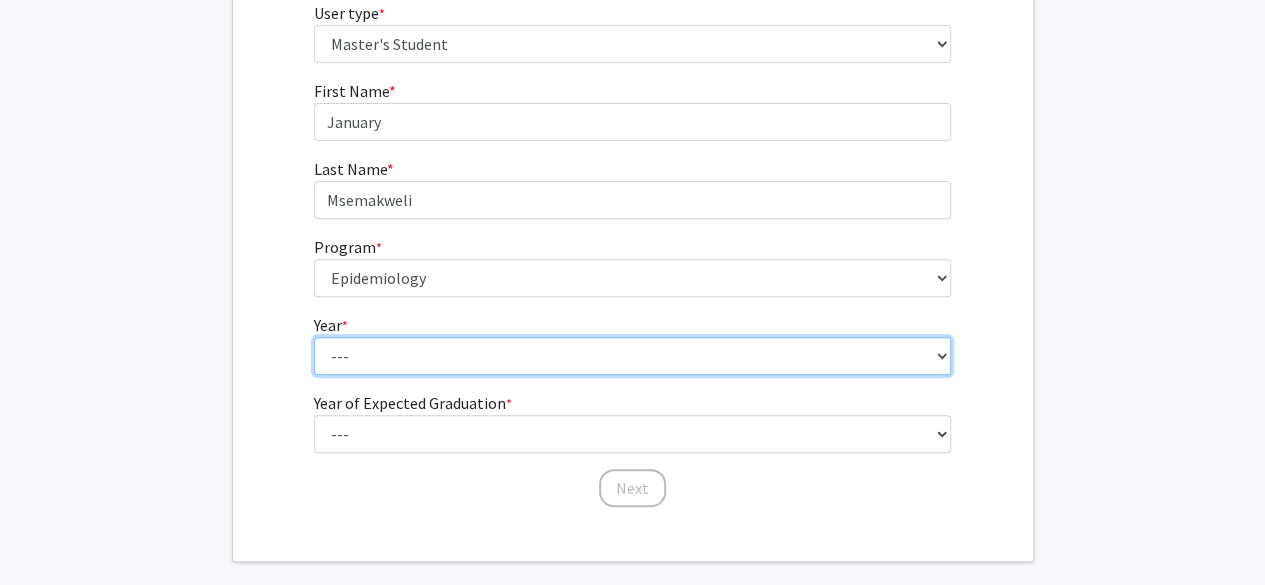 click on "---  First Year   Second Year" at bounding box center [632, 356] 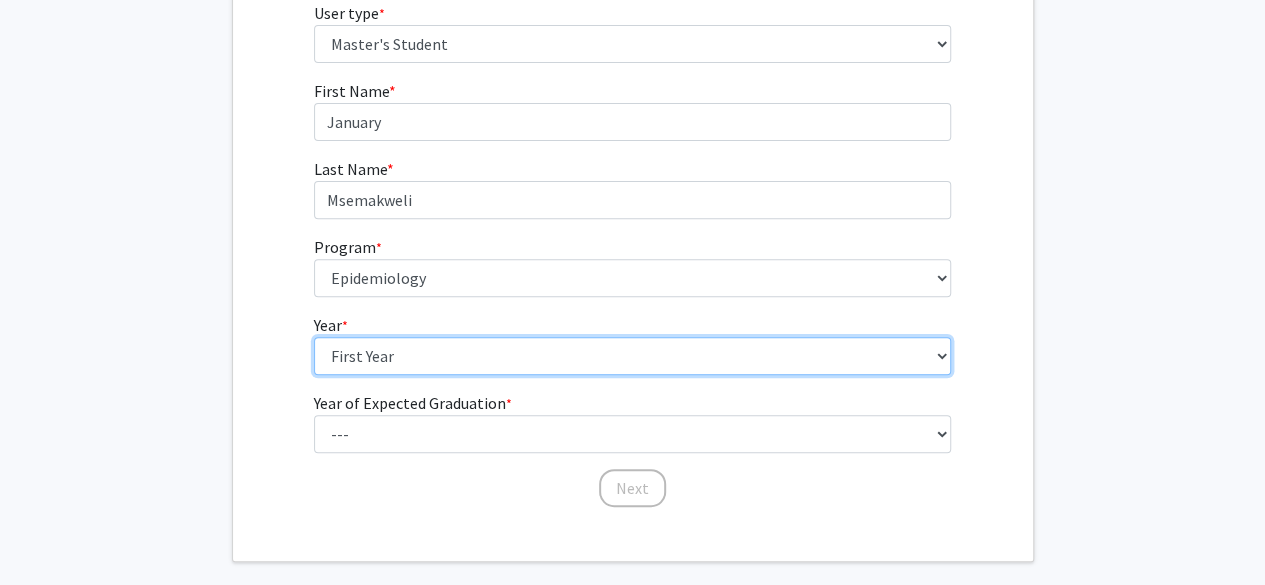 click on "---  First Year   Second Year" at bounding box center [632, 356] 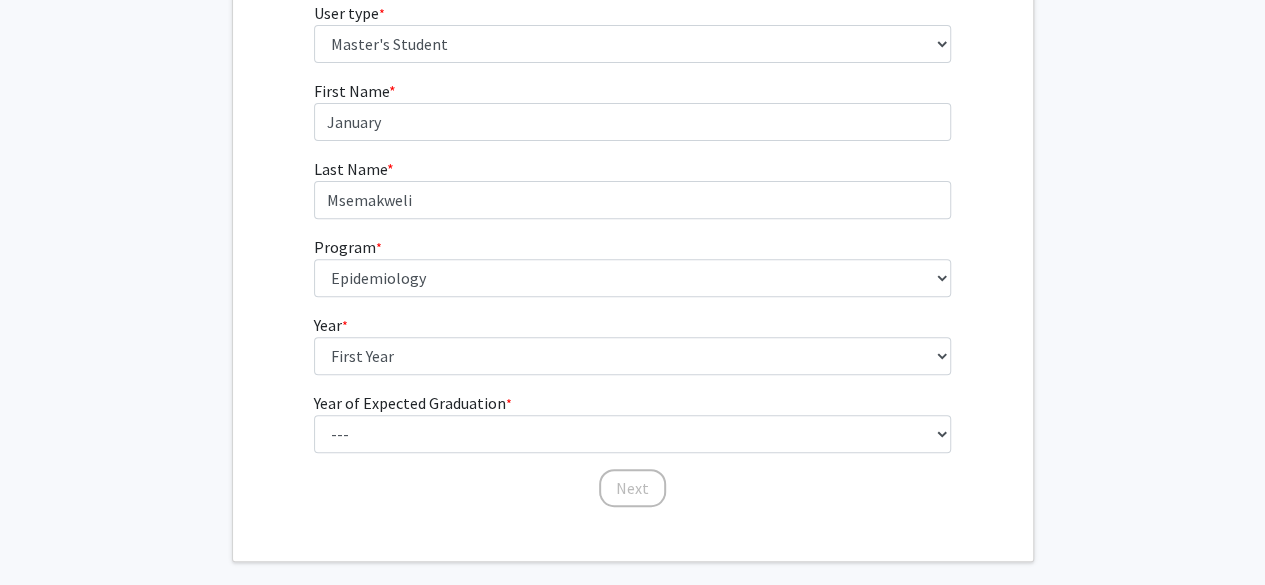 click on "First Name * required January Last Name * required Msemakweli  Program  * required ---  Anatomy Education   Applied and Computational Mathematics   Applied Biomedical Engineering   Applied Economics   Applied Economics   Applied Health Sciences Informatics   Applied Mathematics and Statistics   Applied Physics   Applied Science in Community-Based Primary Health Care Programs in Global Health   Applied Science in Global Health Planning and Management   Applied Science in Humanitarian Health   Applied Science in Patient Safety and Healthcare Quality   Applied Science in Population Health Management   Applied Science in Spatial Analysis for Public Health   Artificial Intelligence   Audio Science: Acoustics   Audio Sciences: Recording and Production   Biochemistry and Molecular Biology   Bioengineering Innovation and Design   Bioethics   Bioinformatics   Biology   Biomedical Engineering   Biophysics   Biostatistics   Biotechnology   Biotechnology   Biotechnology Enterprise and Entrepreneurship   Classics   Organ" 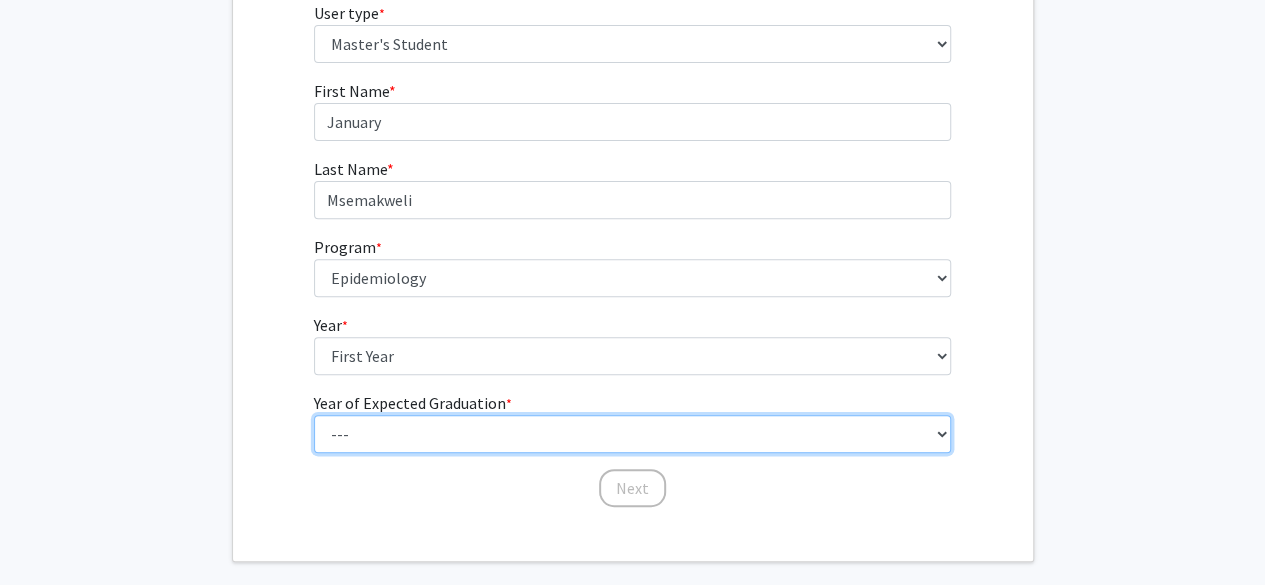 click on "---  2025   2026   2027   2028   2029   2030   2031   2032   2033   2034" at bounding box center (632, 434) 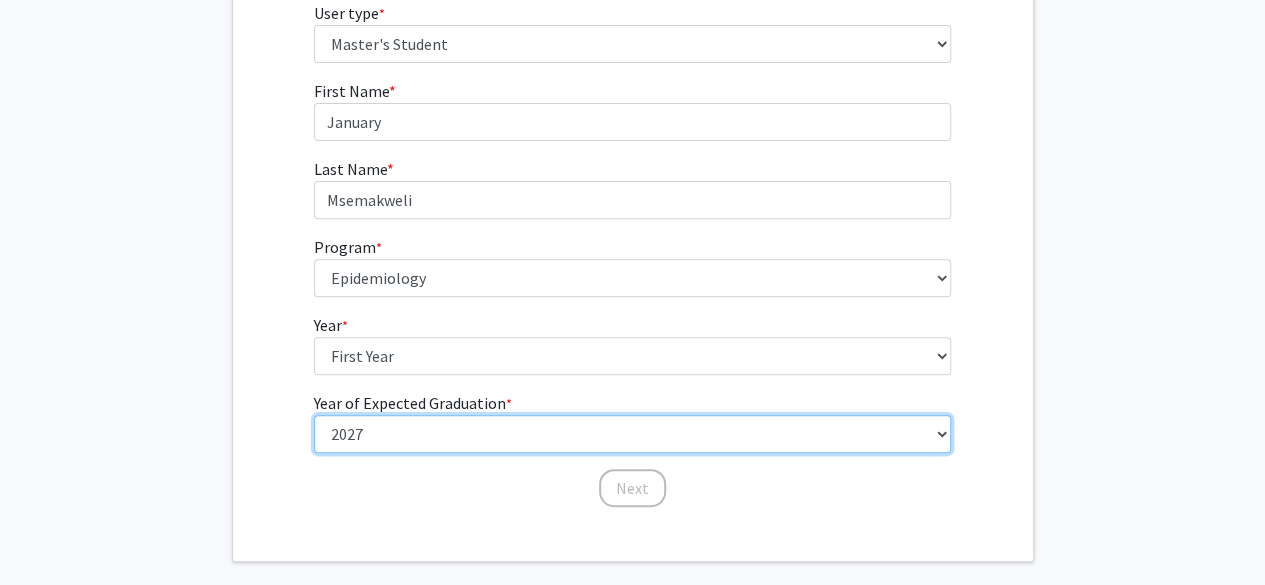 click on "---  2025   2026   2027   2028   2029   2030   2031   2032   2033   2034" at bounding box center (632, 434) 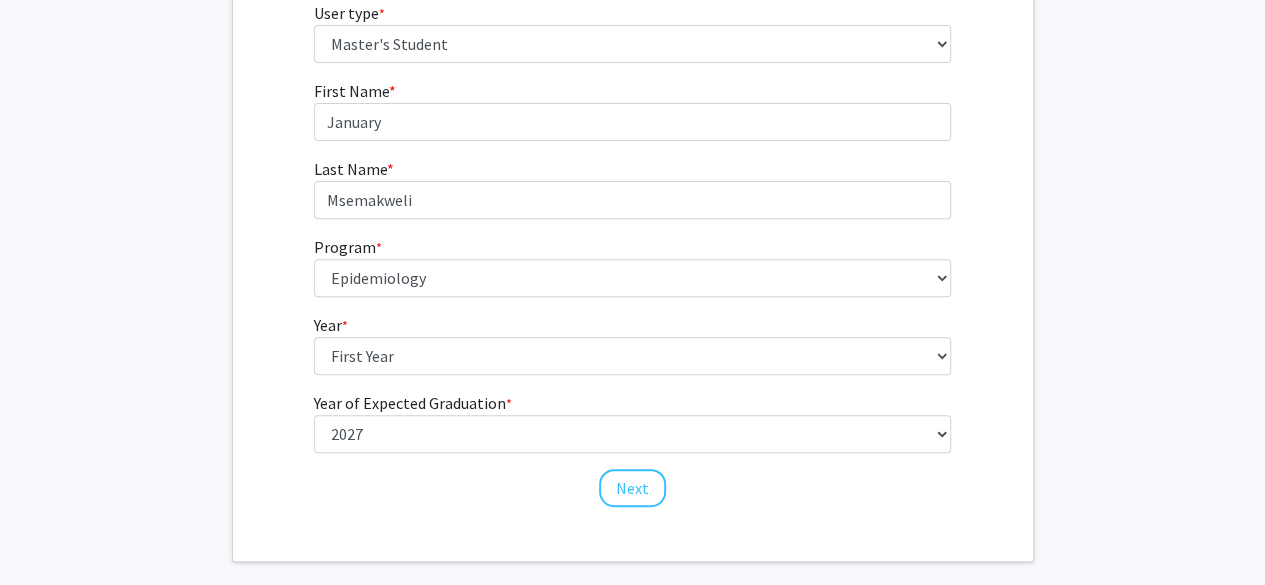 click on "First Name * required January Last Name * required Msemakweli  Program  * required ---  Anatomy Education   Applied and Computational Mathematics   Applied Biomedical Engineering   Applied Economics   Applied Economics   Applied Health Sciences Informatics   Applied Mathematics and Statistics   Applied Physics   Applied Science in Community-Based Primary Health Care Programs in Global Health   Applied Science in Global Health Planning and Management   Applied Science in Humanitarian Health   Applied Science in Patient Safety and Healthcare Quality   Applied Science in Population Health Management   Applied Science in Spatial Analysis for Public Health   Artificial Intelligence   Audio Science: Acoustics   Audio Sciences: Recording and Production   Biochemistry and Molecular Biology   Bioengineering Innovation and Design   Bioethics   Bioinformatics   Biology   Biomedical Engineering   Biophysics   Biostatistics   Biotechnology   Biotechnology   Biotechnology Enterprise and Entrepreneurship   Classics   Organ" 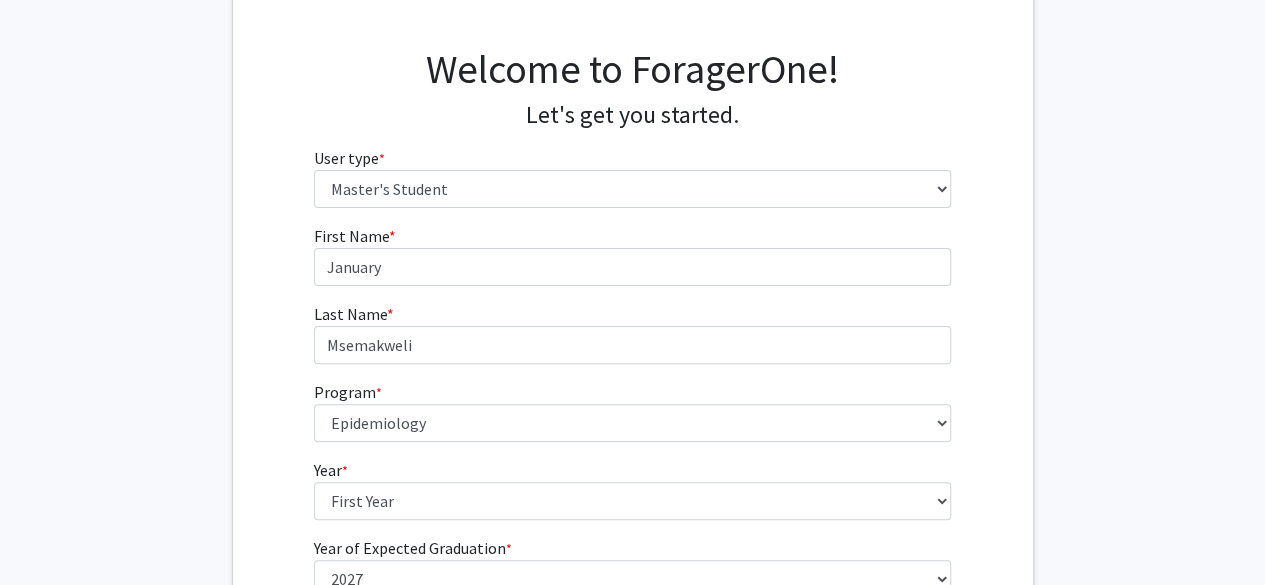 scroll, scrollTop: 121, scrollLeft: 0, axis: vertical 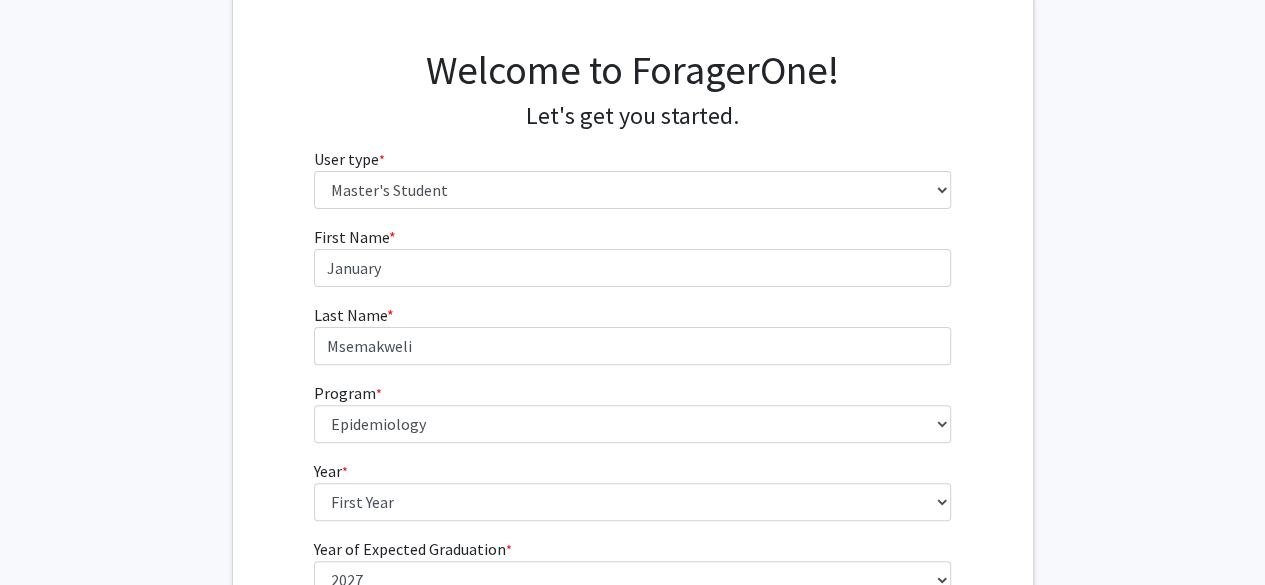 click on "First Name * required January Last Name * required Msemakweli  Program  * required ---  Anatomy Education   Applied and Computational Mathematics   Applied Biomedical Engineering   Applied Economics   Applied Economics   Applied Health Sciences Informatics   Applied Mathematics and Statistics   Applied Physics   Applied Science in Community-Based Primary Health Care Programs in Global Health   Applied Science in Global Health Planning and Management   Applied Science in Humanitarian Health   Applied Science in Patient Safety and Healthcare Quality   Applied Science in Population Health Management   Applied Science in Spatial Analysis for Public Health   Artificial Intelligence   Audio Science: Acoustics   Audio Sciences: Recording and Production   Biochemistry and Molecular Biology   Bioengineering Innovation and Design   Bioethics   Bioinformatics   Biology   Biomedical Engineering   Biophysics   Biostatistics   Biotechnology   Biotechnology   Biotechnology Enterprise and Entrepreneurship   Classics   Organ" 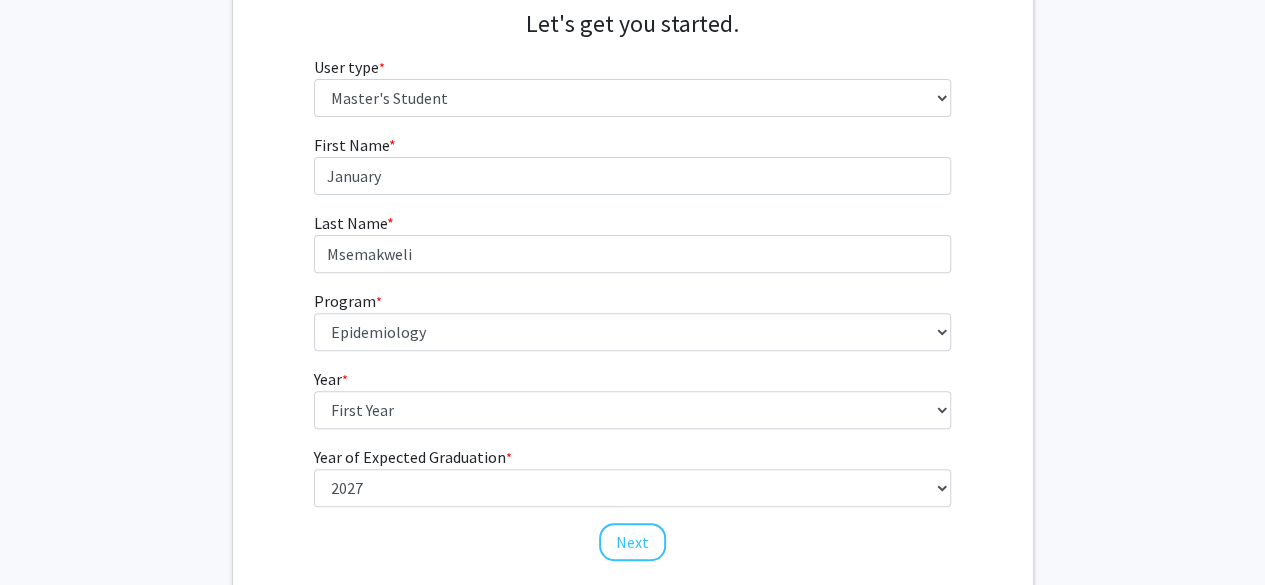 scroll, scrollTop: 215, scrollLeft: 0, axis: vertical 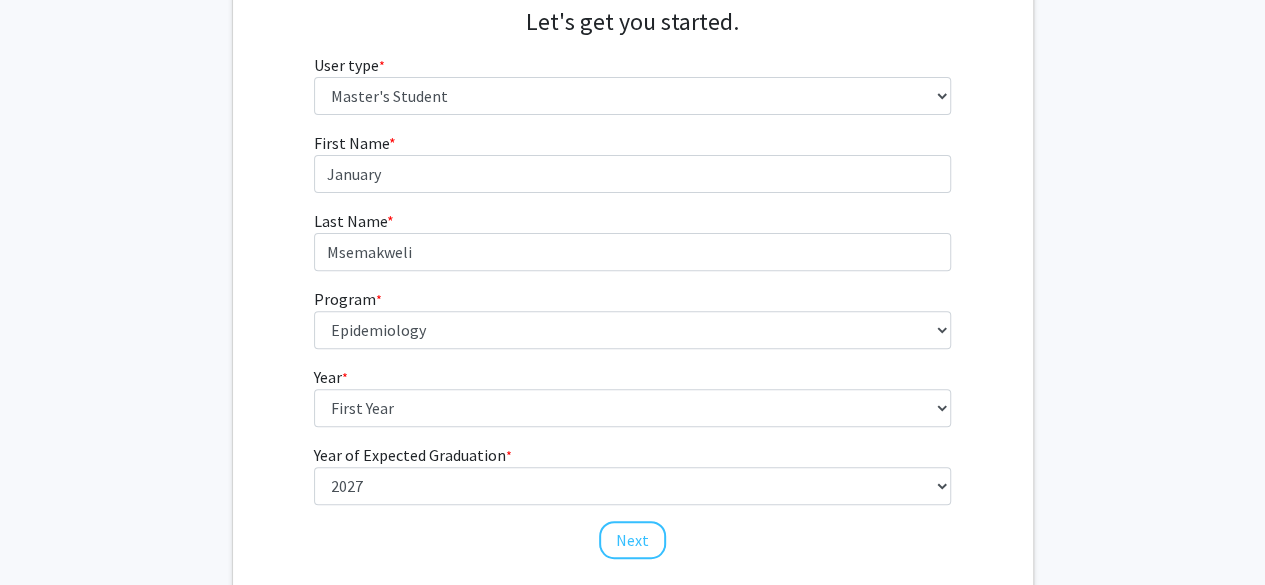 click on "First Name * required January Last Name * required Msemakweli  Program  * required ---  Anatomy Education   Applied and Computational Mathematics   Applied Biomedical Engineering   Applied Economics   Applied Economics   Applied Health Sciences Informatics   Applied Mathematics and Statistics   Applied Physics   Applied Science in Community-Based Primary Health Care Programs in Global Health   Applied Science in Global Health Planning and Management   Applied Science in Humanitarian Health   Applied Science in Patient Safety and Healthcare Quality   Applied Science in Population Health Management   Applied Science in Spatial Analysis for Public Health   Artificial Intelligence   Audio Science: Acoustics   Audio Sciences: Recording and Production   Biochemistry and Molecular Biology   Bioengineering Innovation and Design   Bioethics   Bioinformatics   Biology   Biomedical Engineering   Biophysics   Biostatistics   Biotechnology   Biotechnology   Biotechnology Enterprise and Entrepreneurship   Classics   Organ" 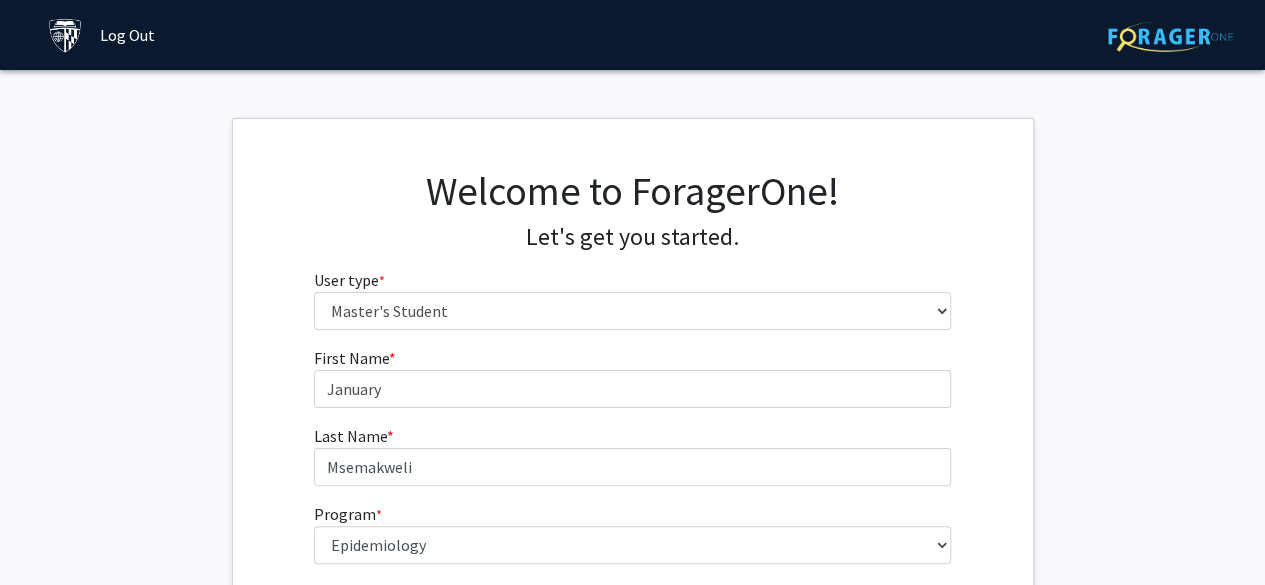 scroll, scrollTop: 8, scrollLeft: 0, axis: vertical 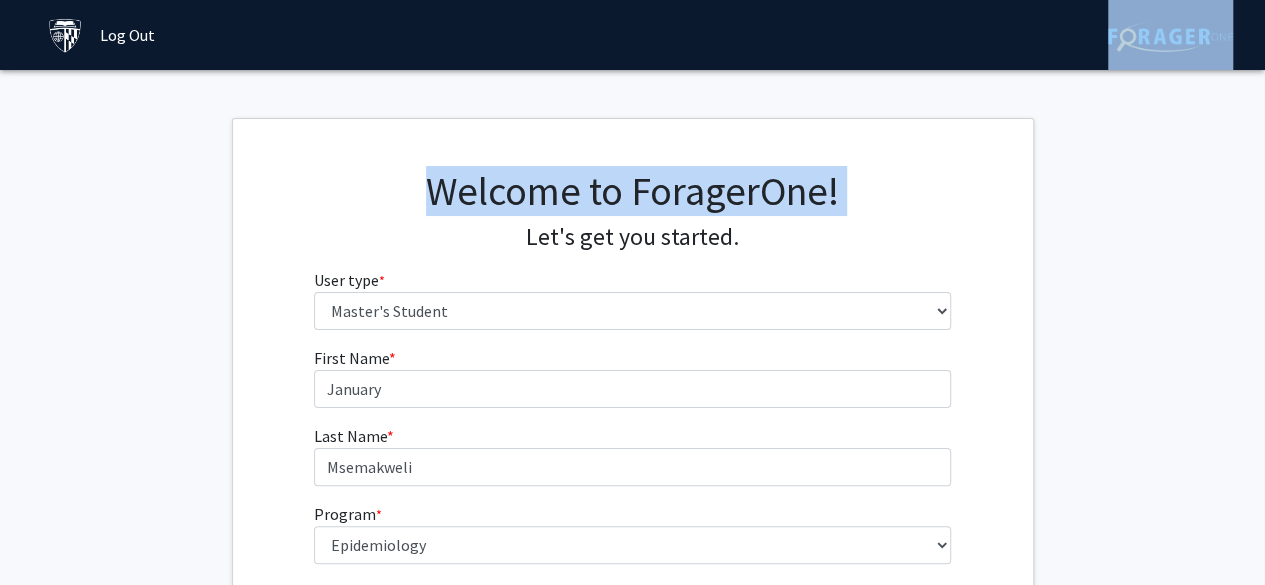 drag, startPoint x: 282, startPoint y: 210, endPoint x: 318, endPoint y: -30, distance: 242.68498 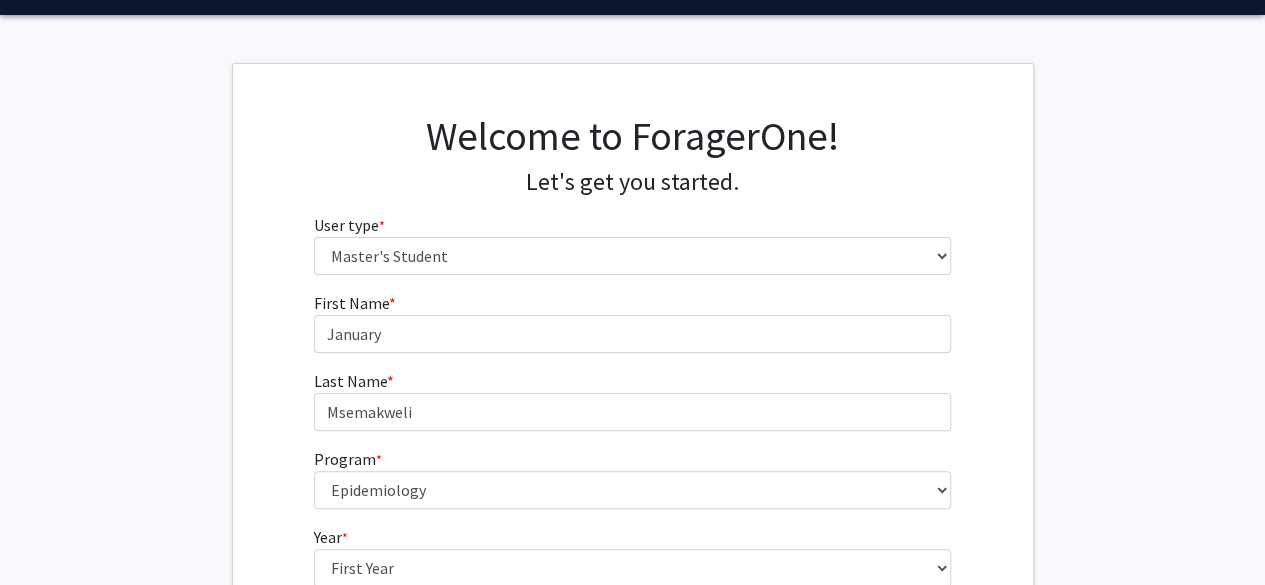scroll, scrollTop: 358, scrollLeft: 0, axis: vertical 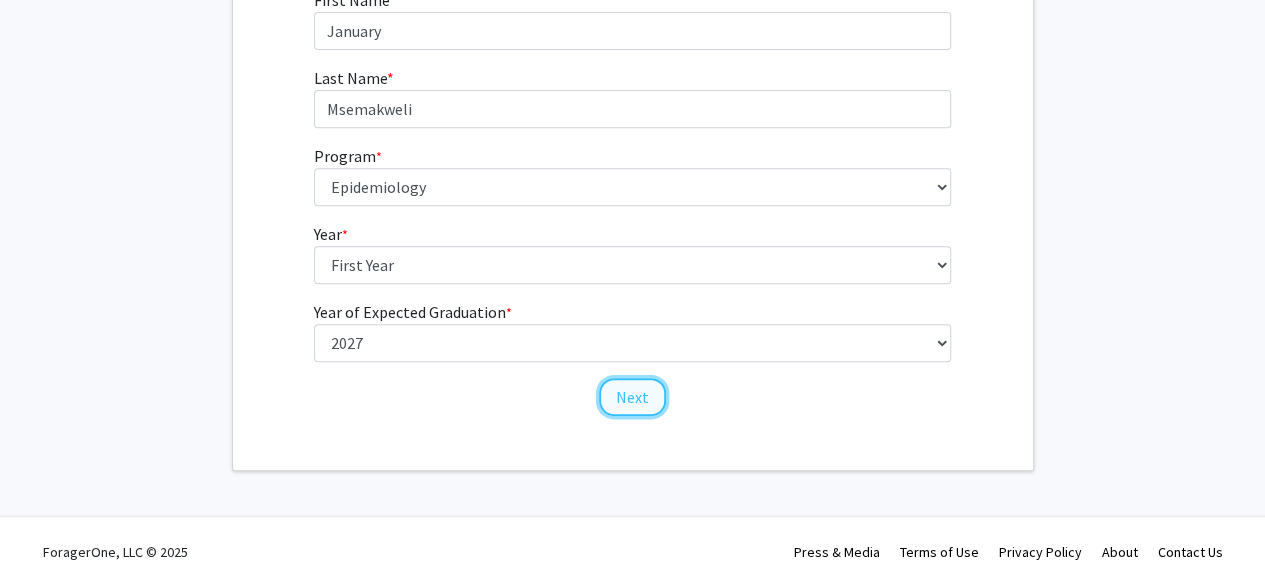 click on "Next" 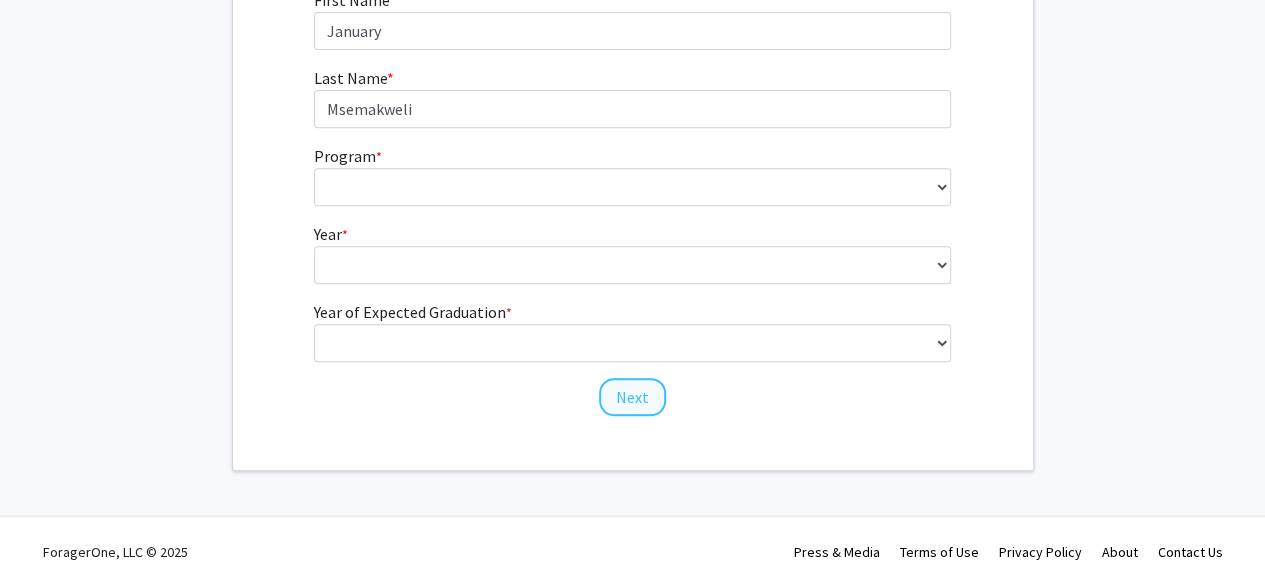 scroll, scrollTop: 0, scrollLeft: 0, axis: both 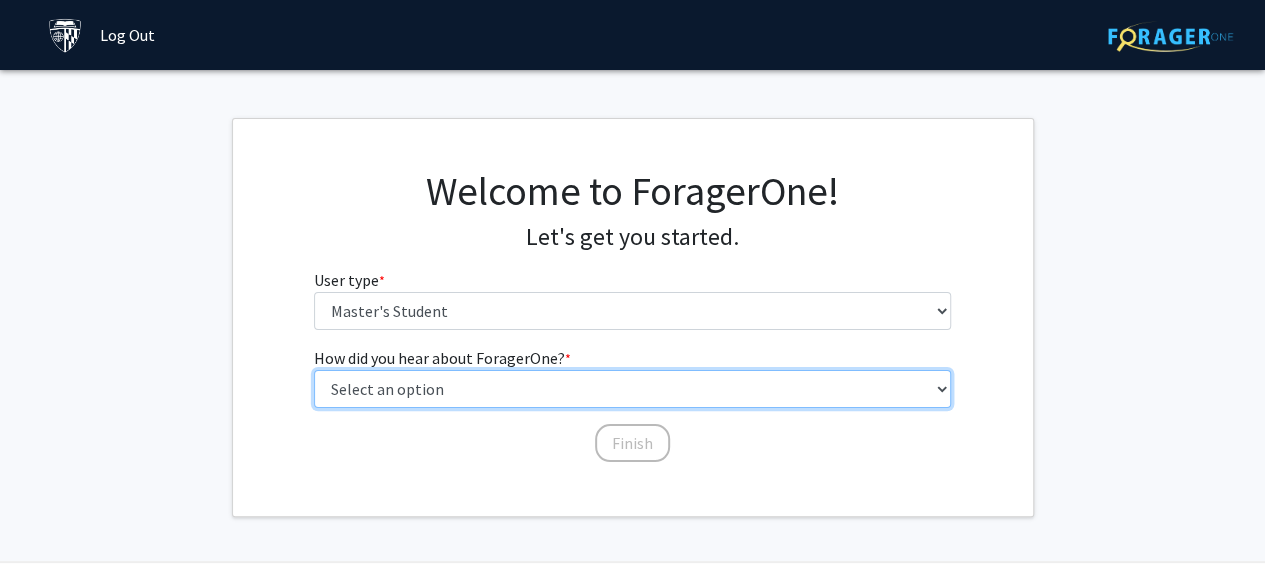 click on "Select an option  Peer/student recommendation   Faculty/staff recommendation   University website   University email or newsletter   Other" at bounding box center (632, 389) 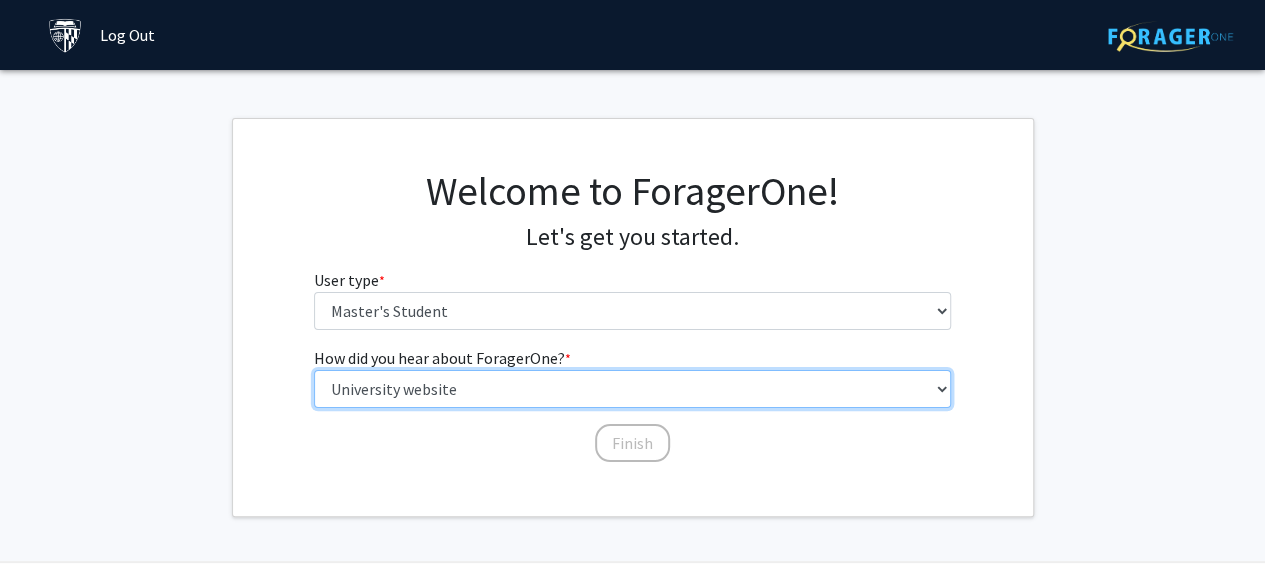 click on "Select an option  Peer/student recommendation   Faculty/staff recommendation   University website   University email or newsletter   Other" at bounding box center [632, 389] 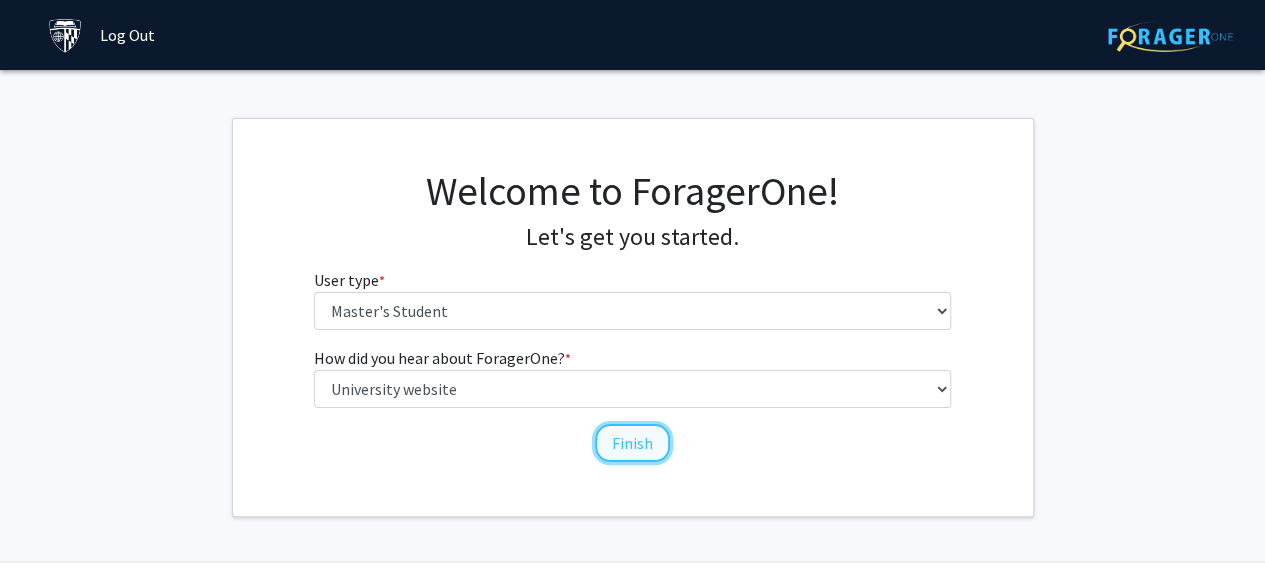 click on "Finish" 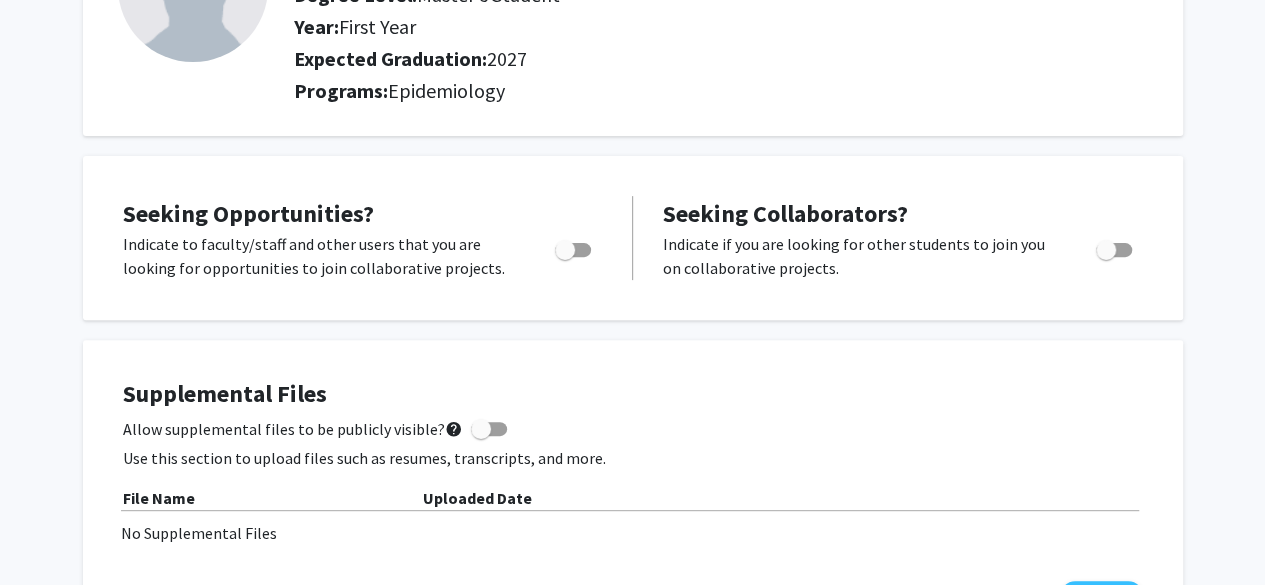 scroll, scrollTop: 225, scrollLeft: 0, axis: vertical 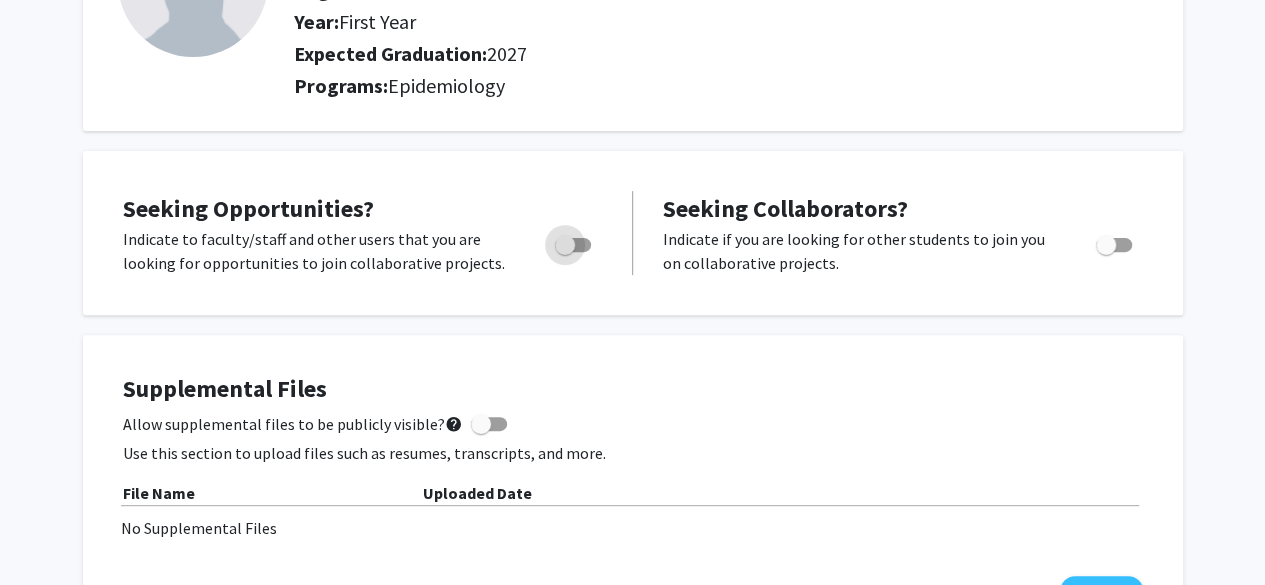 click at bounding box center [573, 245] 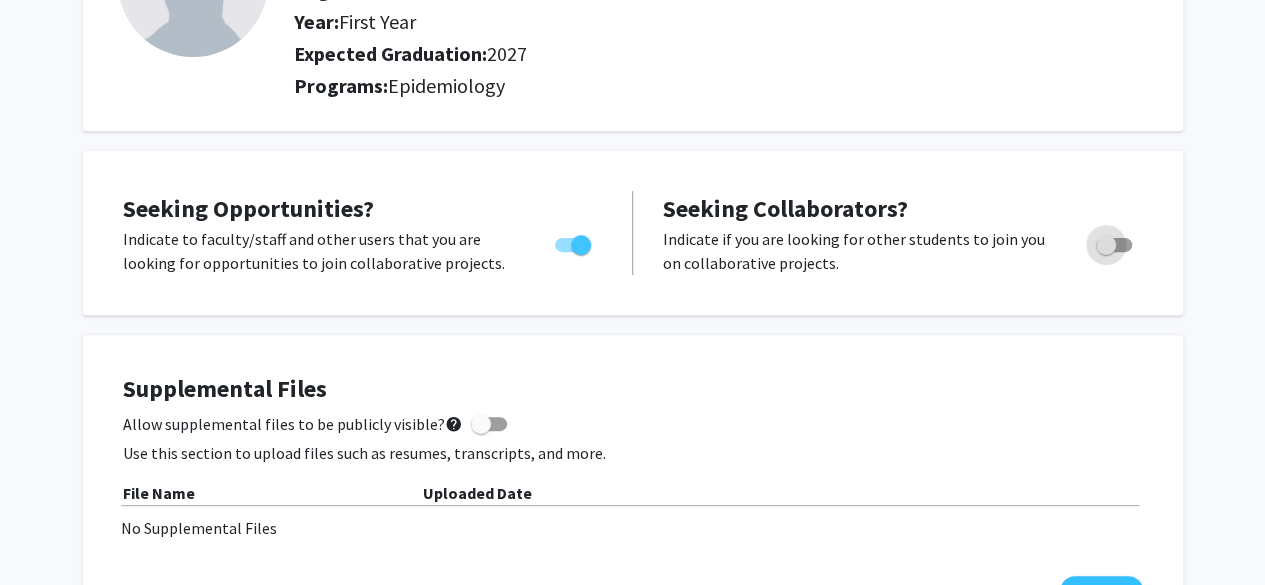 click at bounding box center (1114, 245) 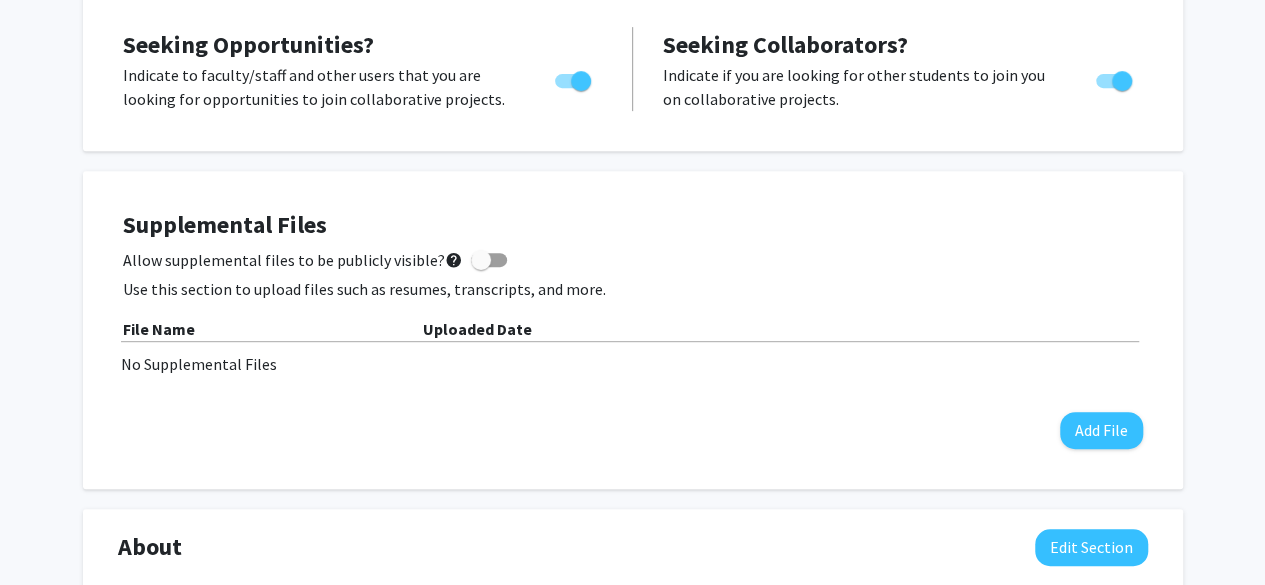 scroll, scrollTop: 391, scrollLeft: 0, axis: vertical 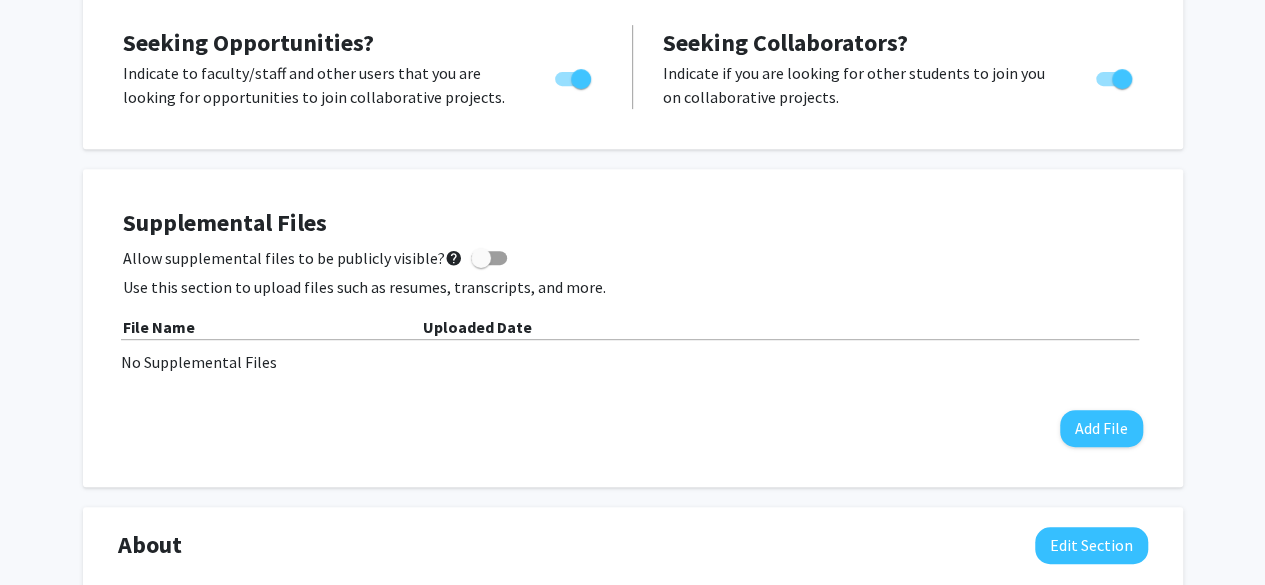 click on "Allow supplemental files to be publicly visible?  help" 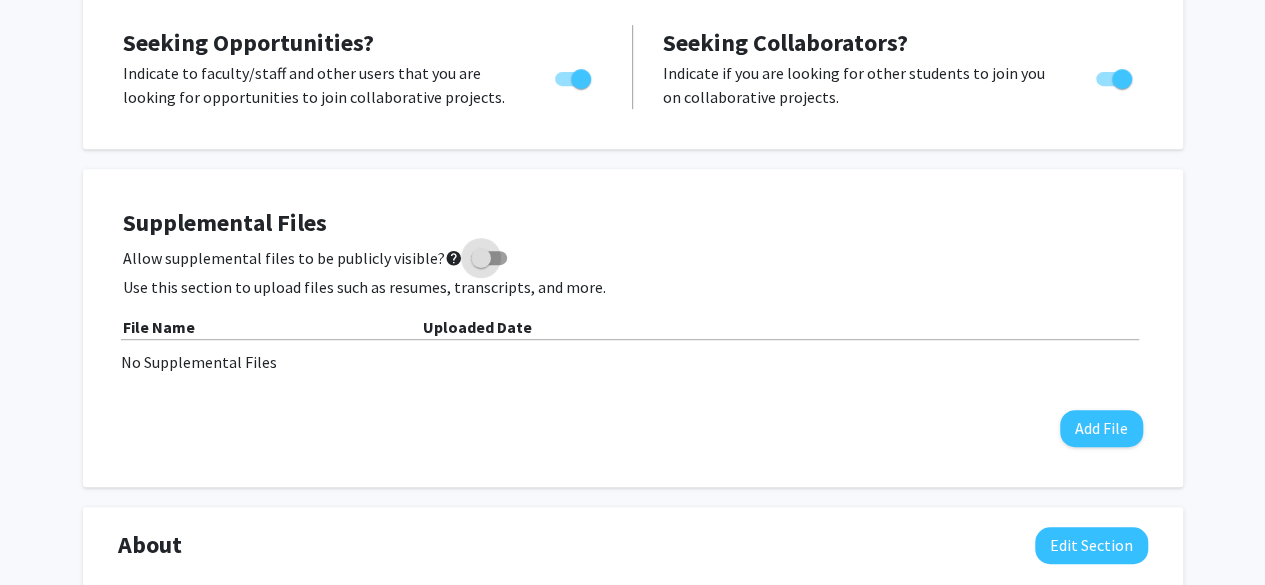 click at bounding box center [489, 258] 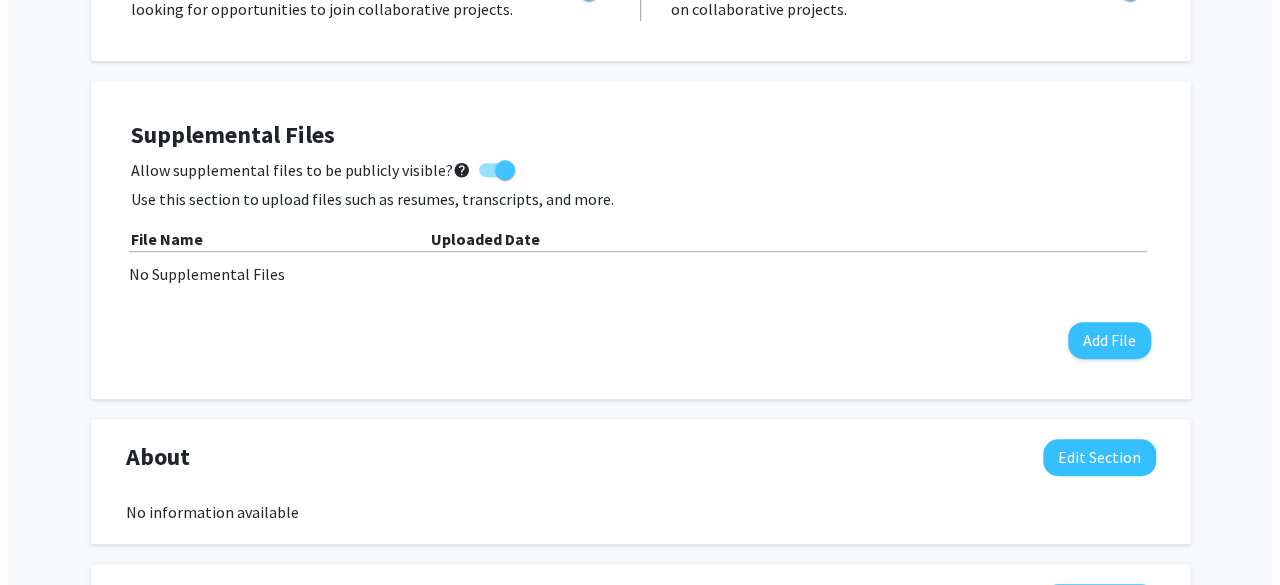 scroll, scrollTop: 544, scrollLeft: 0, axis: vertical 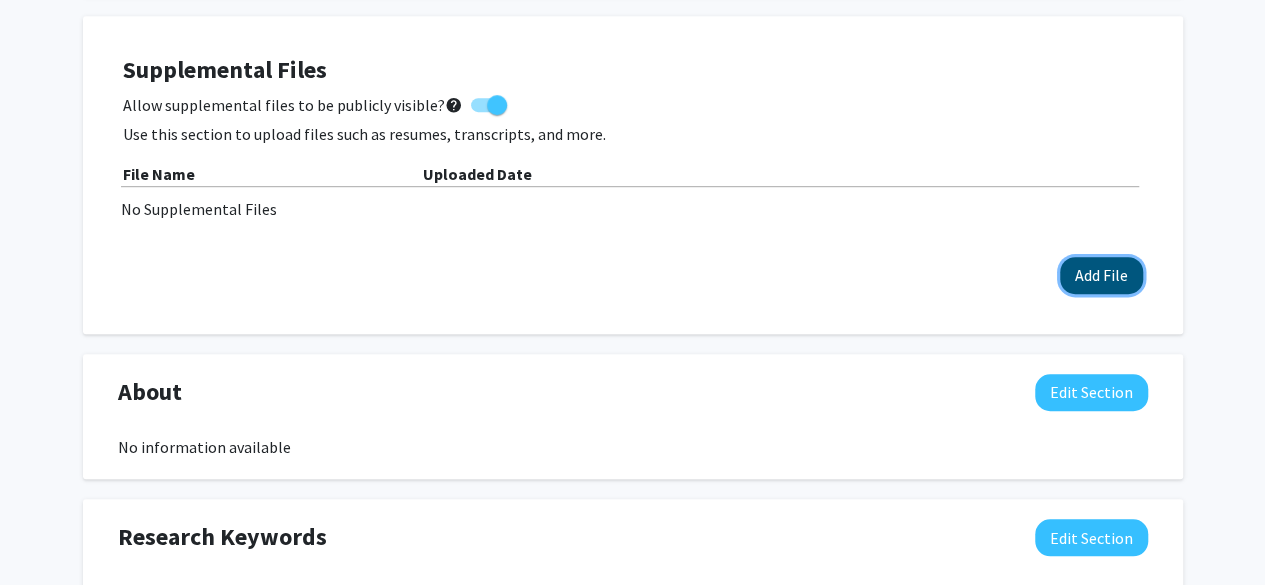 click on "Add File" 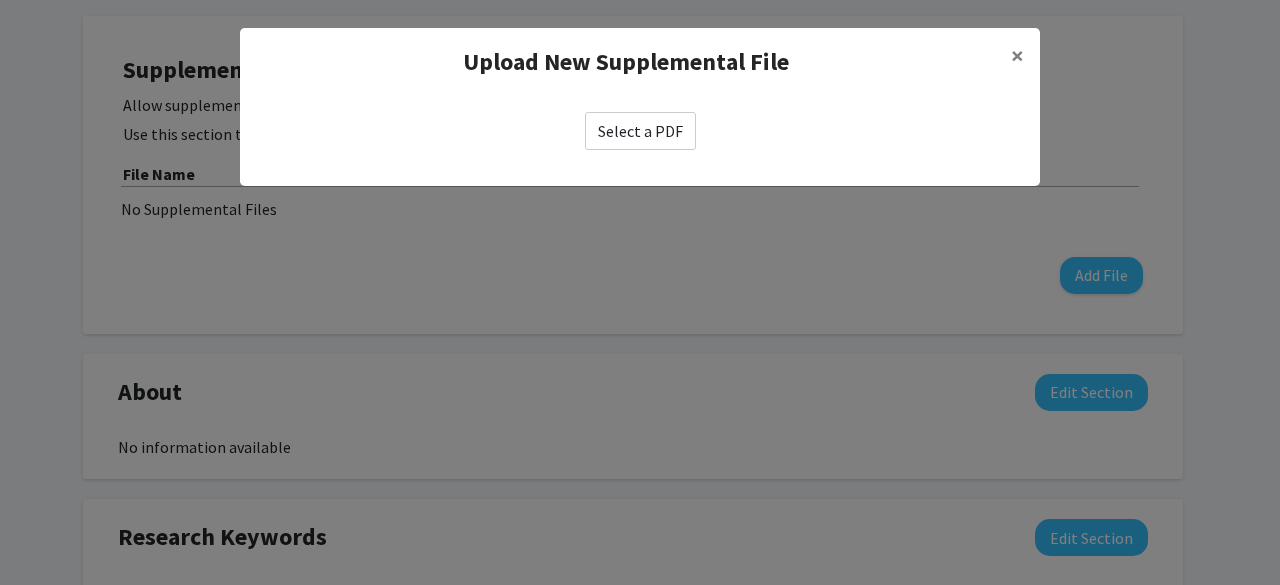 click on "Select a PDF" 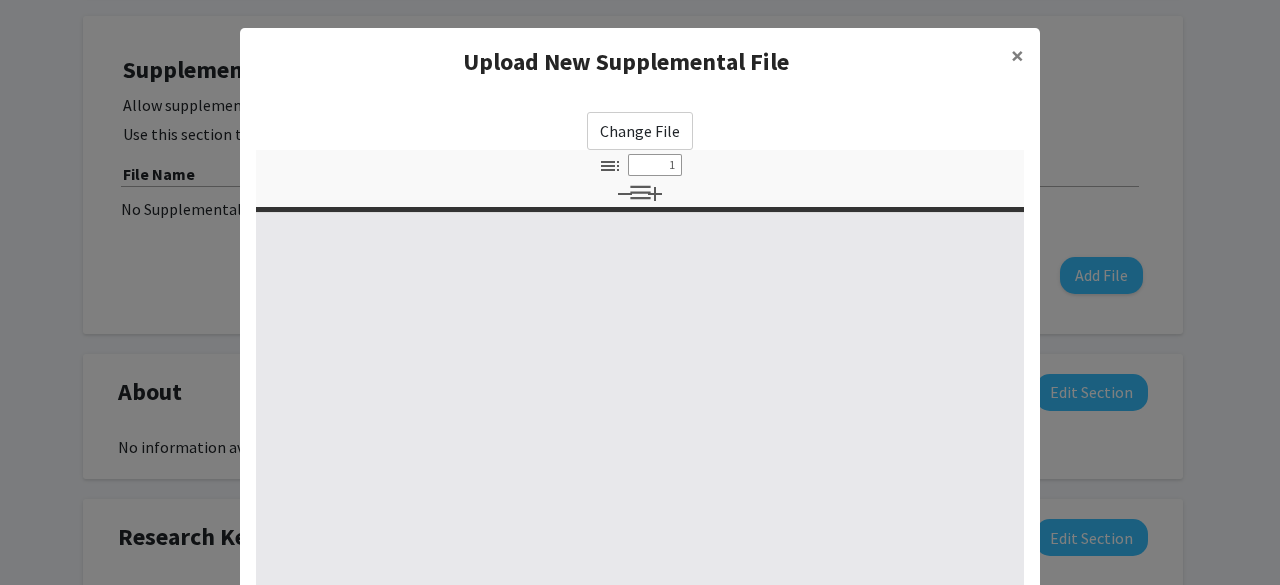 select on "custom" 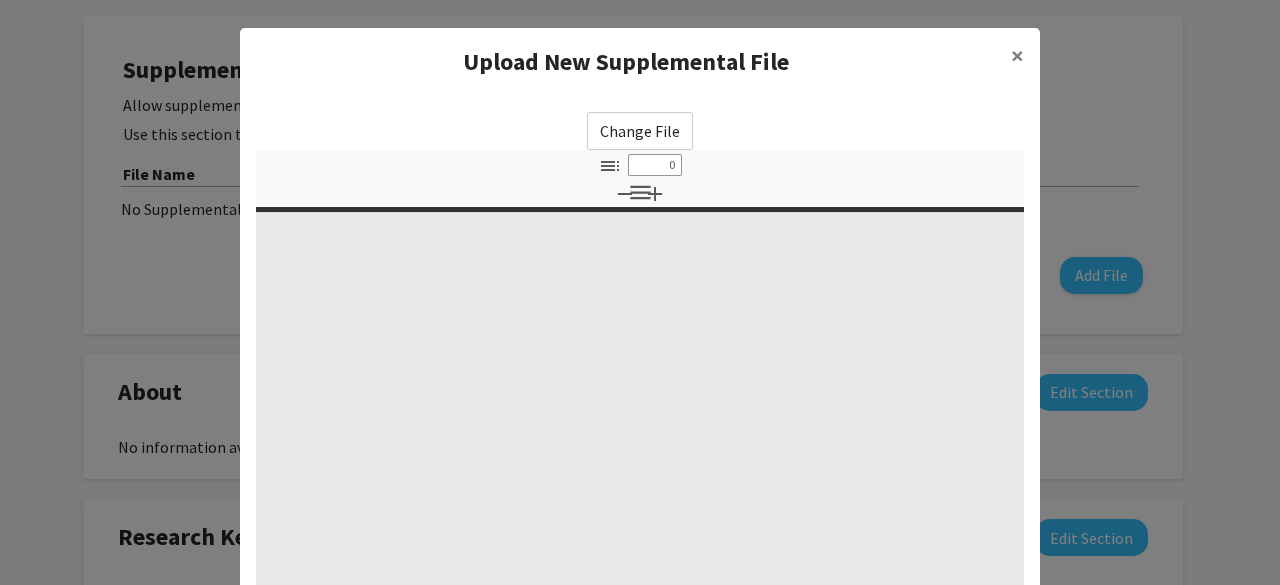 select on "custom" 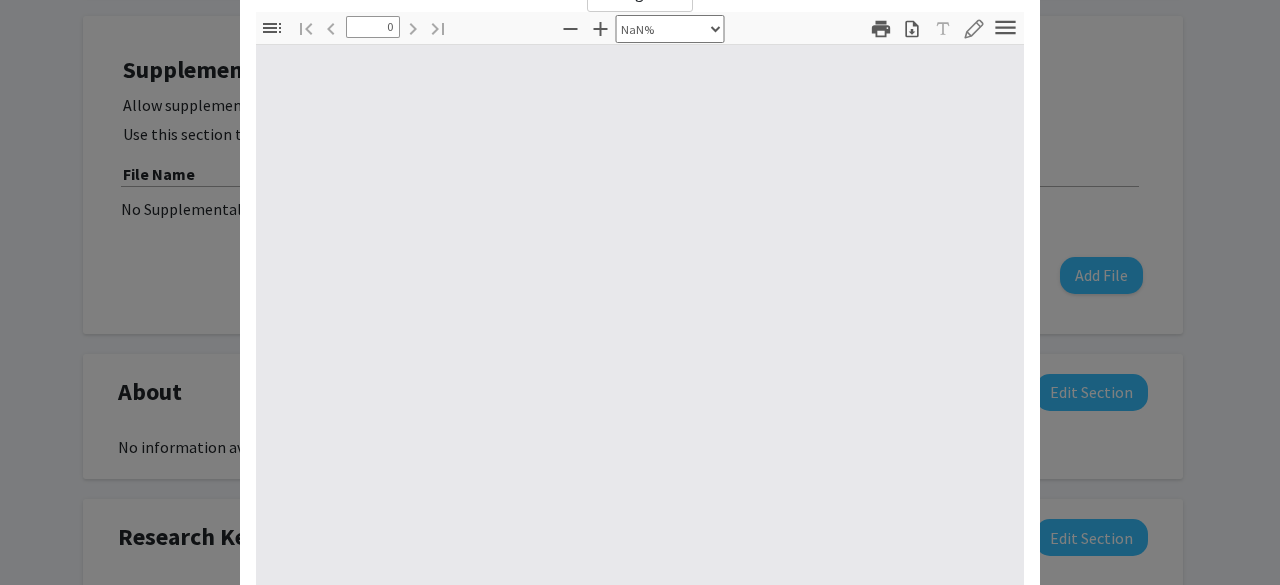 scroll, scrollTop: 361, scrollLeft: 0, axis: vertical 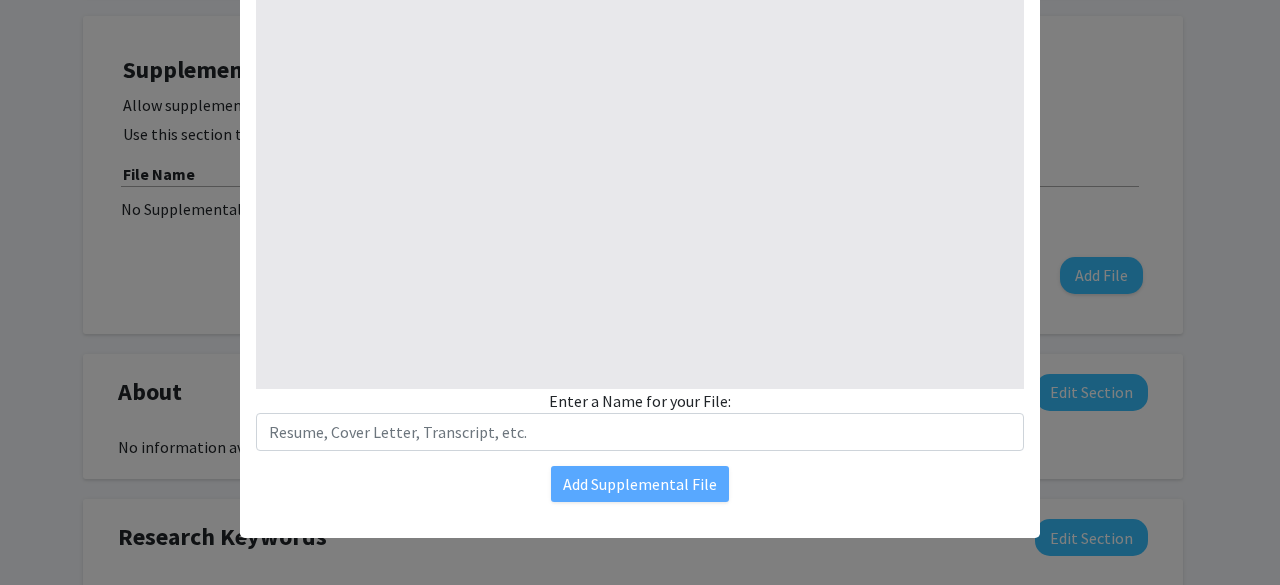 type on "1" 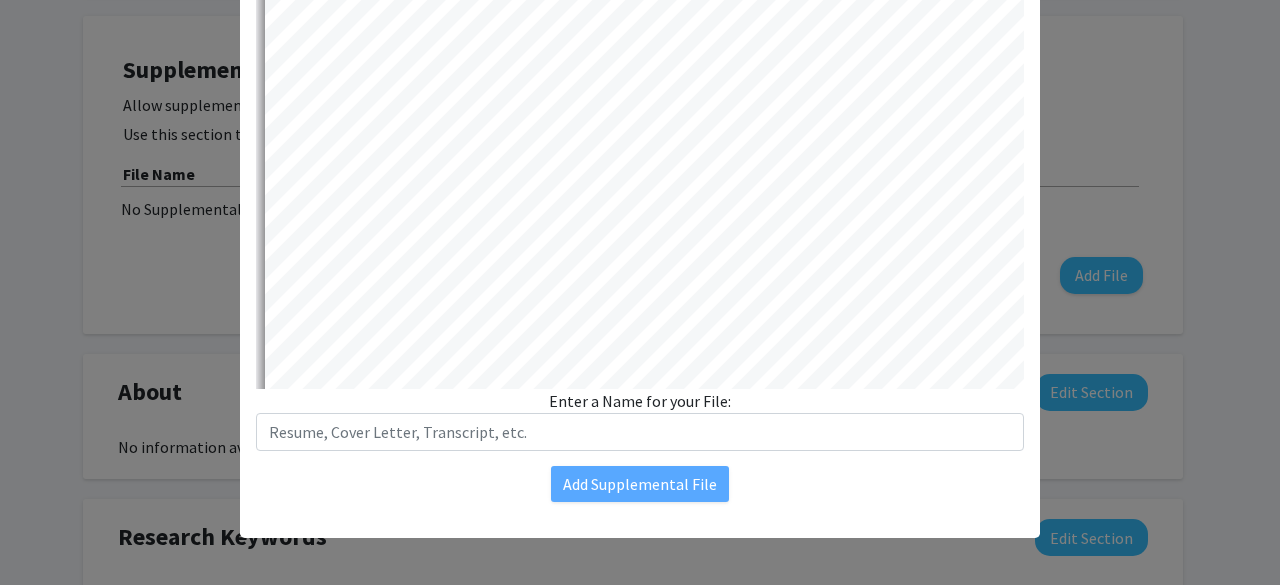 select on "auto" 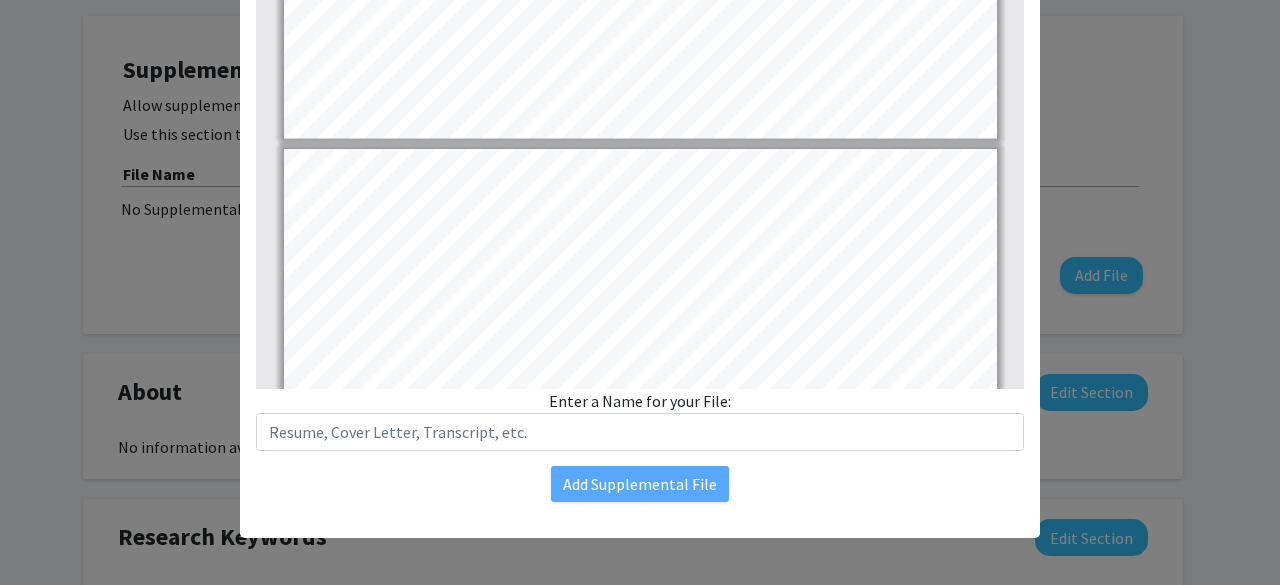 type on "3" 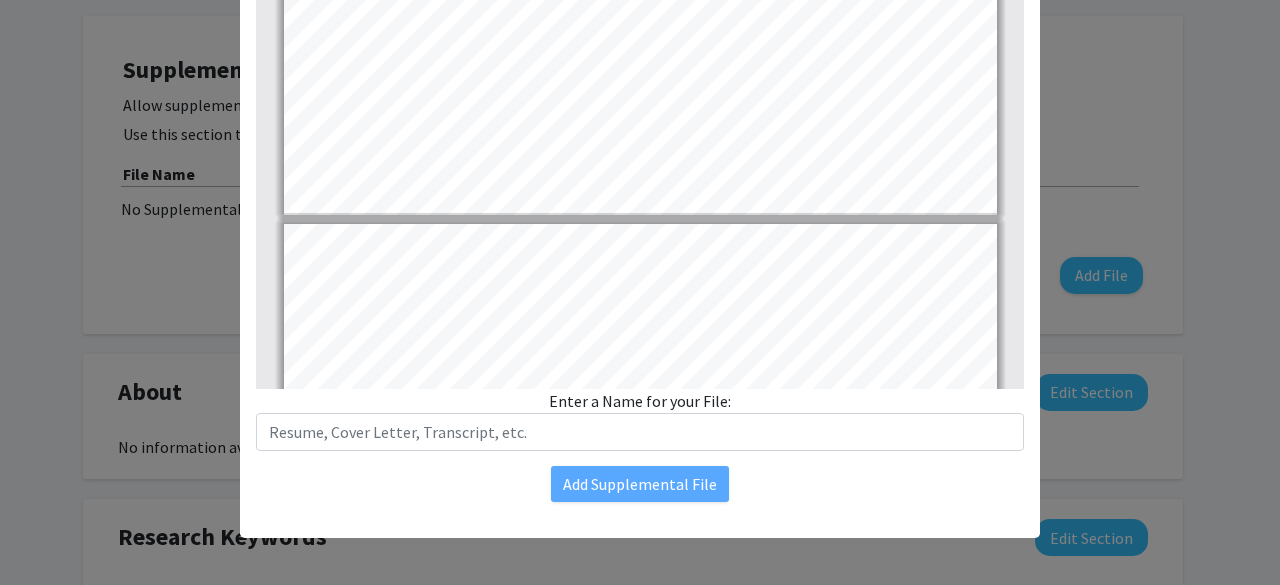 scroll, scrollTop: 2682, scrollLeft: 0, axis: vertical 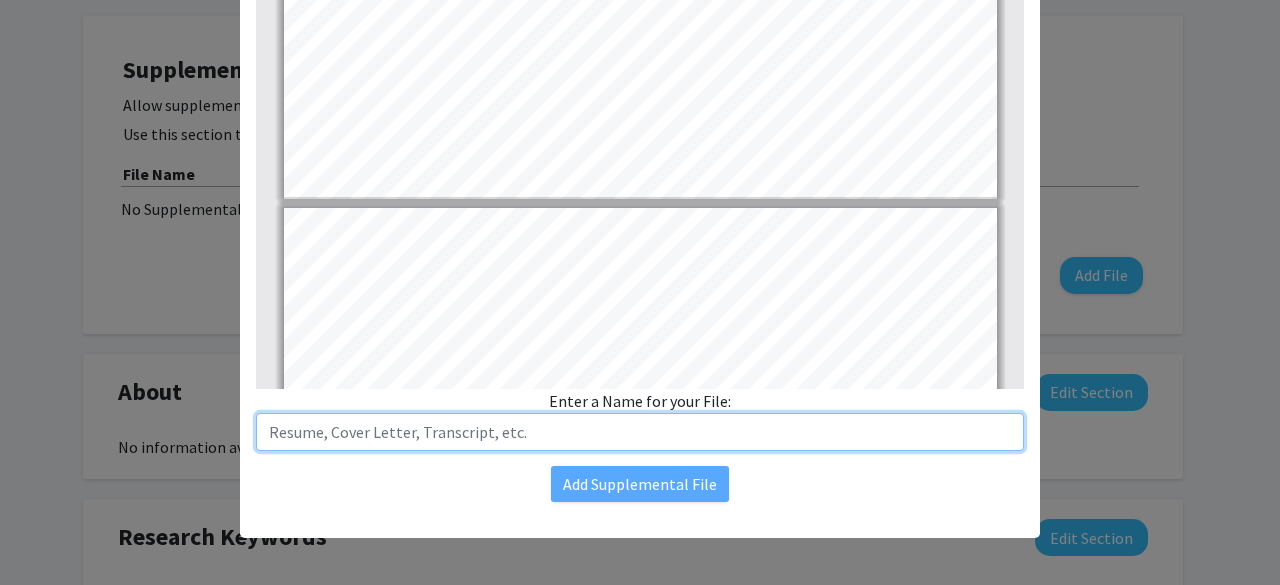 click at bounding box center (640, 432) 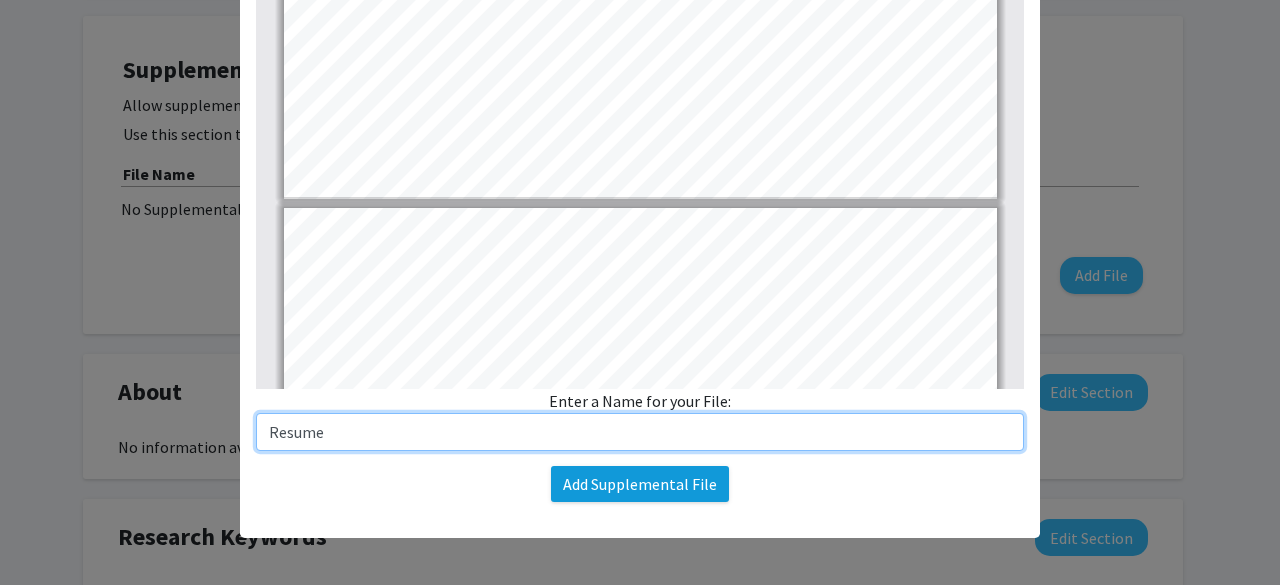 type on "Resume" 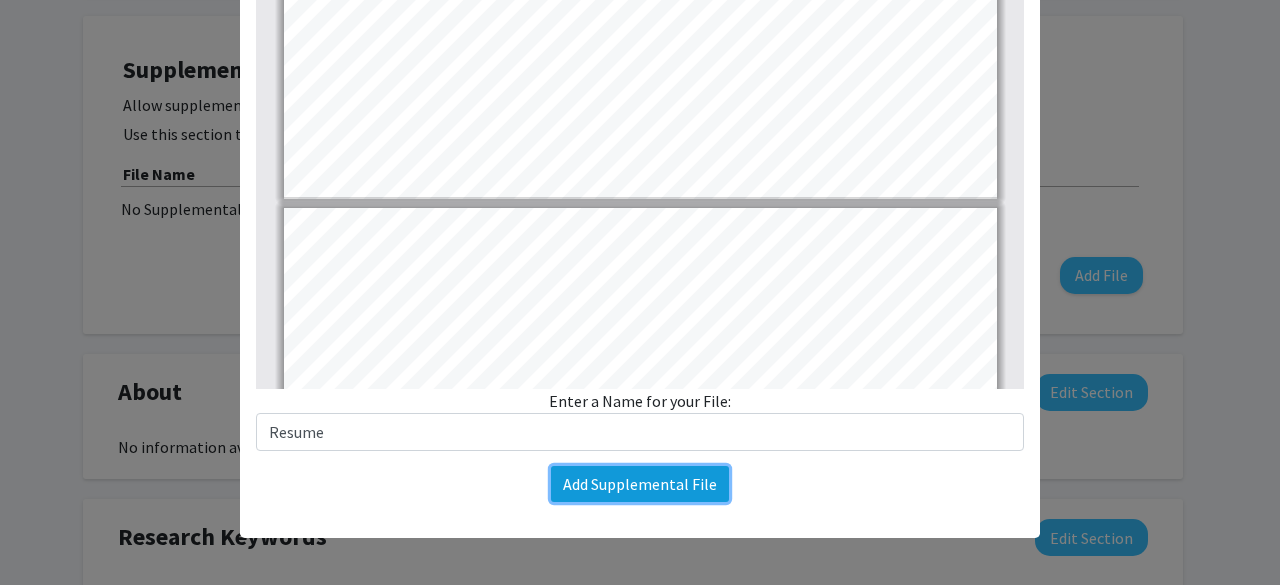 click on "Add Supplemental File" 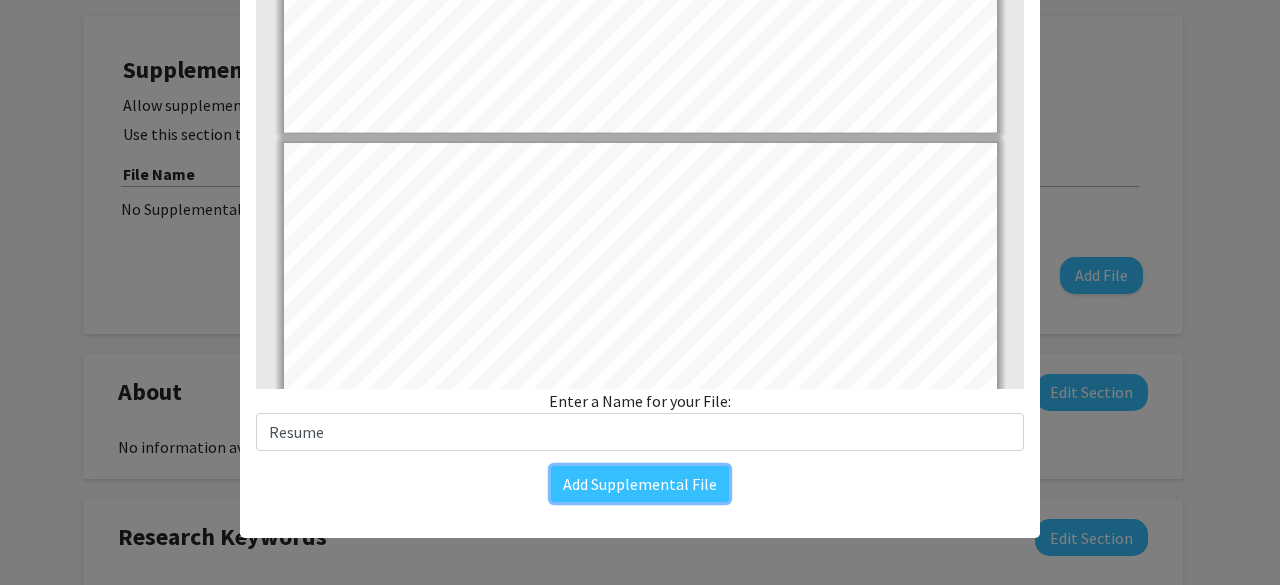 type on "2" 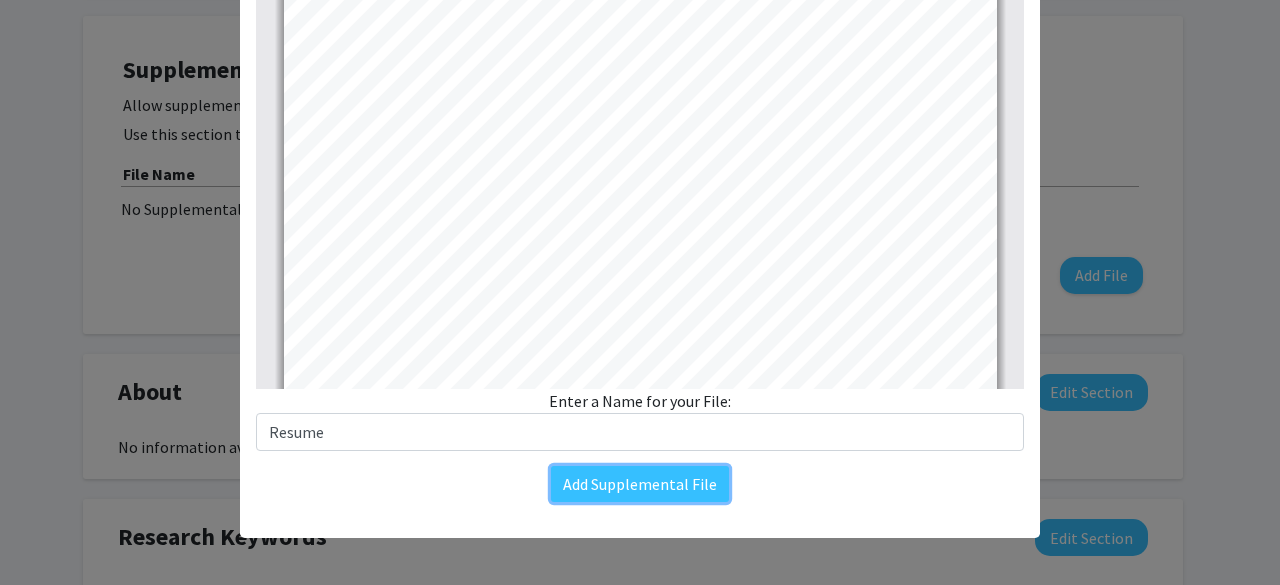 scroll, scrollTop: 1115, scrollLeft: 0, axis: vertical 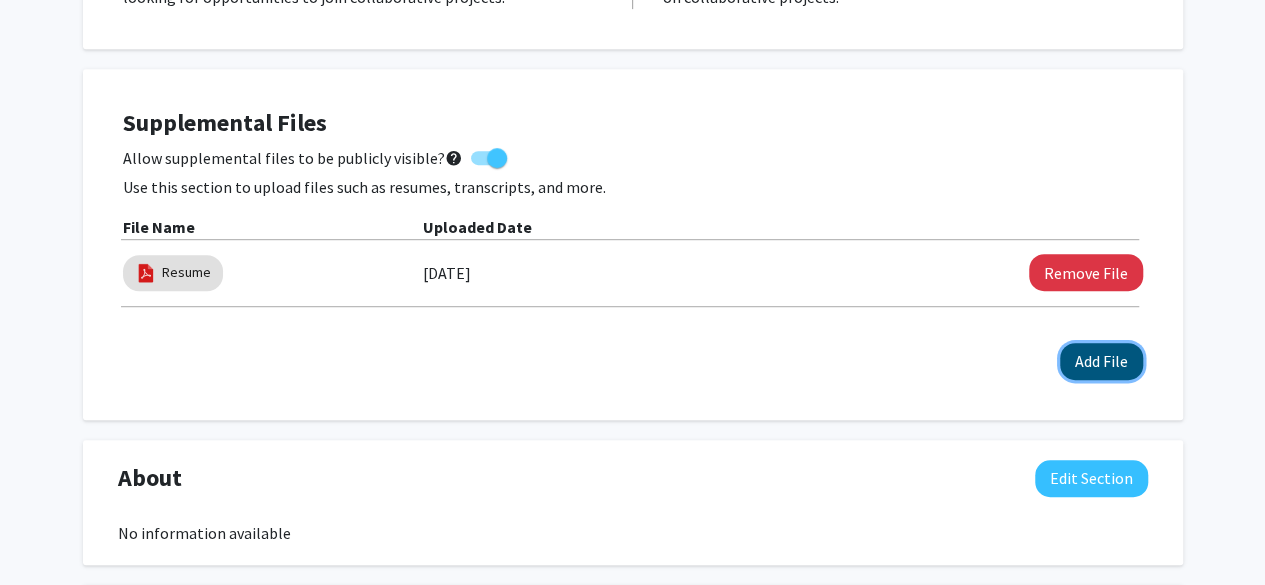 click on "Add File" 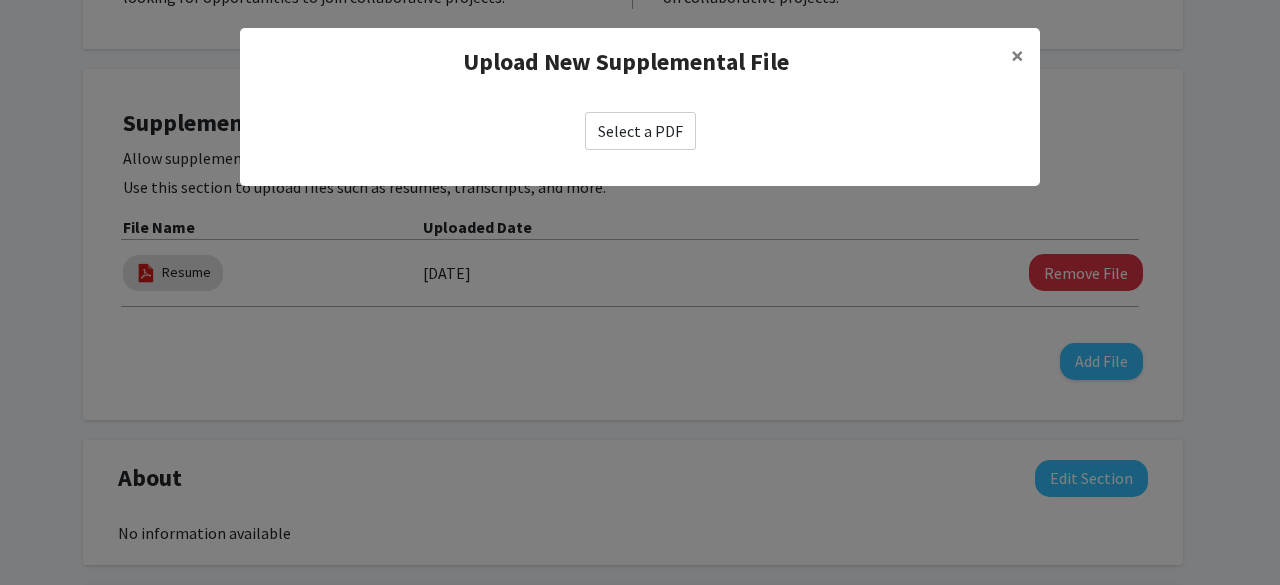click on "Select a PDF" 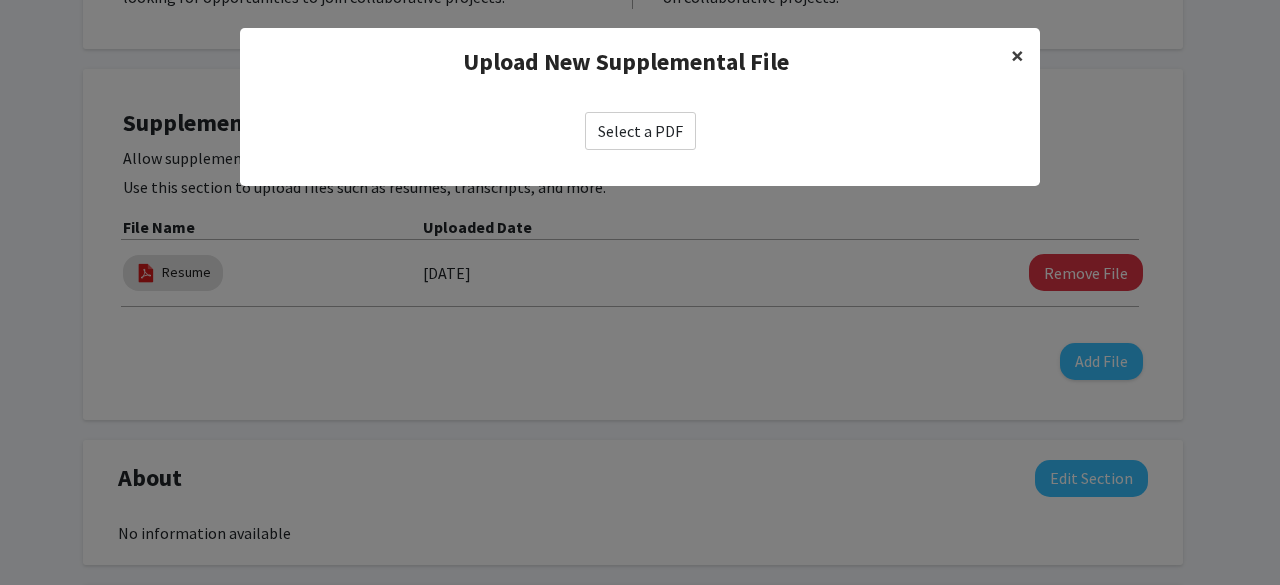 click on "×" 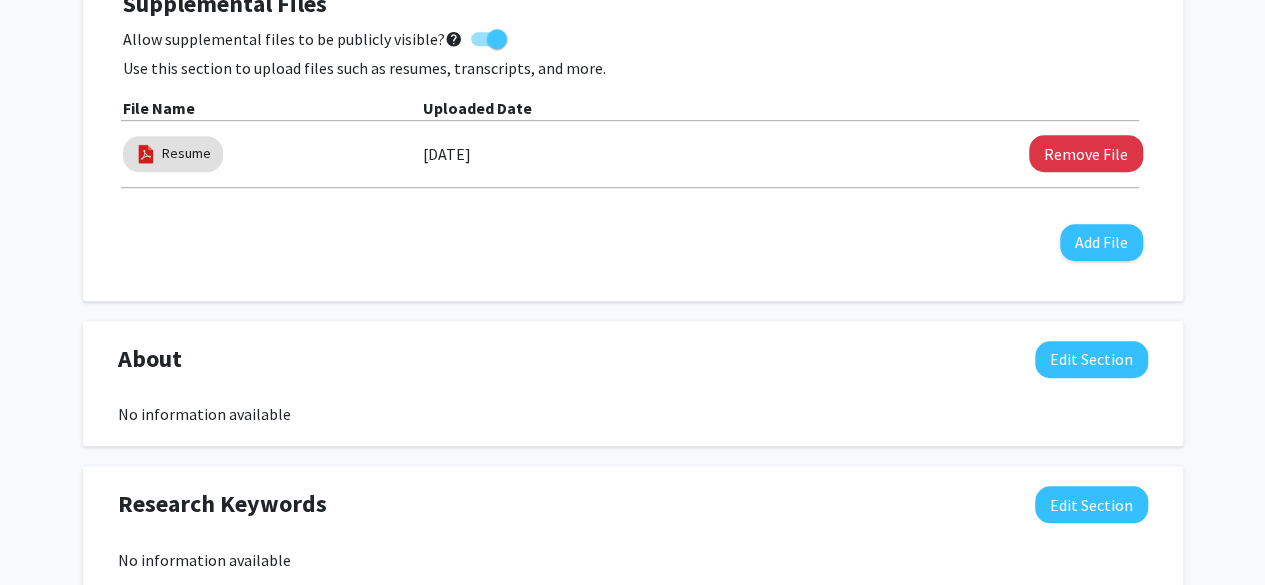 scroll, scrollTop: 605, scrollLeft: 0, axis: vertical 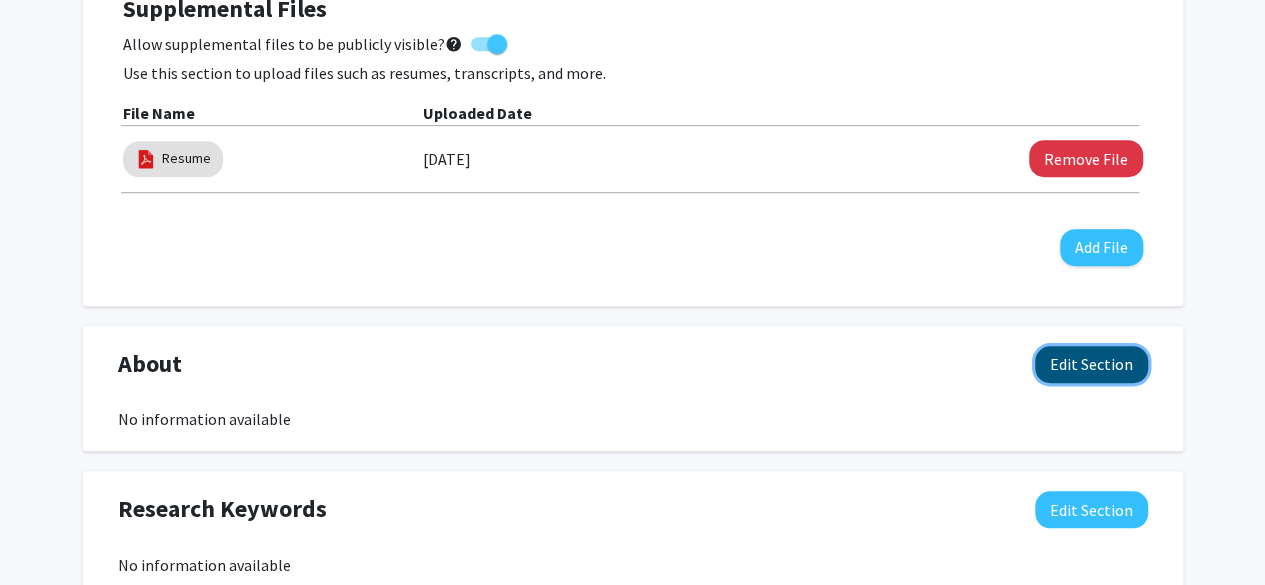 click on "Edit Section" 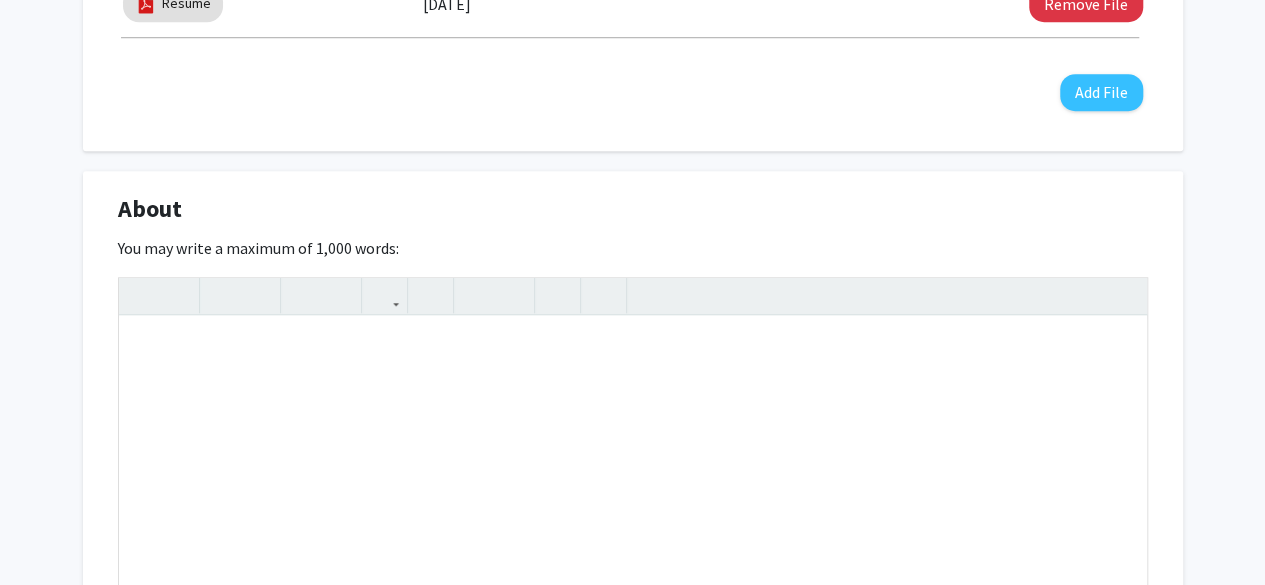 scroll, scrollTop: 761, scrollLeft: 0, axis: vertical 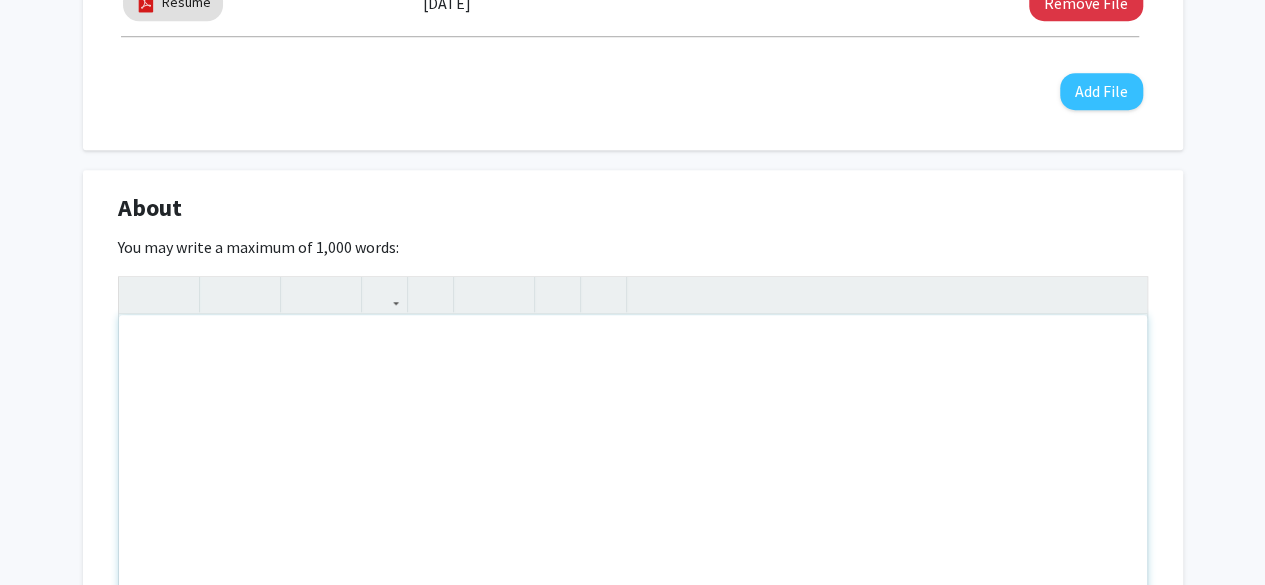 click at bounding box center [633, 465] 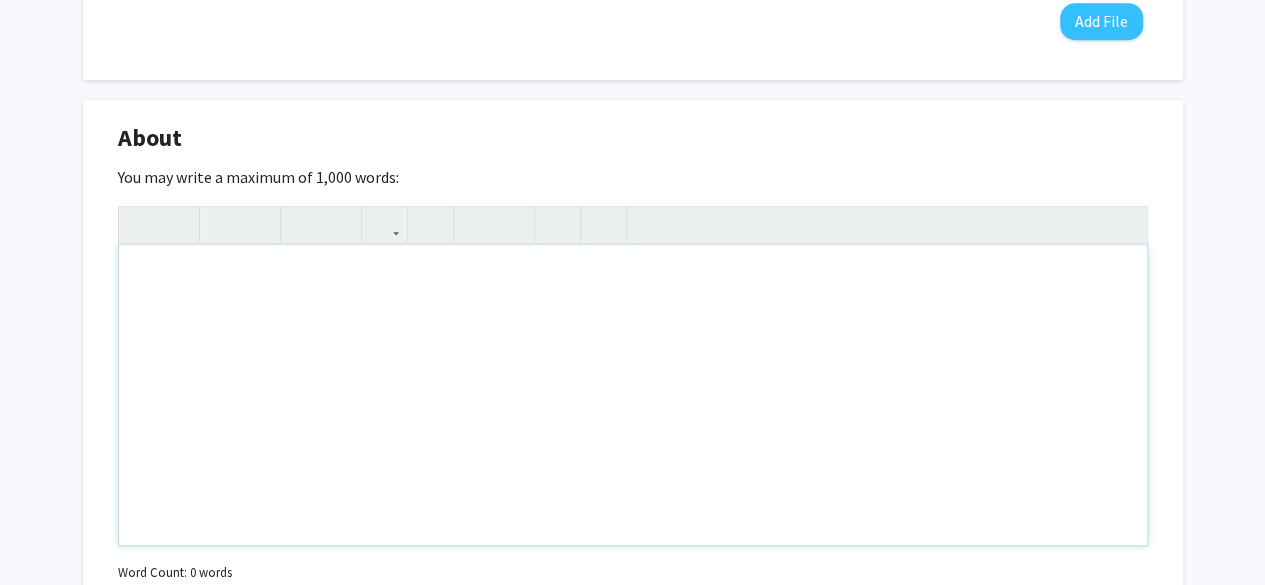 scroll, scrollTop: 811, scrollLeft: 0, axis: vertical 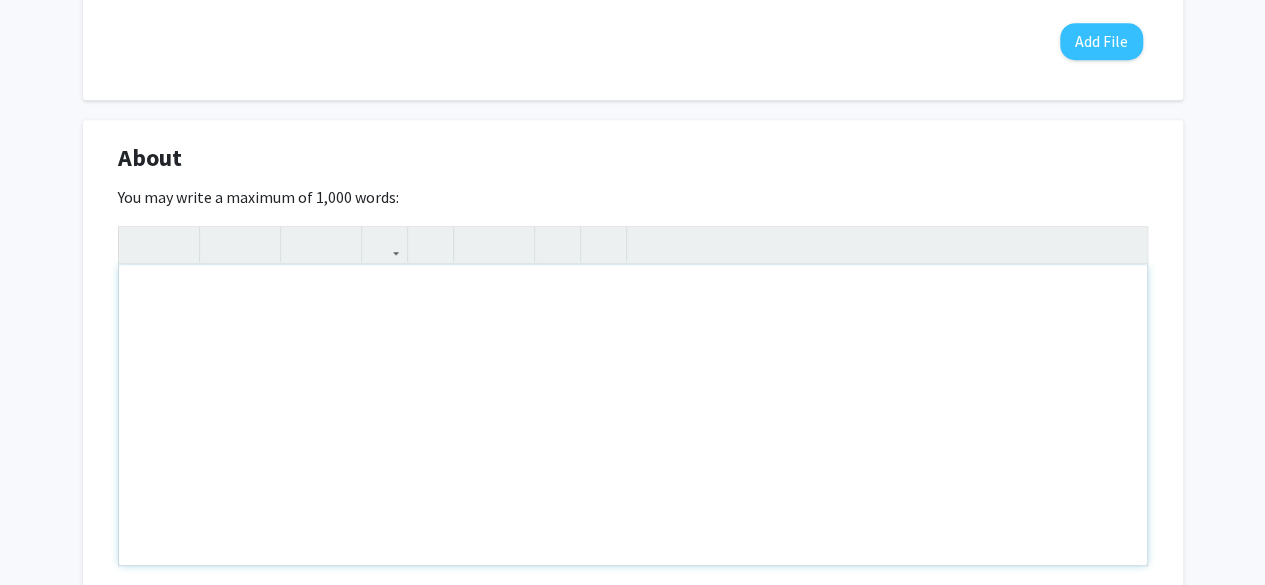 paste 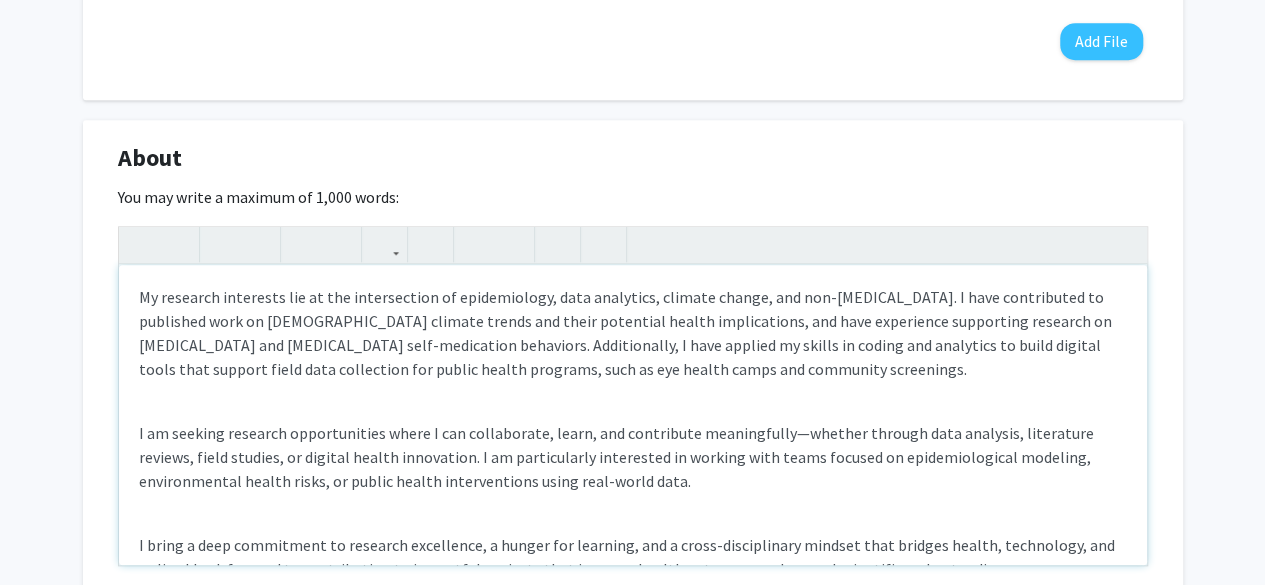 scroll, scrollTop: 114, scrollLeft: 0, axis: vertical 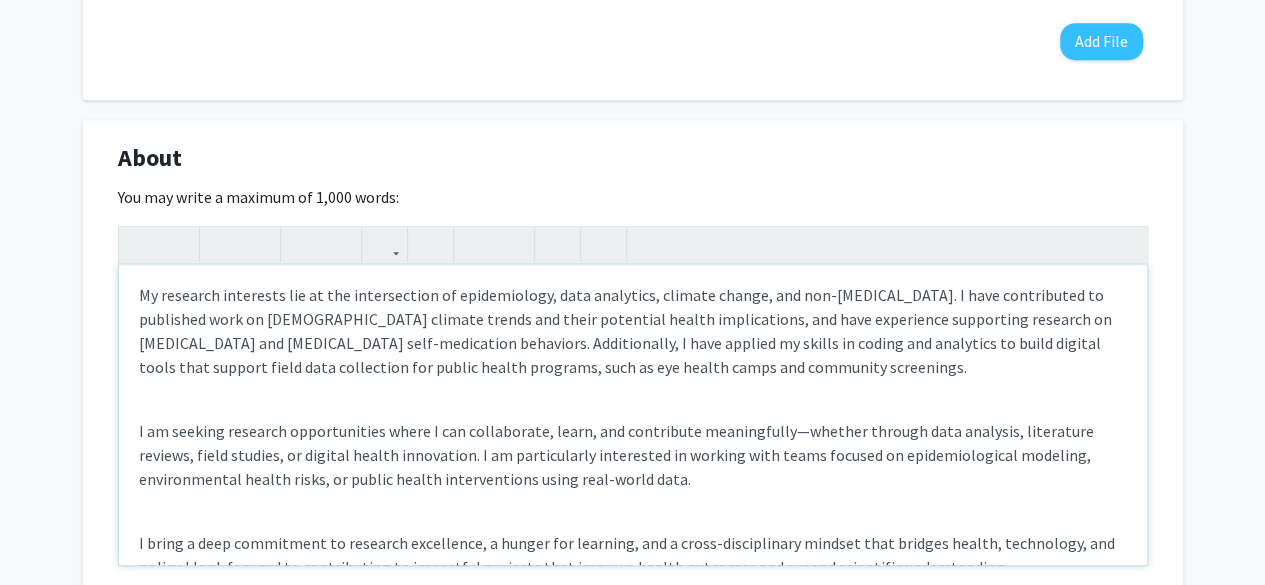 click on "I am January G. [PERSON_NAME], a passionate and driven early-career public health professional with a strong foundation in data science, epidemiology, and environmental health. I hold a background in health sciences and am currently advancing my training as an incoming graduate student at [PERSON_NAME][GEOGRAPHIC_DATA], pursuing a Master of Science in Epidemiology. My research interests lie at the intersection of epidemiology, data analytics, climate change, and non-[MEDICAL_DATA]. I have contributed to published work on [DEMOGRAPHIC_DATA] climate trends and their potential health implications, and have experience supporting research on [MEDICAL_DATA] and [MEDICAL_DATA] self-medication behaviors. Additionally, I have applied my skills in coding and analytics to build digital tools that support field data collection for public health programs, such as eye health camps and community screenings." at bounding box center (633, 415) 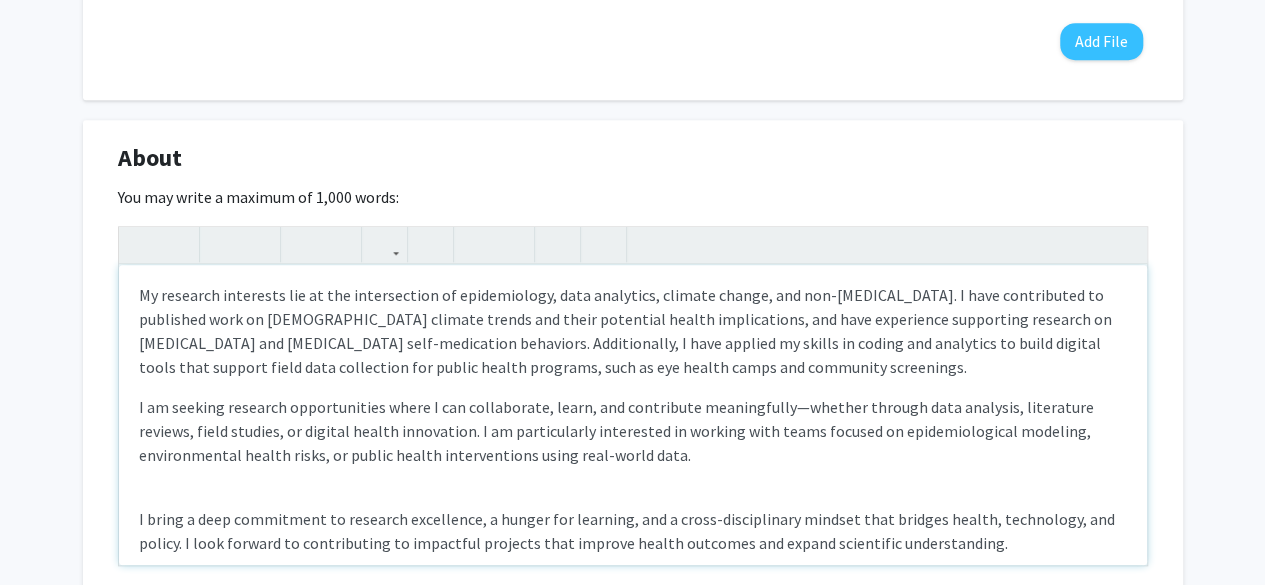 click on "I am January G. [PERSON_NAME], a passionate and driven early-career public health professional with a strong foundation in data science, epidemiology, and environmental health. I hold a background in health sciences and am currently advancing my training as an incoming graduate student at [PERSON_NAME][GEOGRAPHIC_DATA], pursuing a Master of Science in Epidemiology. My research interests lie at the intersection of epidemiology, data analytics, climate change, and non-[MEDICAL_DATA]. I have contributed to published work on [DEMOGRAPHIC_DATA] climate trends and their potential health implications, and have experience supporting research on [MEDICAL_DATA] and [MEDICAL_DATA] self-medication behaviors. Additionally, I have applied my skills in coding and analytics to build digital tools that support field data collection for public health programs, such as eye health camps and community screenings." at bounding box center (633, 415) 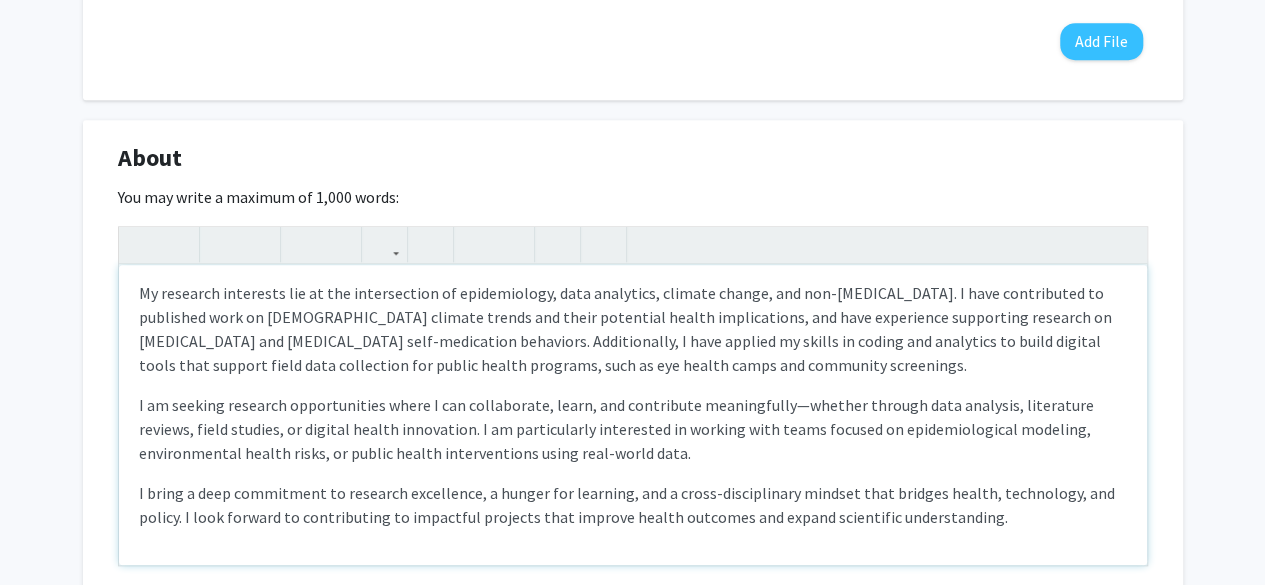 scroll, scrollTop: 0, scrollLeft: 0, axis: both 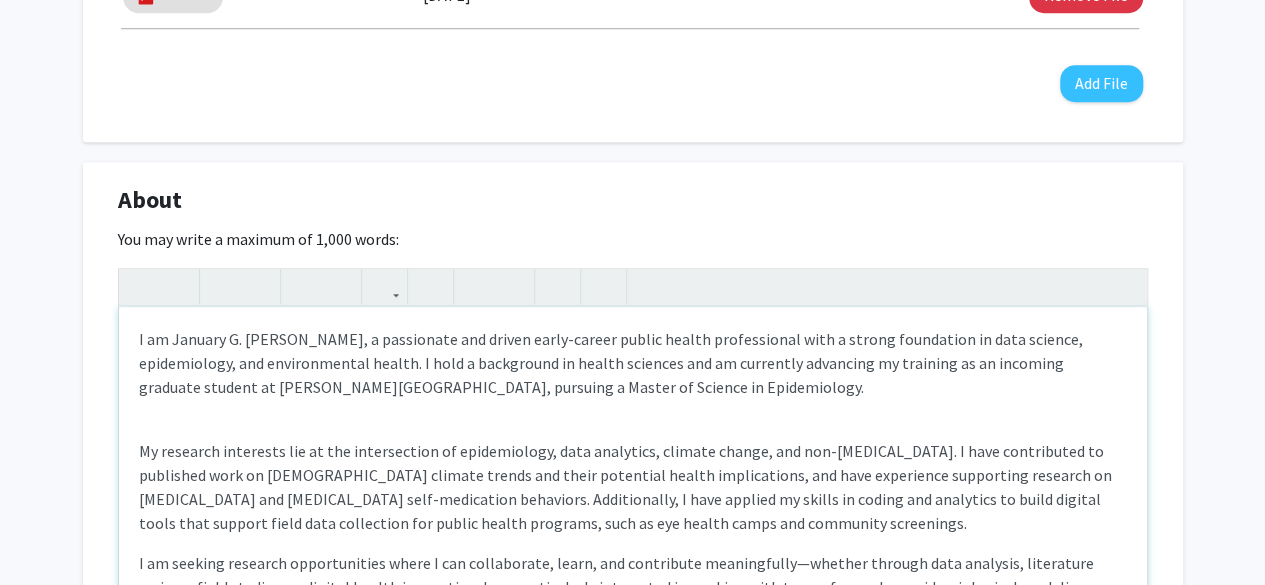 click on "I am January G. [PERSON_NAME], a passionate and driven early-career public health professional with a strong foundation in data science, epidemiology, and environmental health. I hold a background in health sciences and am currently advancing my training as an incoming graduate student at [PERSON_NAME][GEOGRAPHIC_DATA], pursuing a Master of Science in Epidemiology. My research interests lie at the intersection of epidemiology, data analytics, climate change, and non-[MEDICAL_DATA]. I have contributed to published work on [DEMOGRAPHIC_DATA] climate trends and their potential health implications, and have experience supporting research on [MEDICAL_DATA] and [MEDICAL_DATA] self-medication behaviors. Additionally, I have applied my skills in coding and analytics to build digital tools that support field data collection for public health programs, such as eye health camps and community screenings." at bounding box center [633, 457] 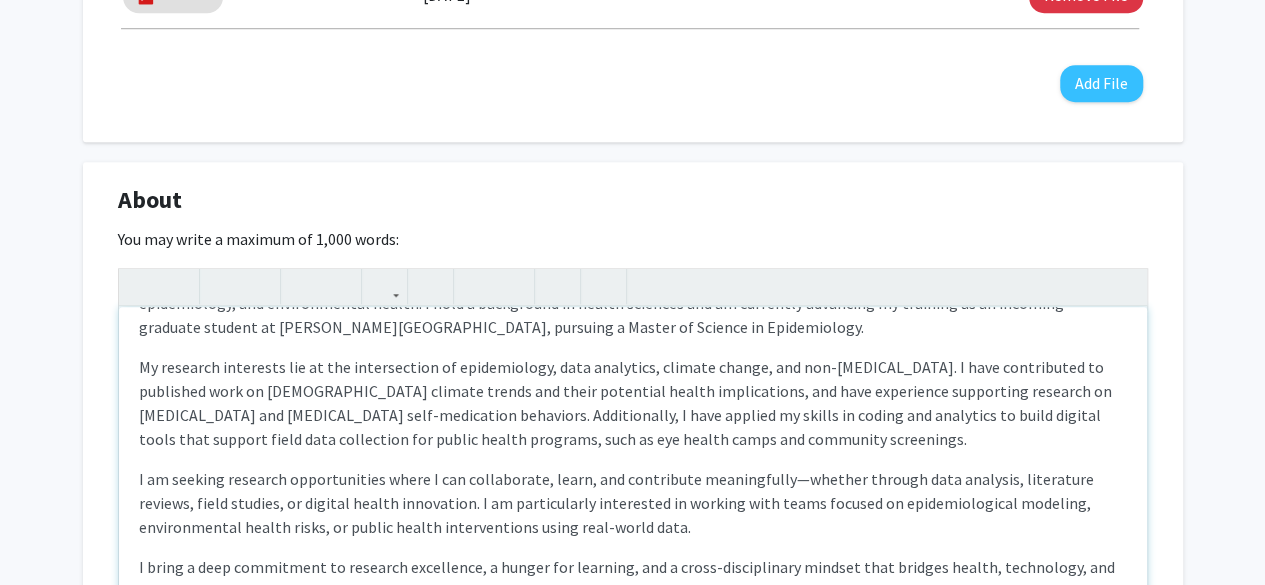 scroll, scrollTop: 92, scrollLeft: 0, axis: vertical 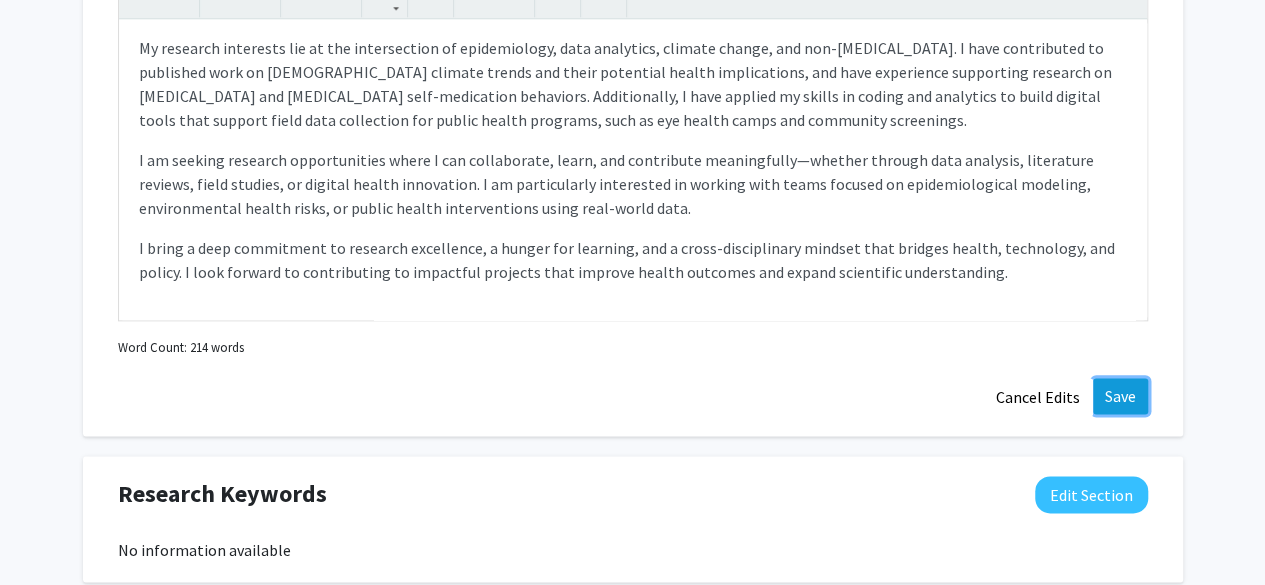 click on "Save" 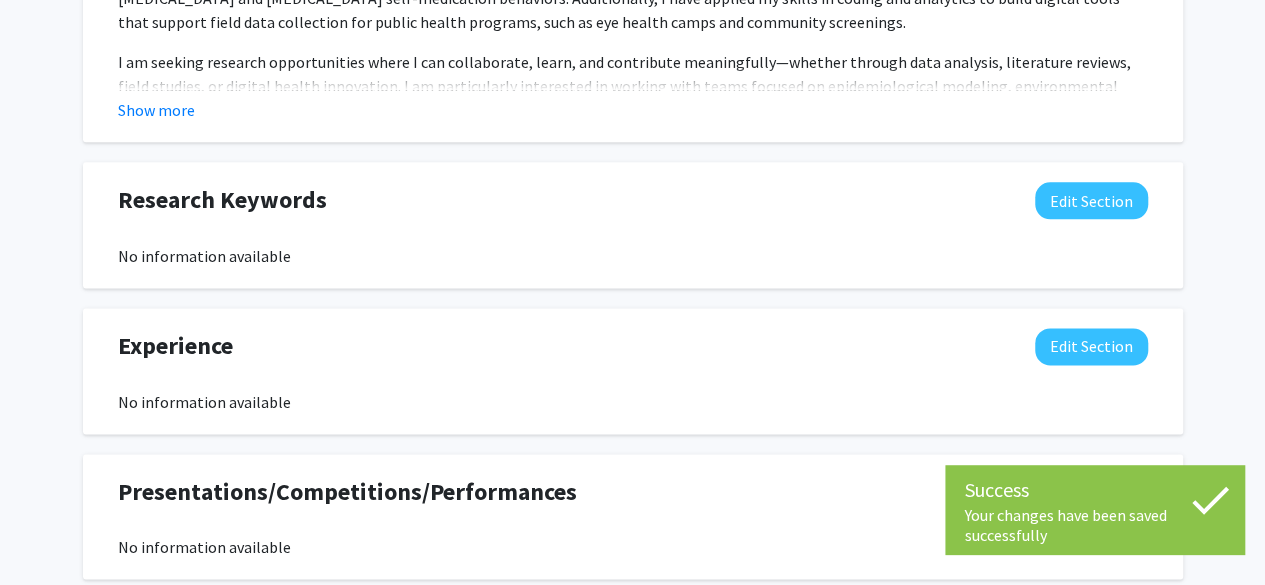 scroll, scrollTop: 1164, scrollLeft: 0, axis: vertical 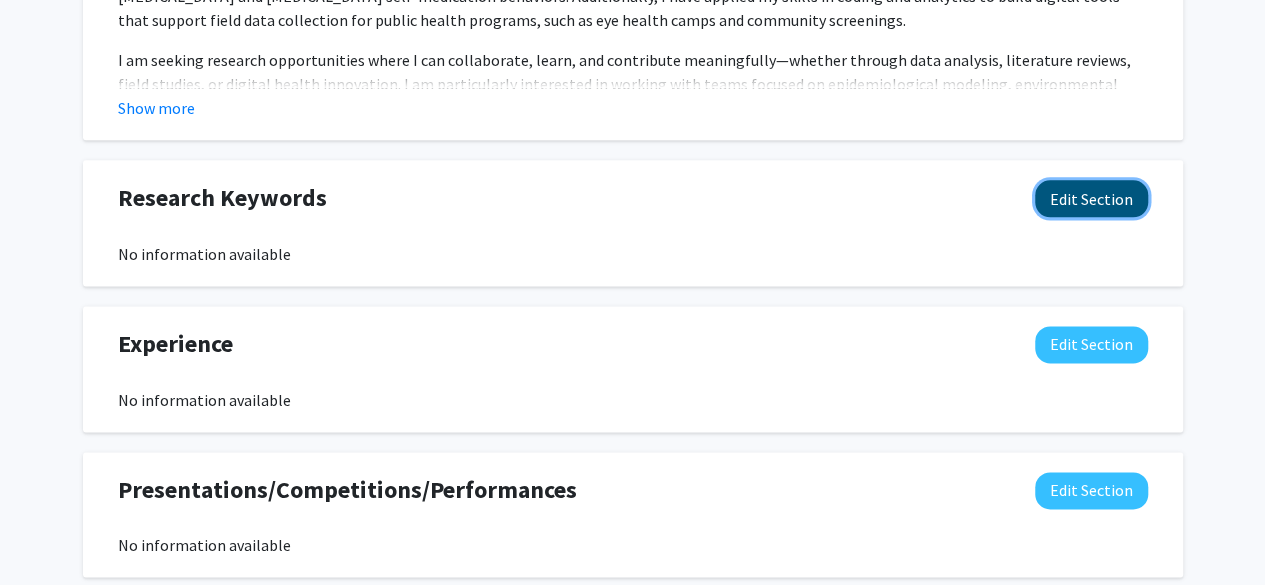 click on "Edit Section" 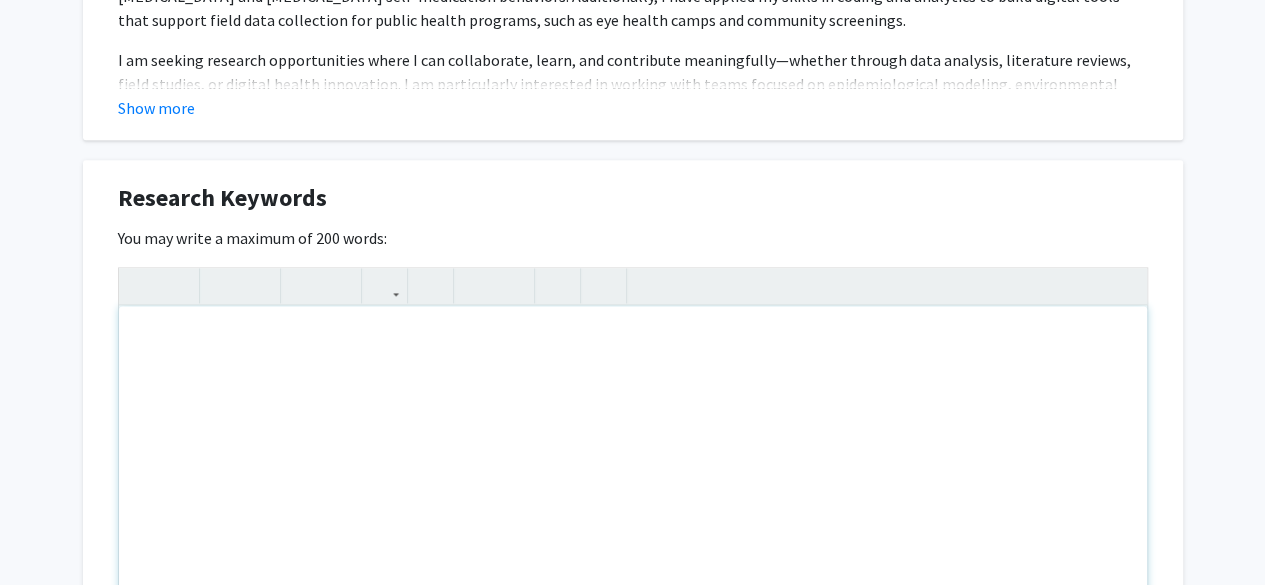 click at bounding box center [633, 456] 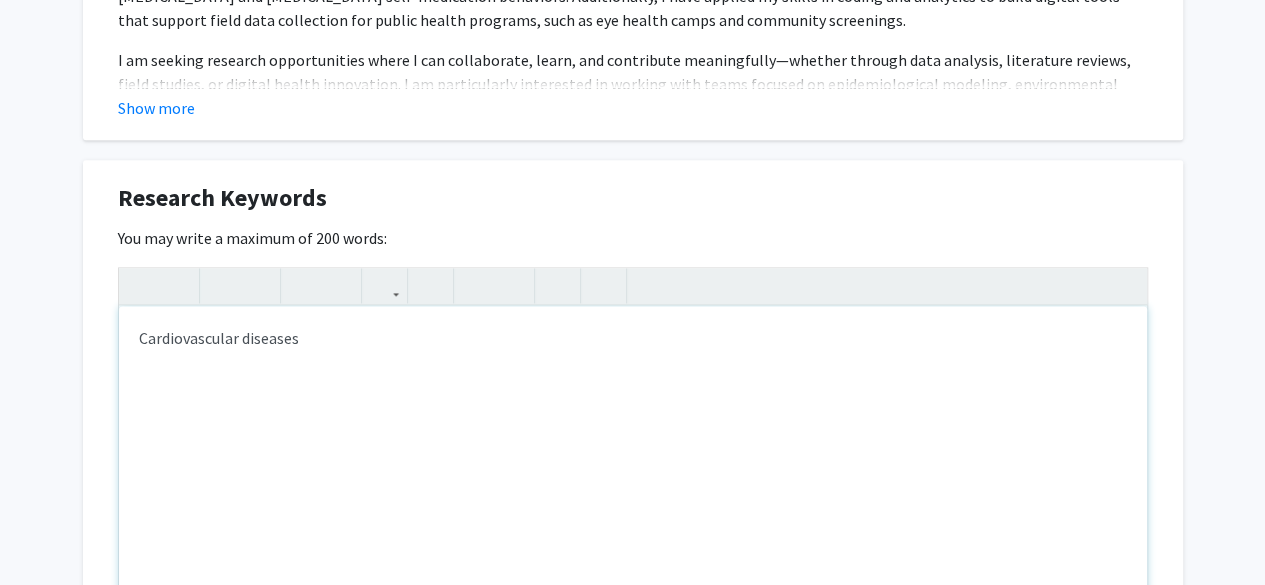 type on "Cardiovascular diseases" 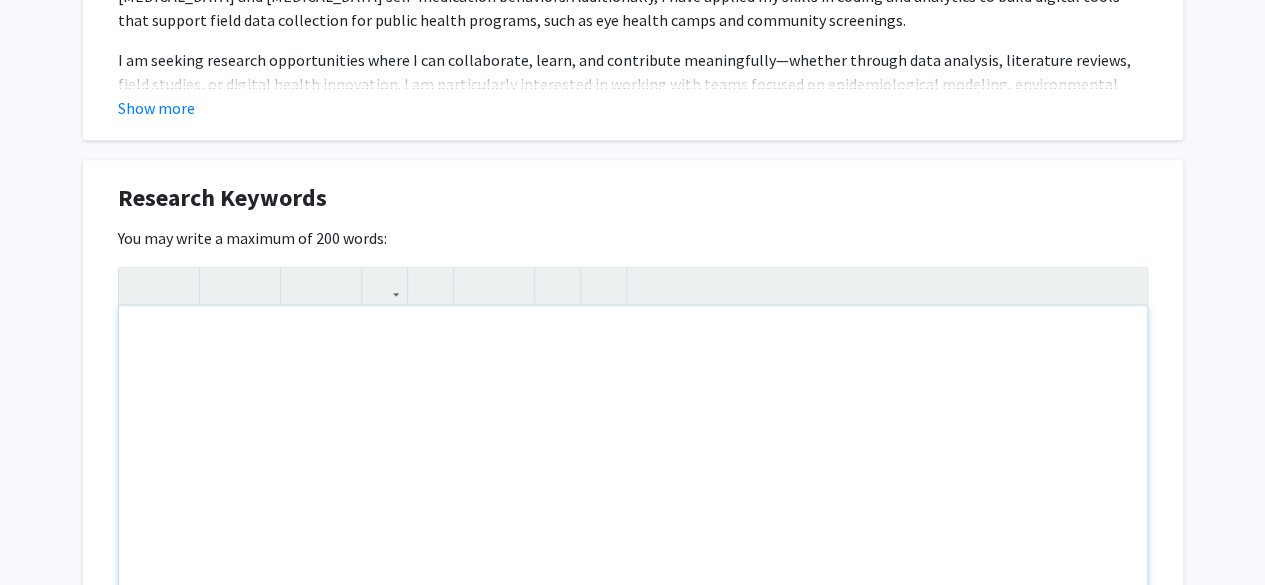 type on "p" 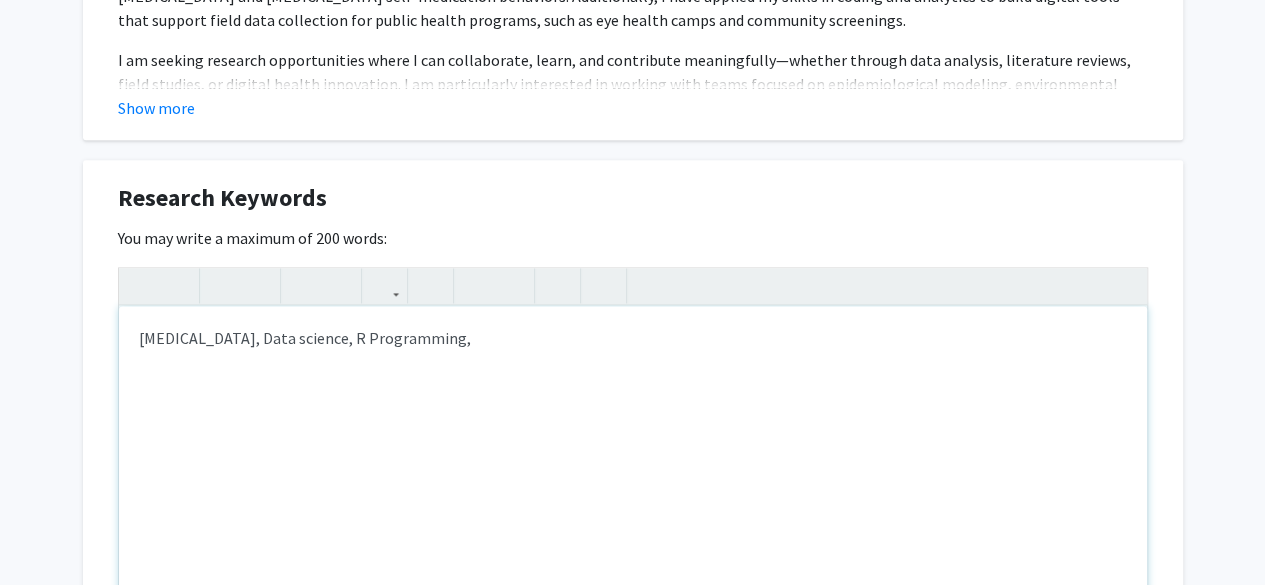 click on "[MEDICAL_DATA], Data science, R Programming," at bounding box center [633, 456] 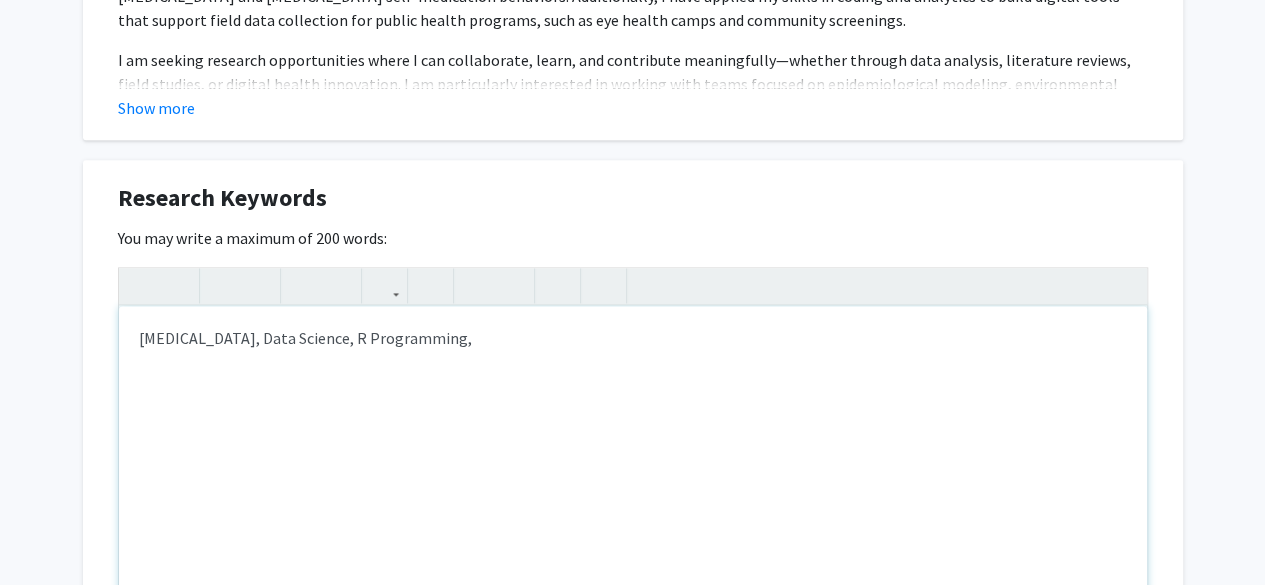click on "[MEDICAL_DATA], Data Science, R Programming," at bounding box center (633, 456) 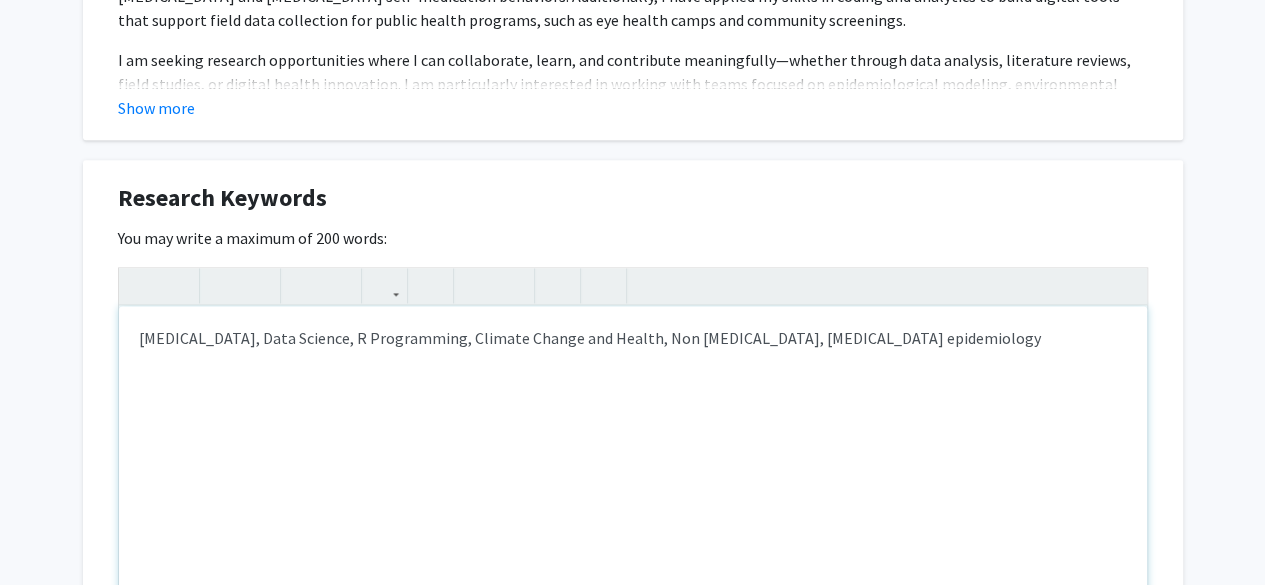 type on "[MEDICAL_DATA], Data Science, R Programming, Climate Change and Health, Non [MEDICAL_DATA], [MEDICAL_DATA] epidemiology" 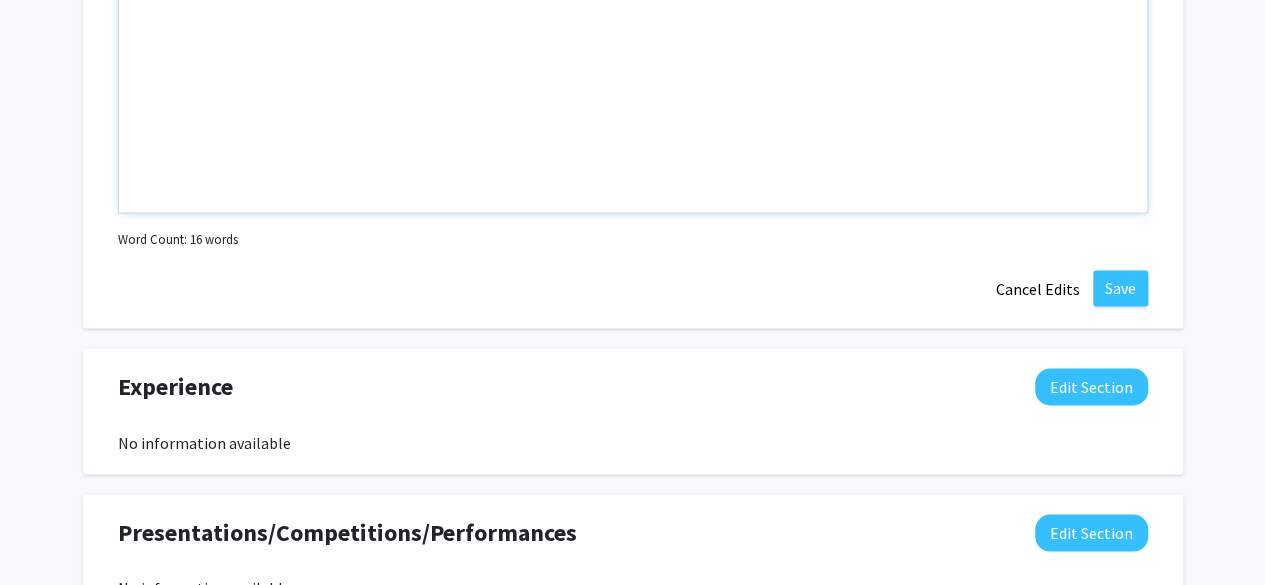 scroll, scrollTop: 1562, scrollLeft: 0, axis: vertical 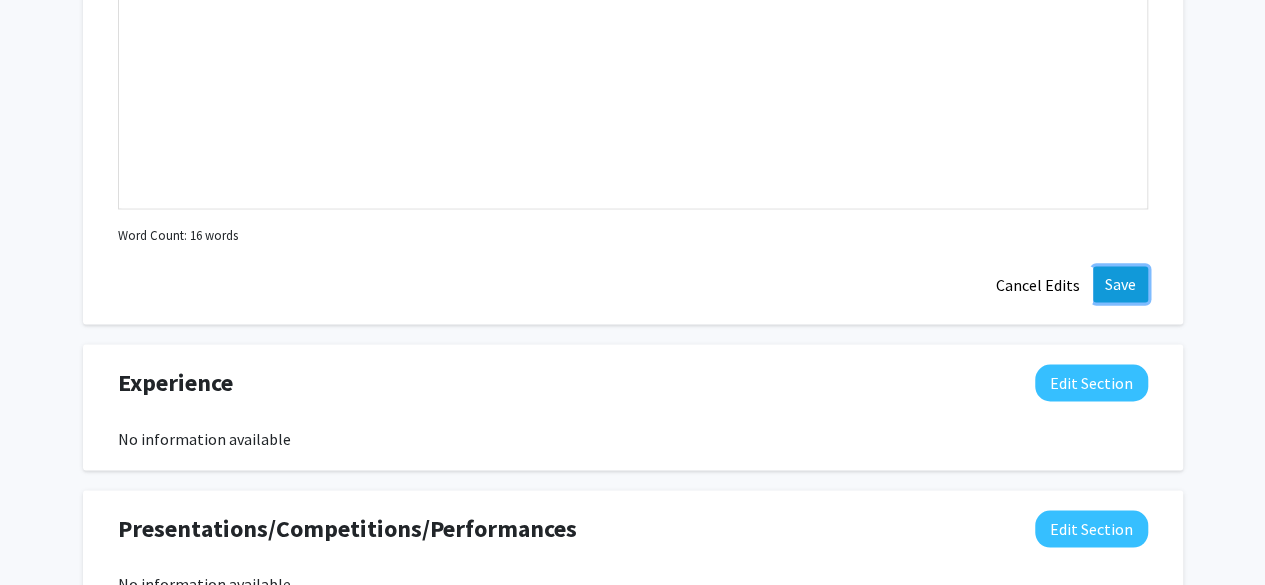 click on "Save" 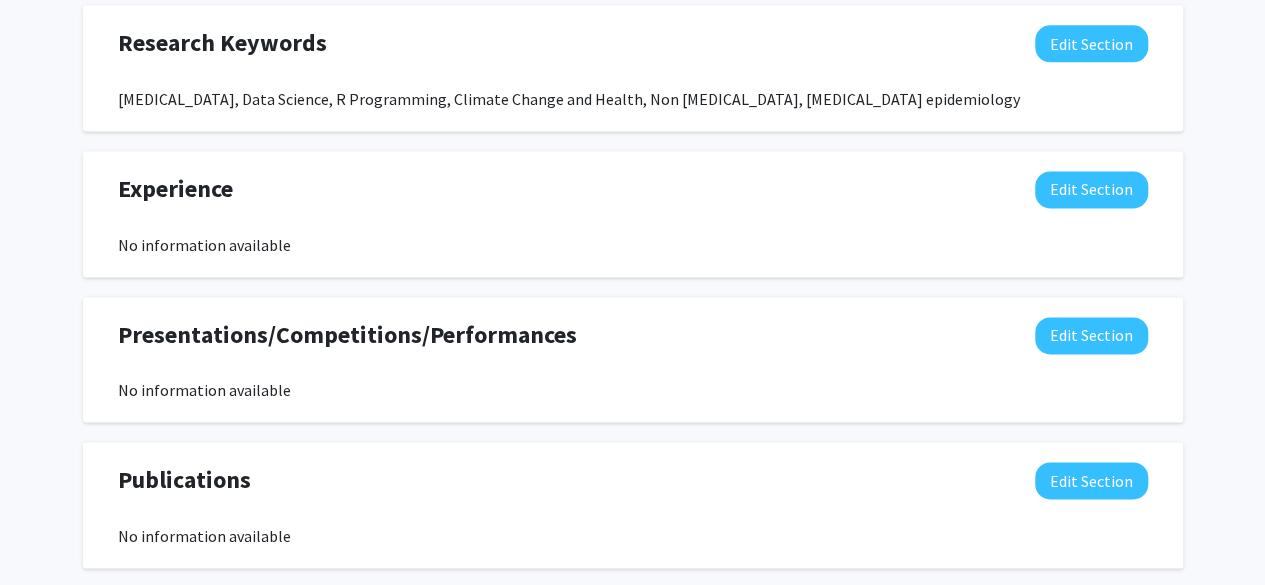 scroll, scrollTop: 1318, scrollLeft: 0, axis: vertical 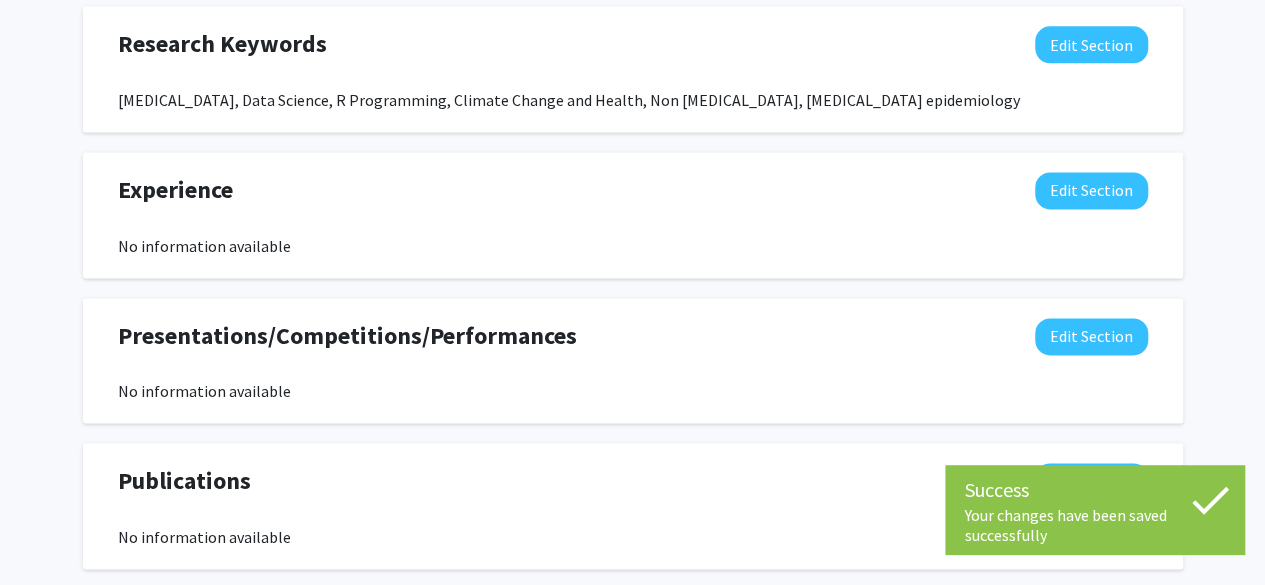 click on "No information available" 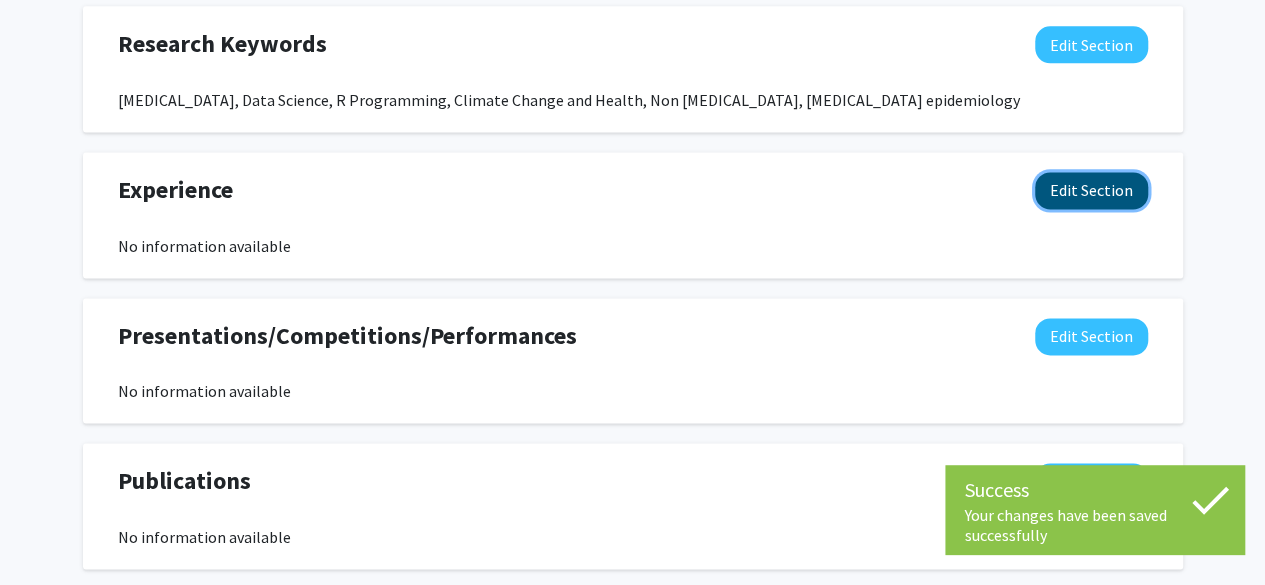 click on "Edit Section" 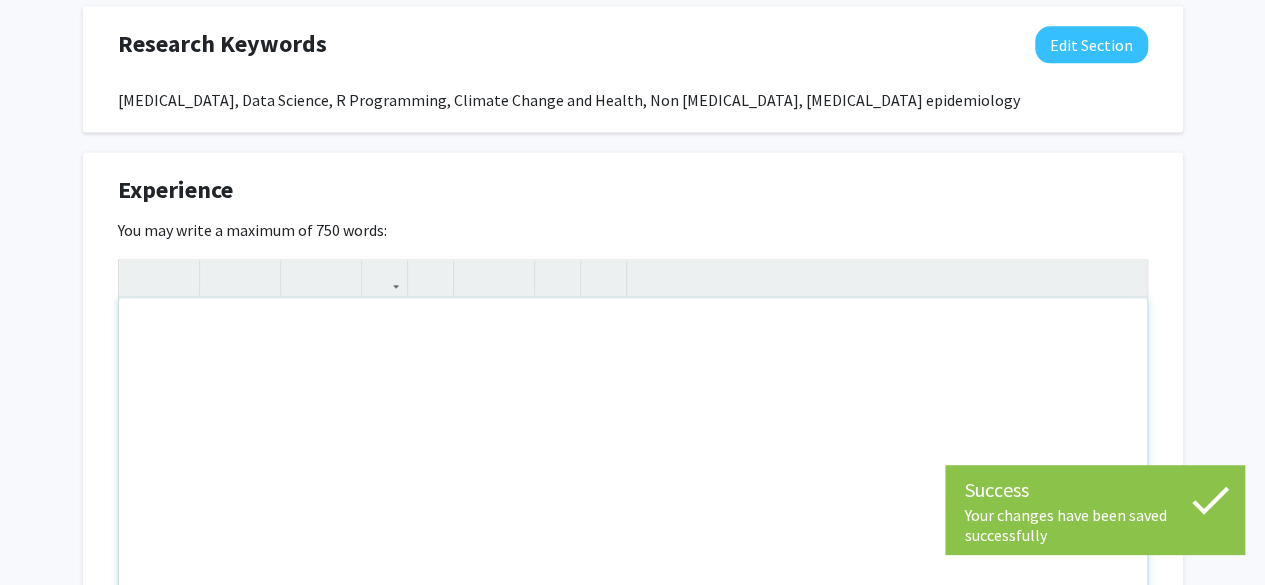 click at bounding box center [633, 448] 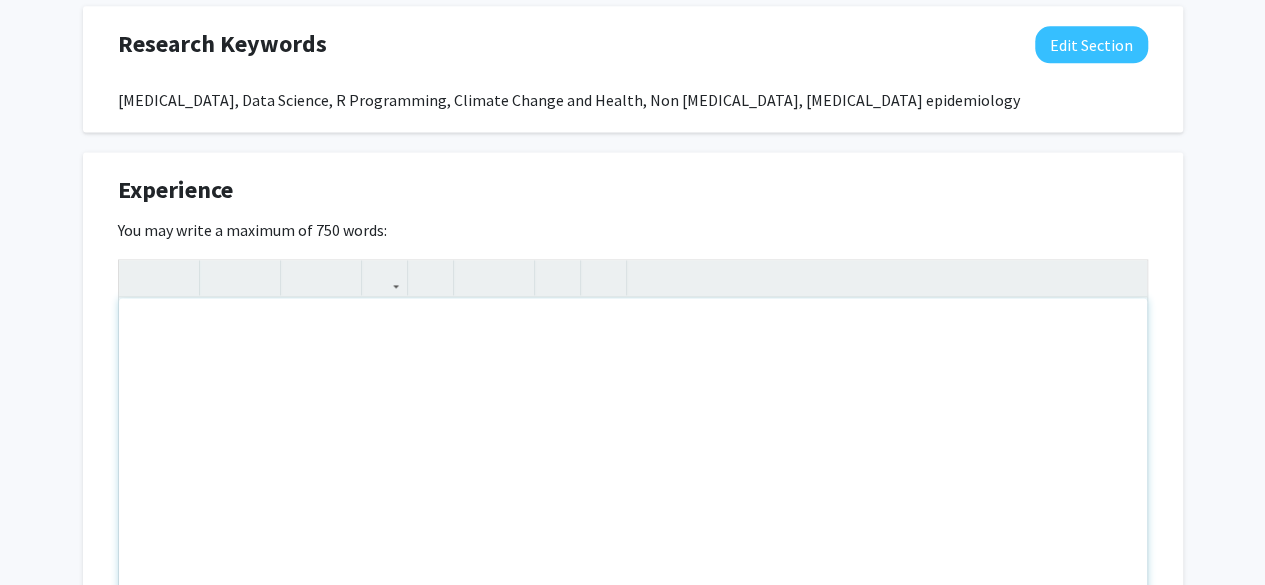click at bounding box center (633, 448) 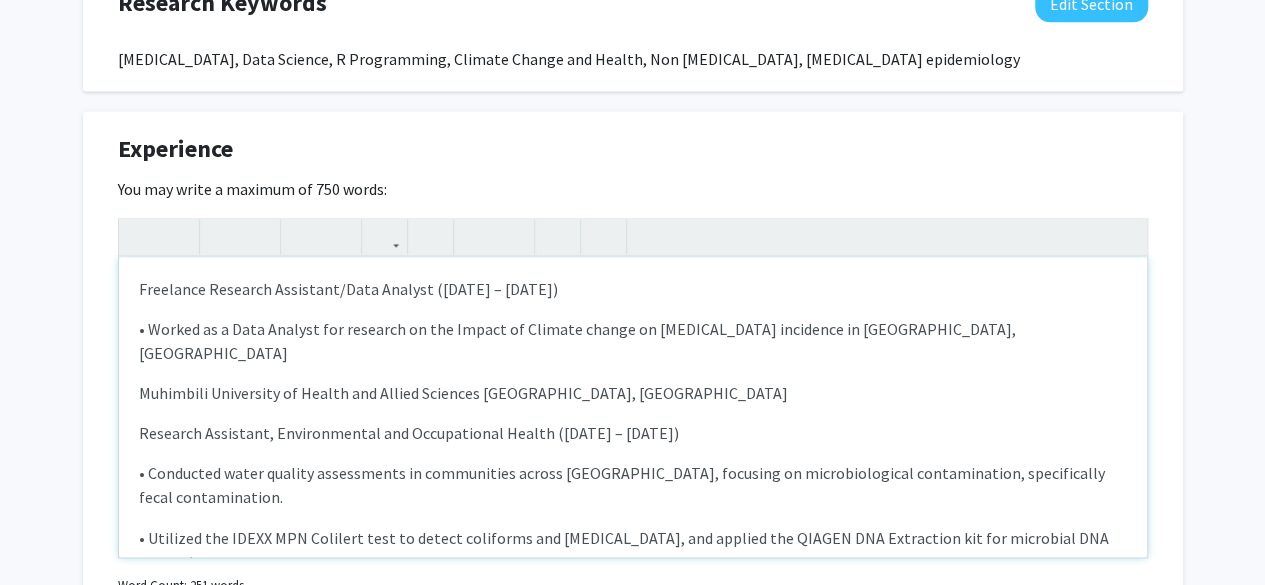 scroll, scrollTop: 1369, scrollLeft: 0, axis: vertical 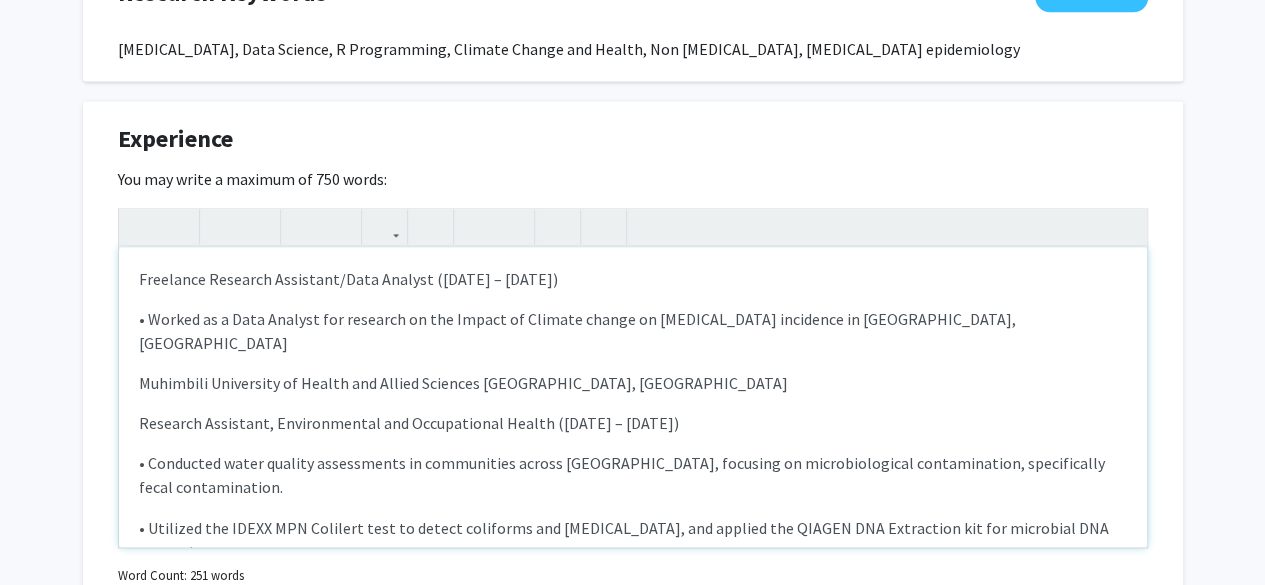 drag, startPoint x: 562, startPoint y: 275, endPoint x: 425, endPoint y: 263, distance: 137.52454 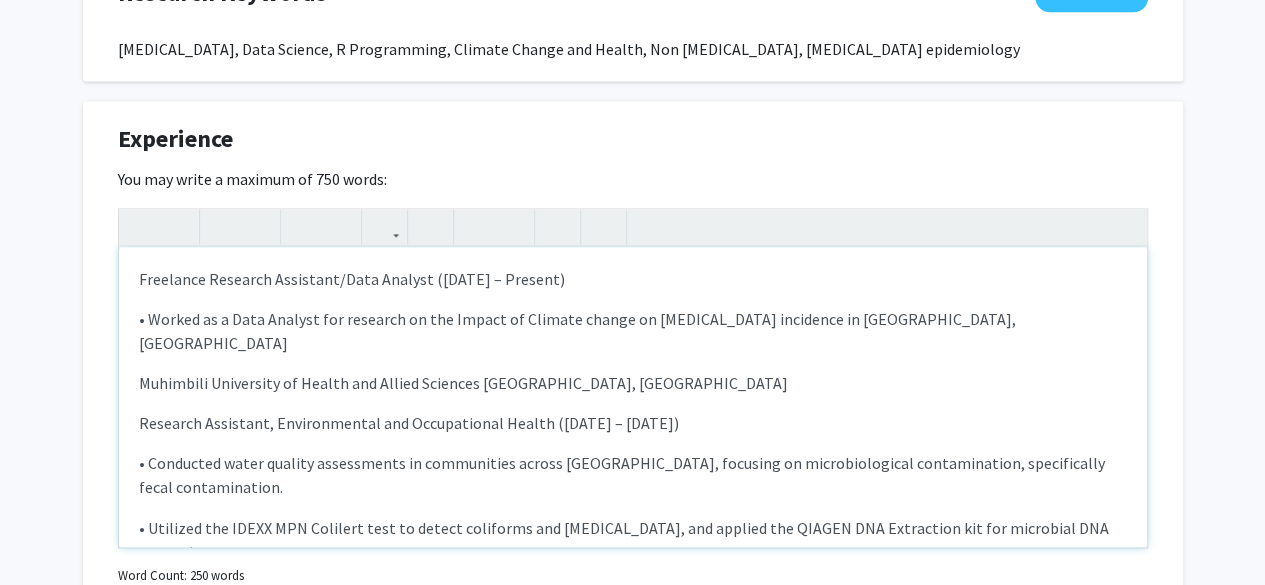click on "Freelance Research Assistant/Data Analyst ([DATE] – Present)" at bounding box center [633, 279] 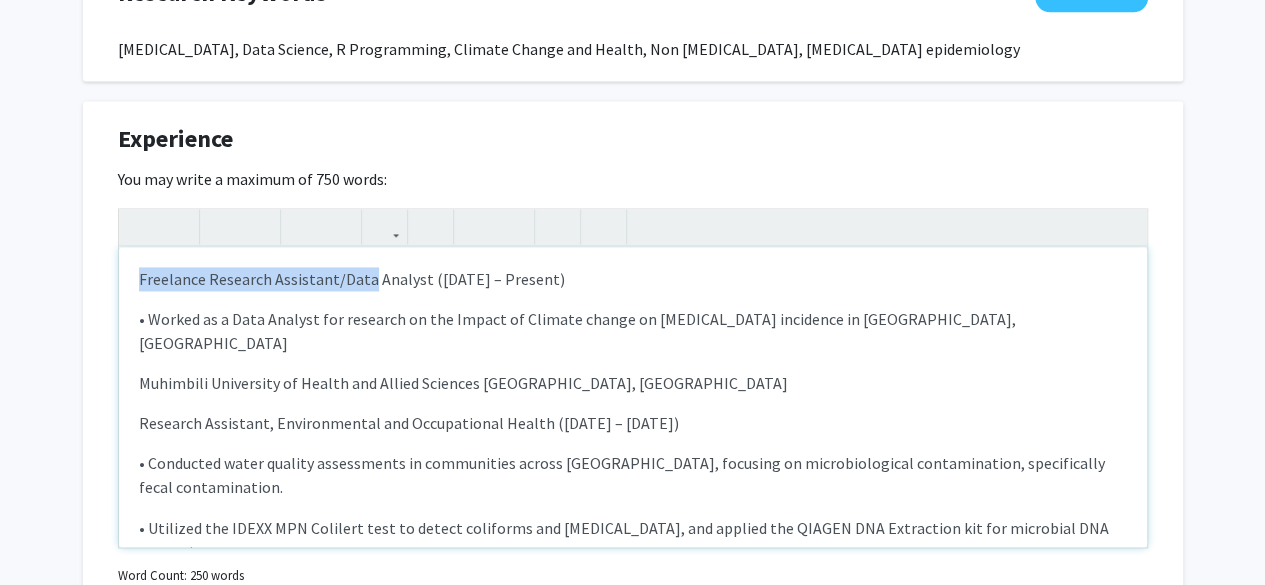 drag, startPoint x: 367, startPoint y: 276, endPoint x: 137, endPoint y: 270, distance: 230.07825 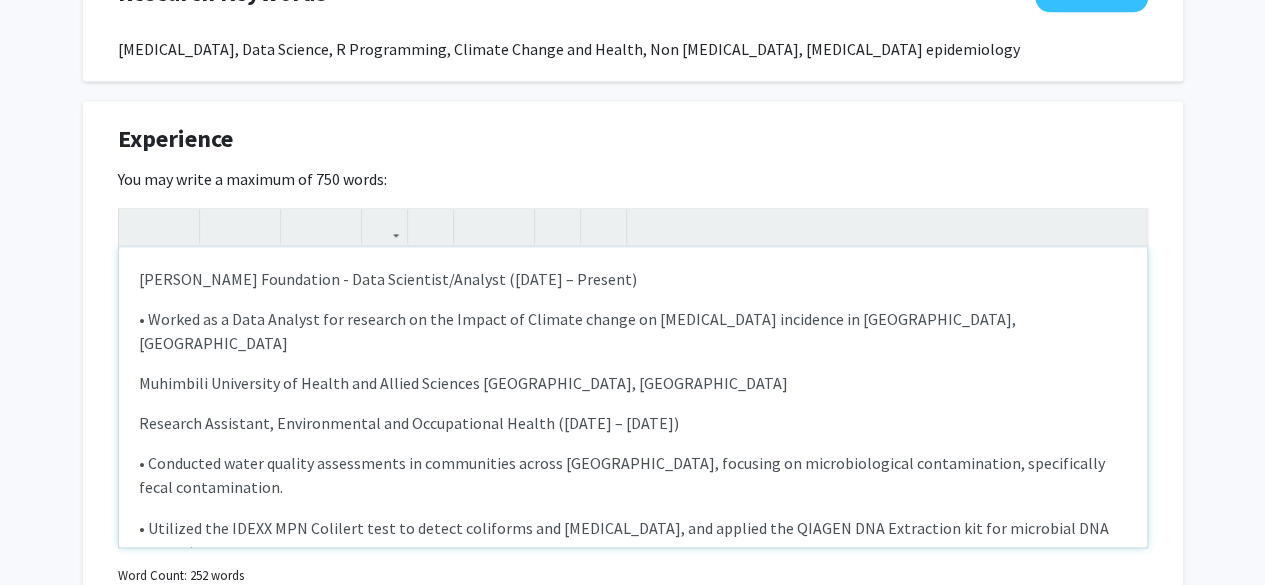 click on "•	Worked as a Data Analyst for research on the Impact of Climate change on [MEDICAL_DATA] incidence in [GEOGRAPHIC_DATA], [GEOGRAPHIC_DATA]" at bounding box center (633, 331) 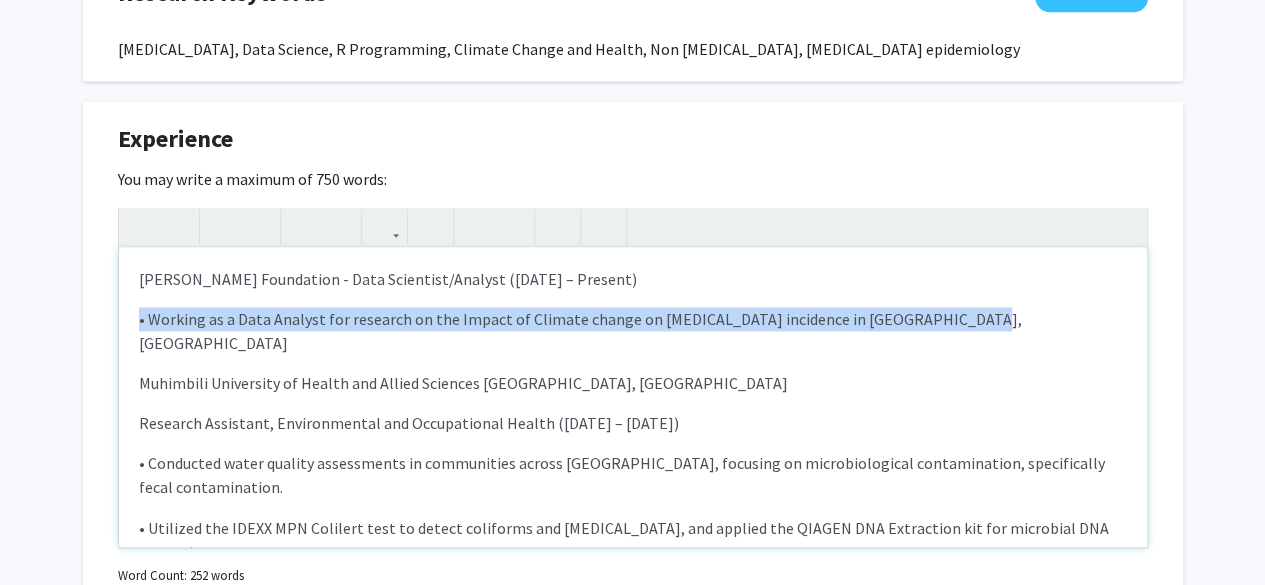 drag, startPoint x: 962, startPoint y: 324, endPoint x: 50, endPoint y: 301, distance: 912.29 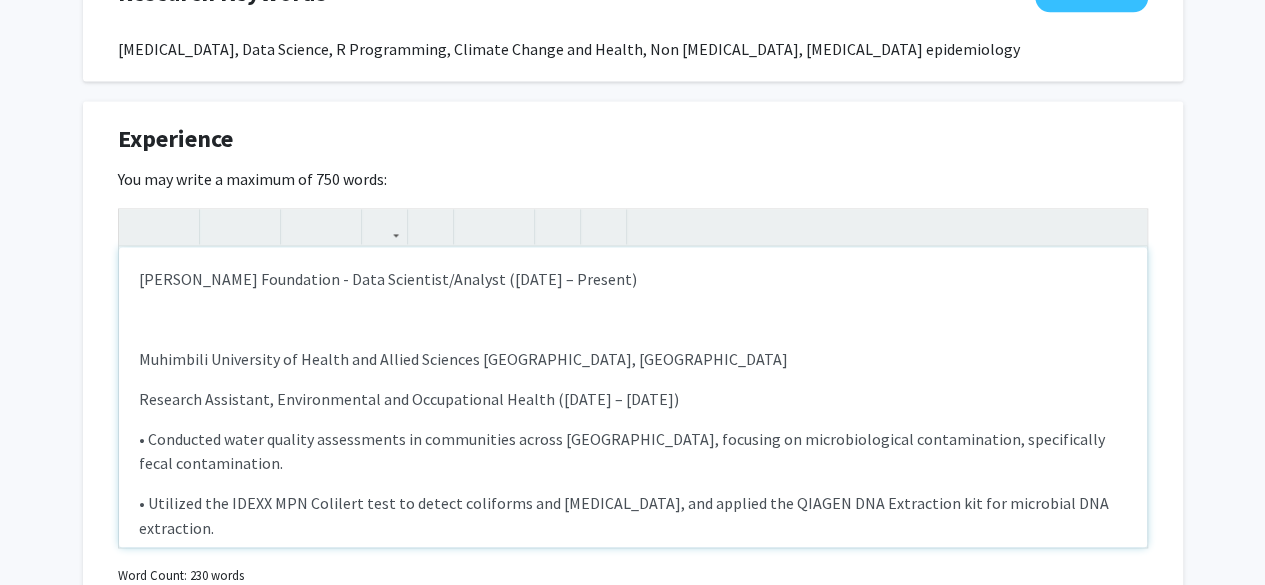 click on "[PERSON_NAME] Foundation - Data Scientist/Analyst ([DATE] – Present)" at bounding box center (633, 279) 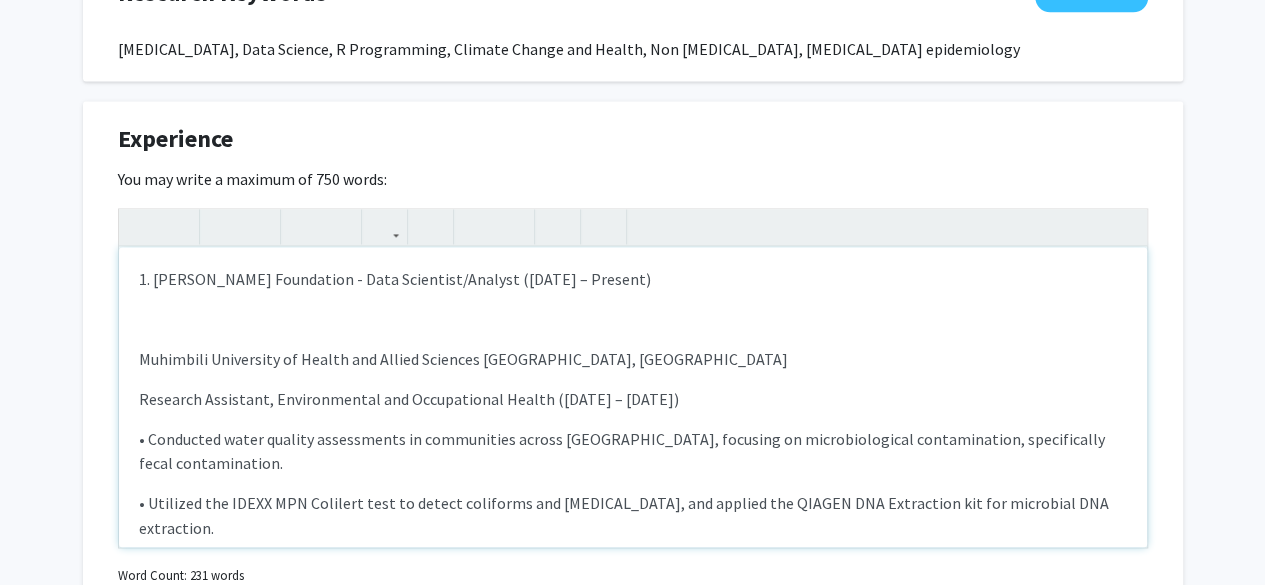 click on "Muhimbili University of Health and Allied Sciences	[GEOGRAPHIC_DATA], [GEOGRAPHIC_DATA]" at bounding box center (633, 359) 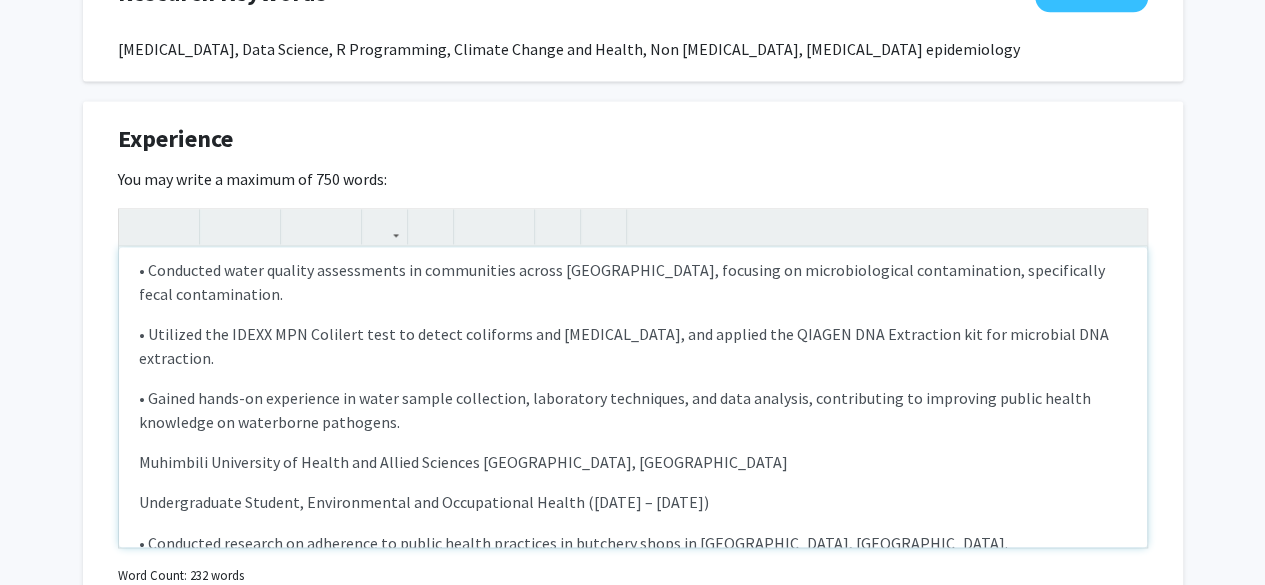 scroll, scrollTop: 201, scrollLeft: 0, axis: vertical 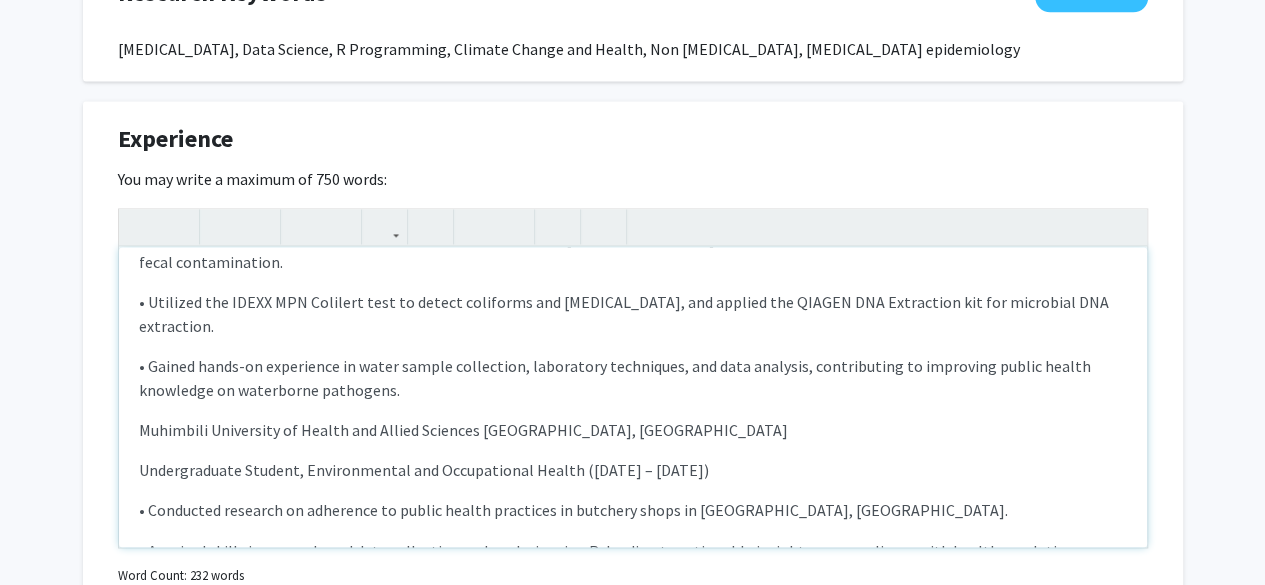 click on "Muhimbili University of Health and Allied Sciences	[GEOGRAPHIC_DATA], [GEOGRAPHIC_DATA]" at bounding box center [633, 430] 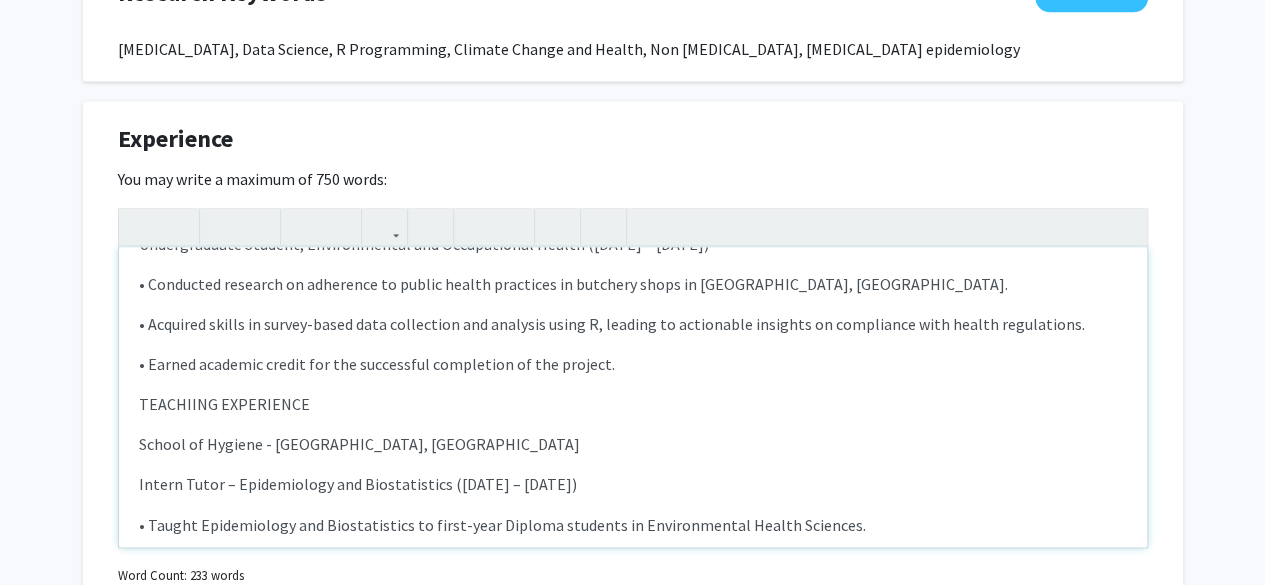 scroll, scrollTop: 453, scrollLeft: 0, axis: vertical 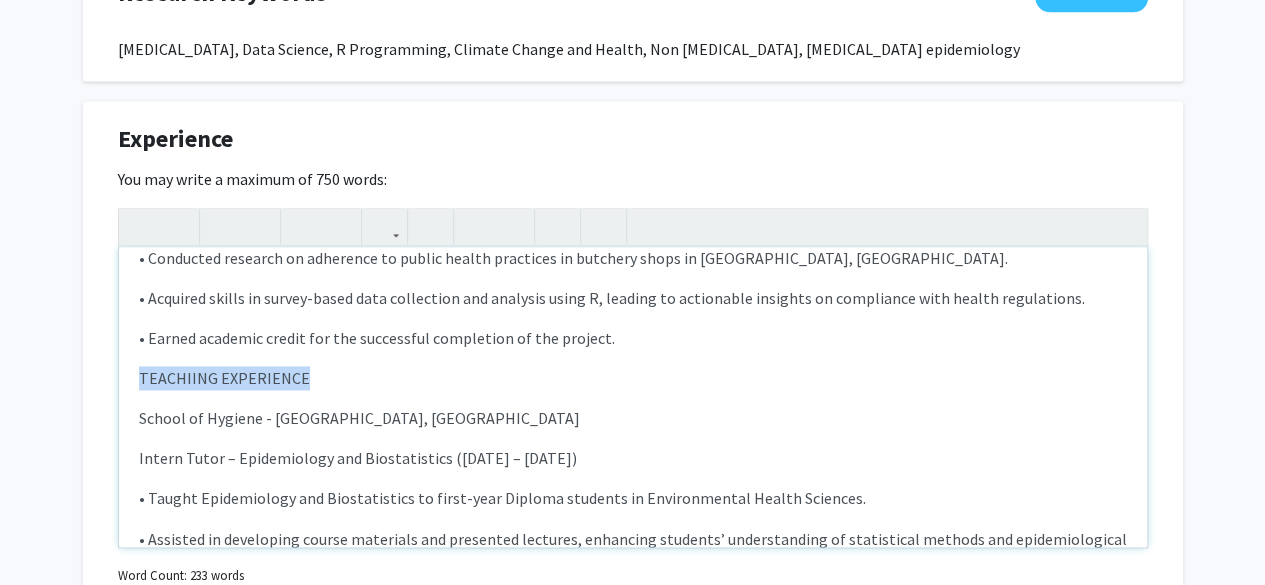 drag, startPoint x: 310, startPoint y: 359, endPoint x: 124, endPoint y: 354, distance: 186.0672 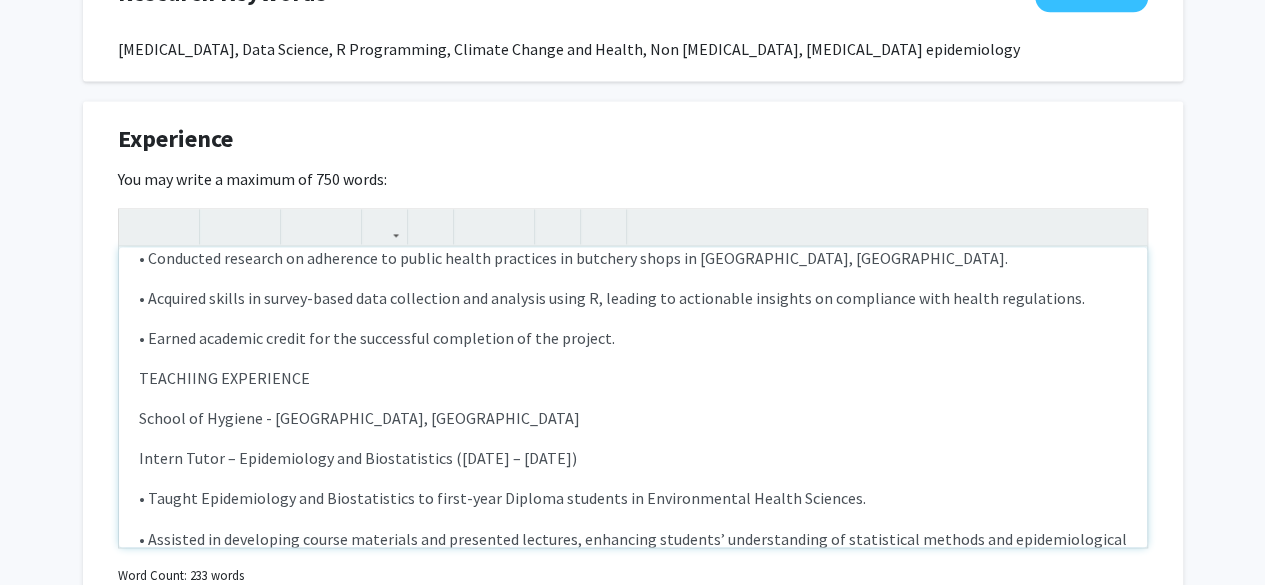 click on "1. [PERSON_NAME] Foundation - Data Scientist/Analyst ([DATE] – Present) 2. Muhimbili University of Health and Allied Sciences	[GEOGRAPHIC_DATA], [GEOGRAPHIC_DATA]  Research Assistant, Environmental and Occupational Health	([DATE] – [DATE]) •	Conducted water quality assessments in communities across [GEOGRAPHIC_DATA], focusing on microbiological contamination, specifically fecal contamination. •	Utilized the IDEXX MPN Colilert test to detect coliforms and [MEDICAL_DATA], and applied the QIAGEN DNA Extraction kit for microbial DNA extraction. •	Gained hands-on experience in water sample collection, laboratory techniques, and data analysis, contributing to improving public health knowledge on waterborne pathogens. 3. Muhimbili University of Health and Allied Sciences	[GEOGRAPHIC_DATA], [GEOGRAPHIC_DATA]  Undergraduate Student, Environmental and Occupational Health	([DATE] – [DATE]) •	Conducted research on adherence to public health practices in butchery shops in [GEOGRAPHIC_DATA], [GEOGRAPHIC_DATA]. TEACHIING EXPERIENCE" at bounding box center [633, 397] 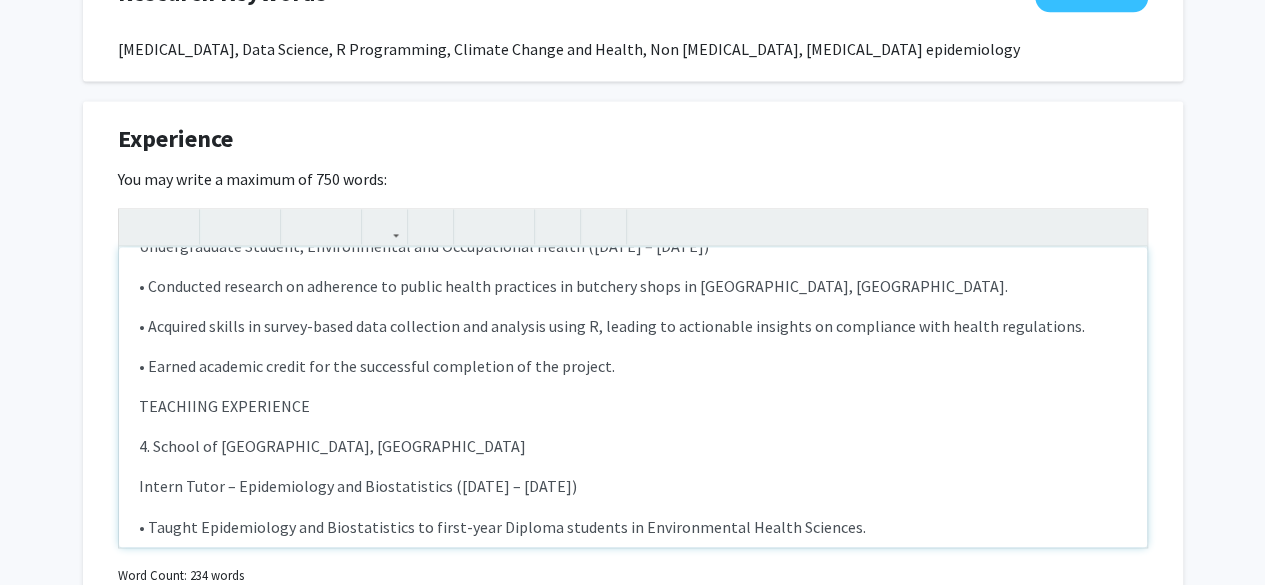 scroll, scrollTop: 424, scrollLeft: 0, axis: vertical 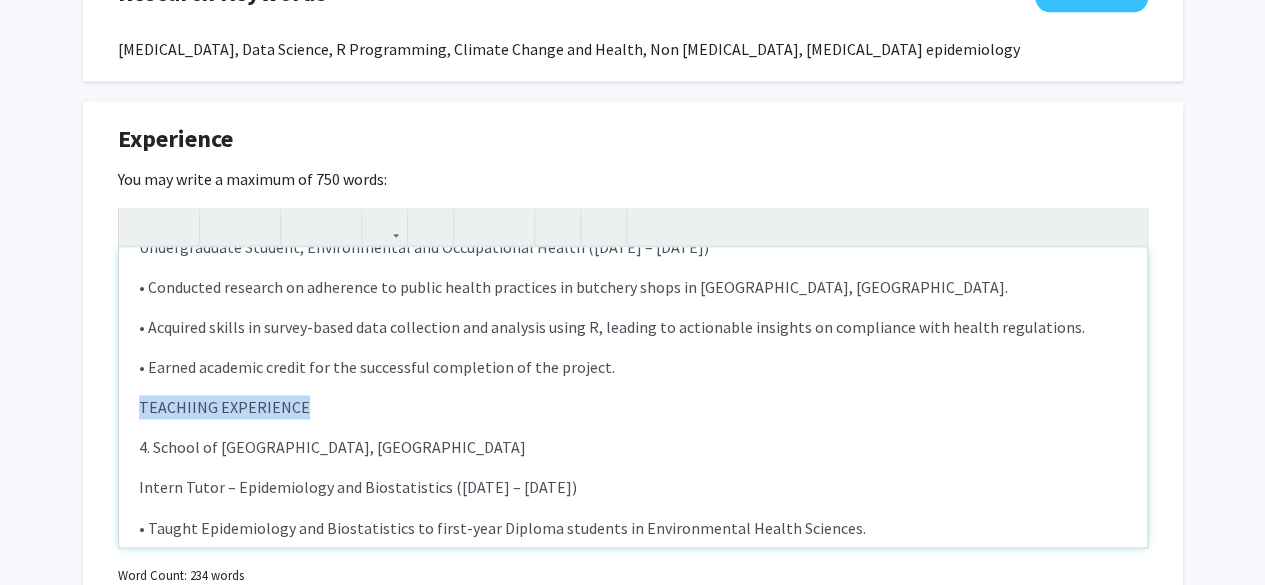 drag, startPoint x: 317, startPoint y: 363, endPoint x: 114, endPoint y: 393, distance: 205.20477 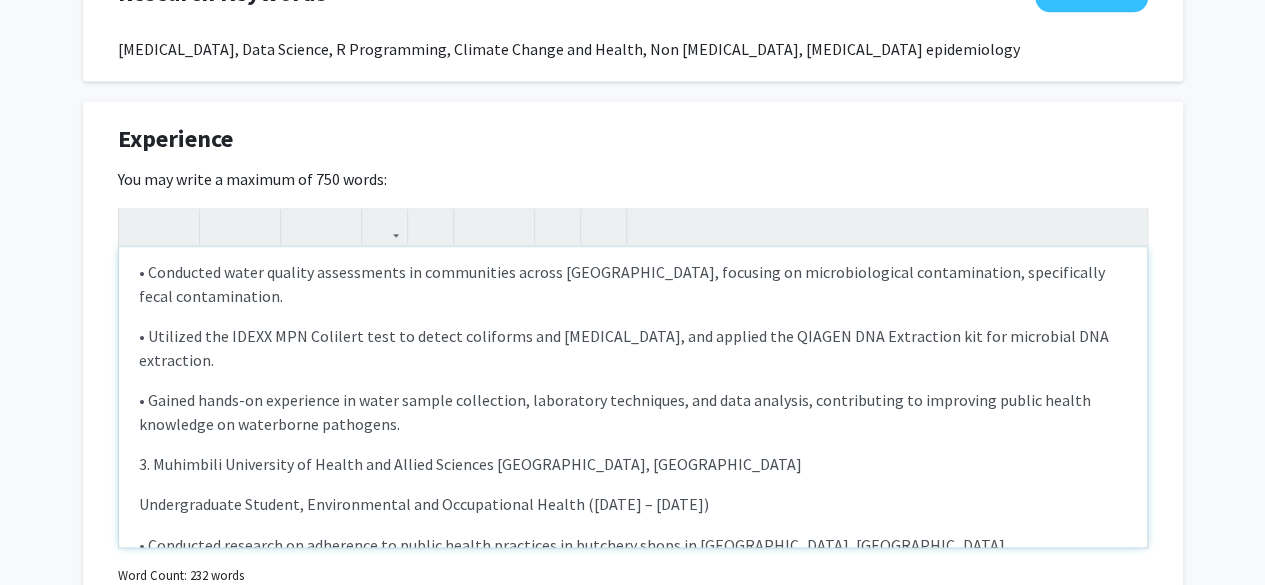 scroll, scrollTop: 147, scrollLeft: 0, axis: vertical 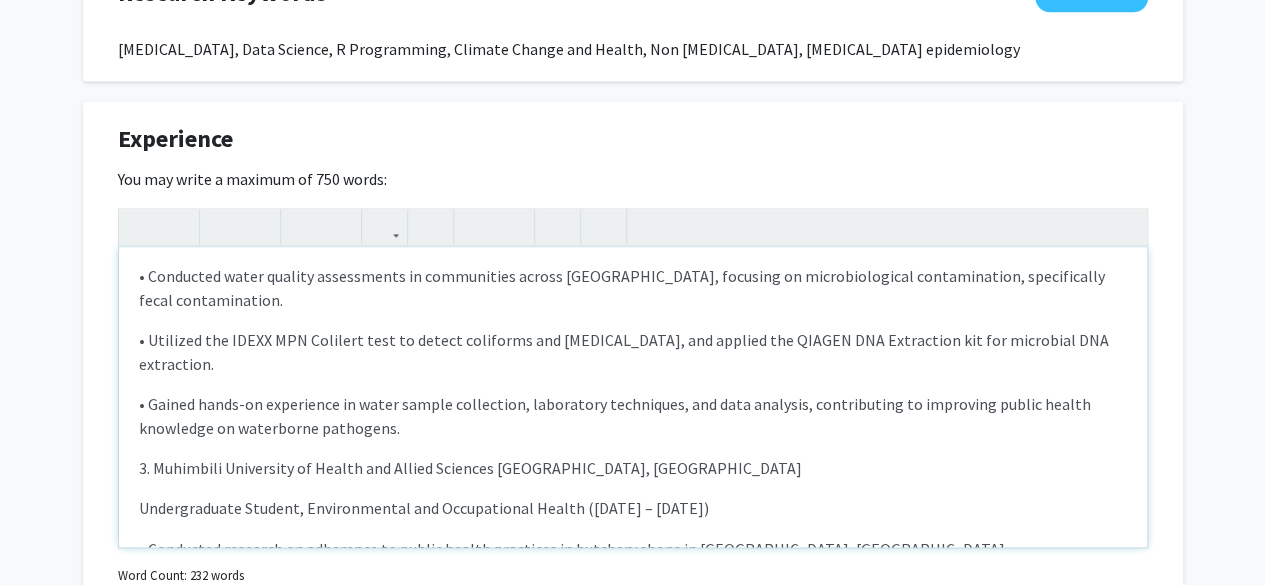 click on "•	Gained hands-on experience in water sample collection, laboratory techniques, and data analysis, contributing to improving public health knowledge on waterborne pathogens." at bounding box center [633, 416] 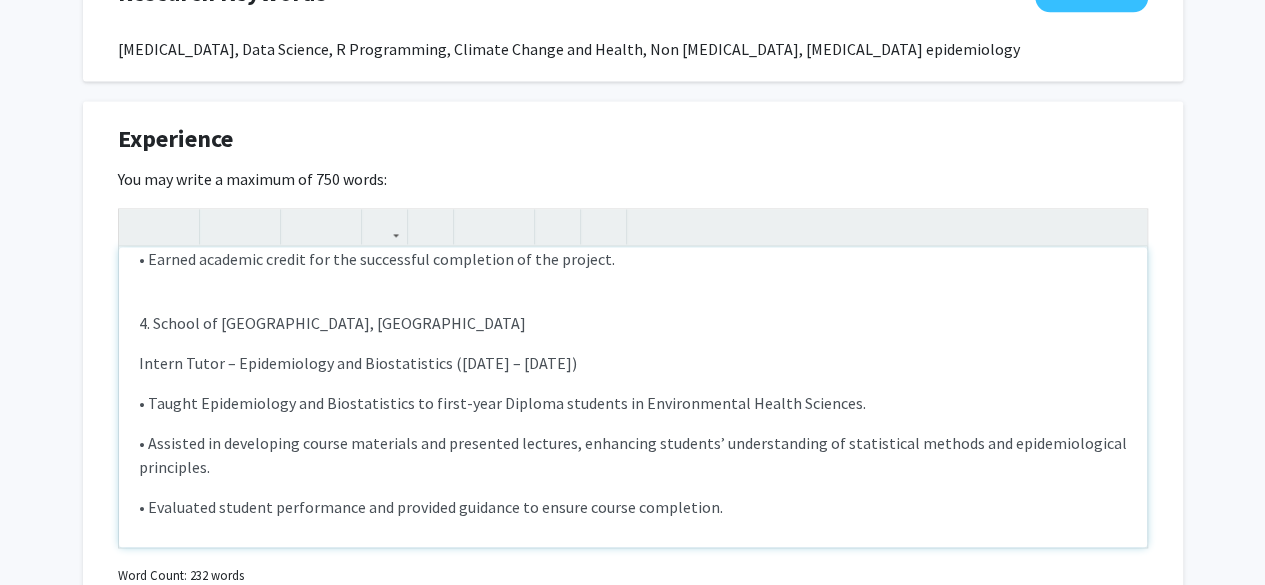scroll, scrollTop: 564, scrollLeft: 0, axis: vertical 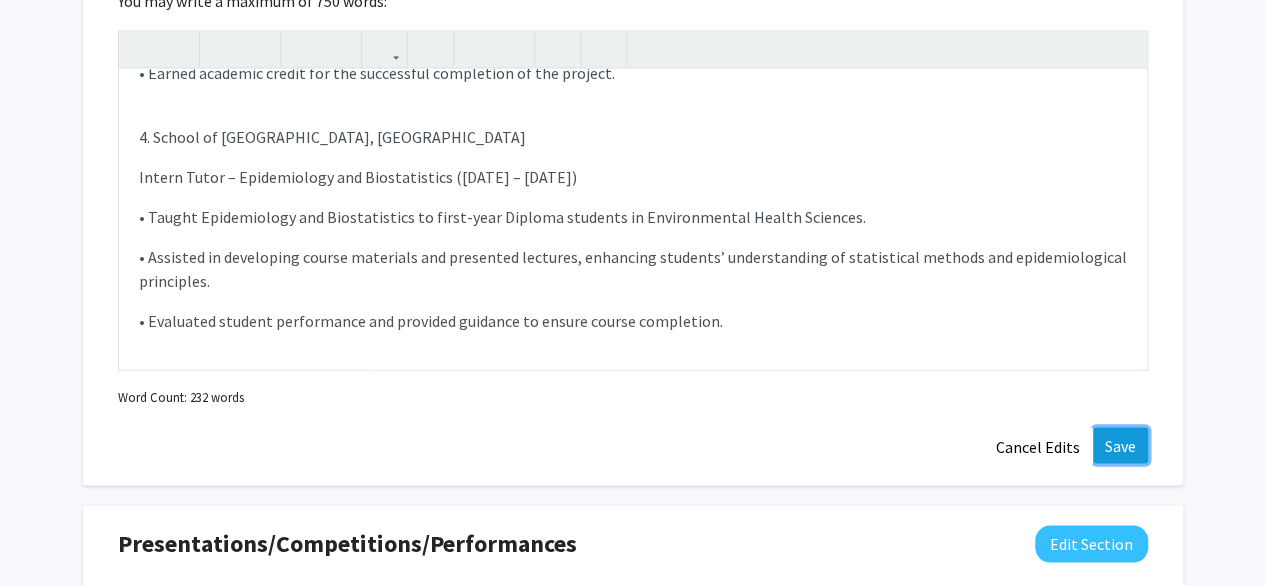 click on "Save" 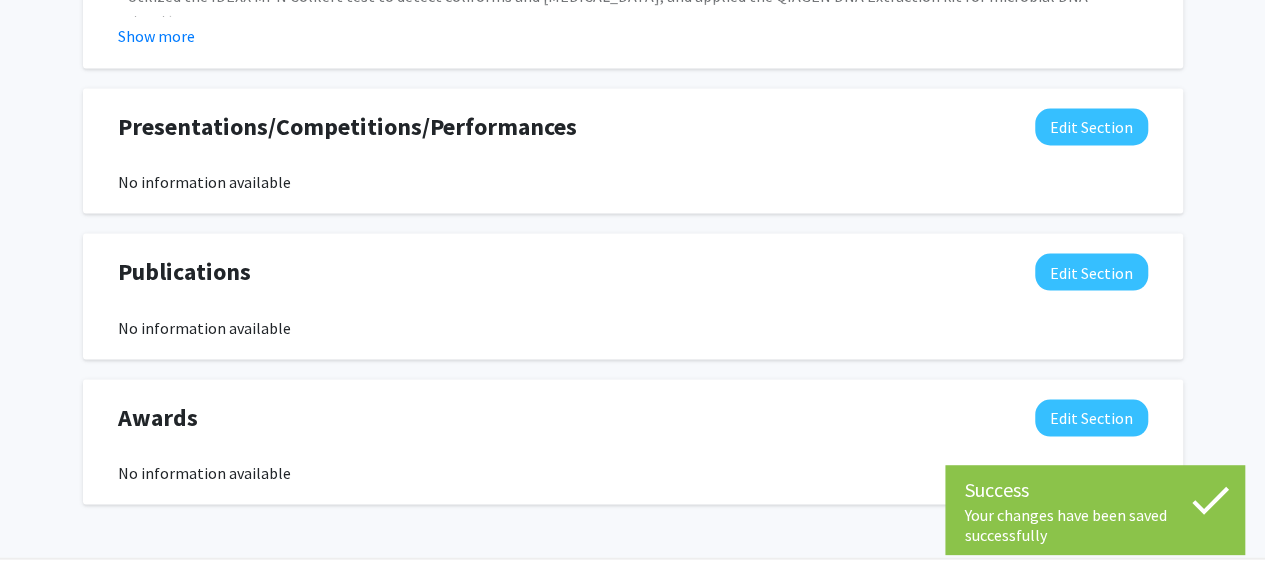 scroll, scrollTop: 1792, scrollLeft: 0, axis: vertical 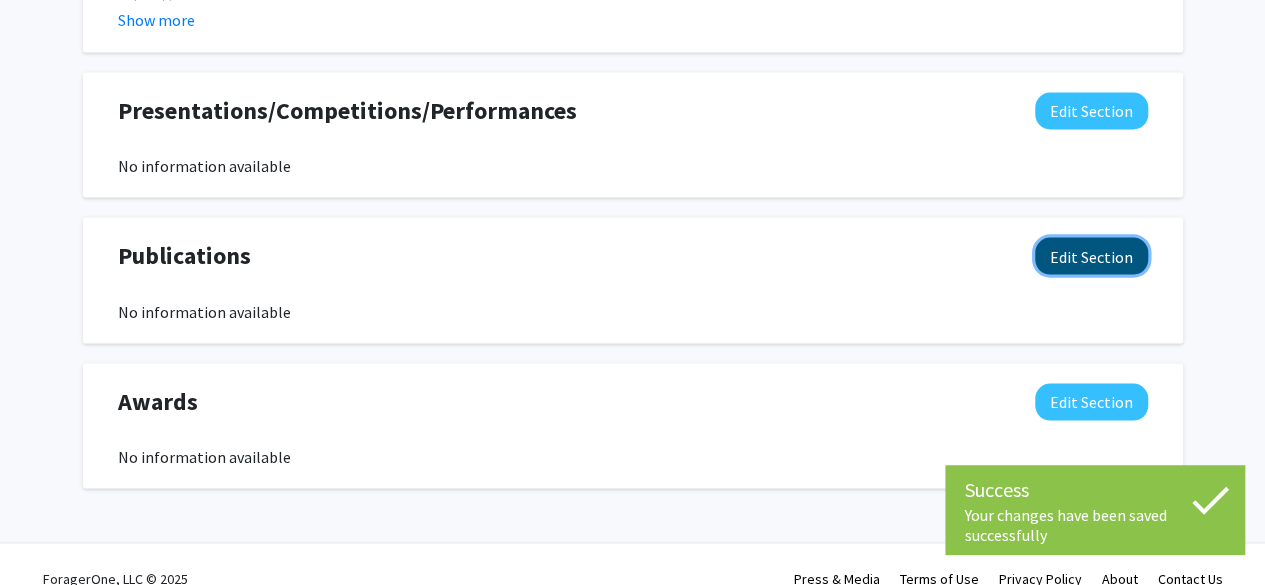 click on "Edit Section" 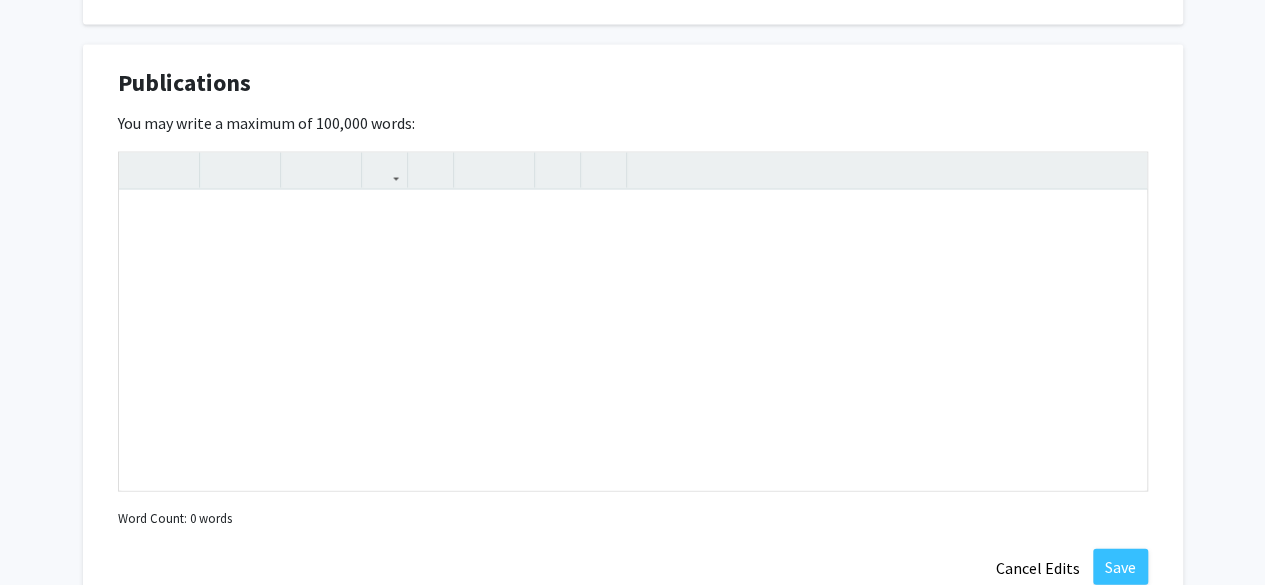 scroll, scrollTop: 1964, scrollLeft: 0, axis: vertical 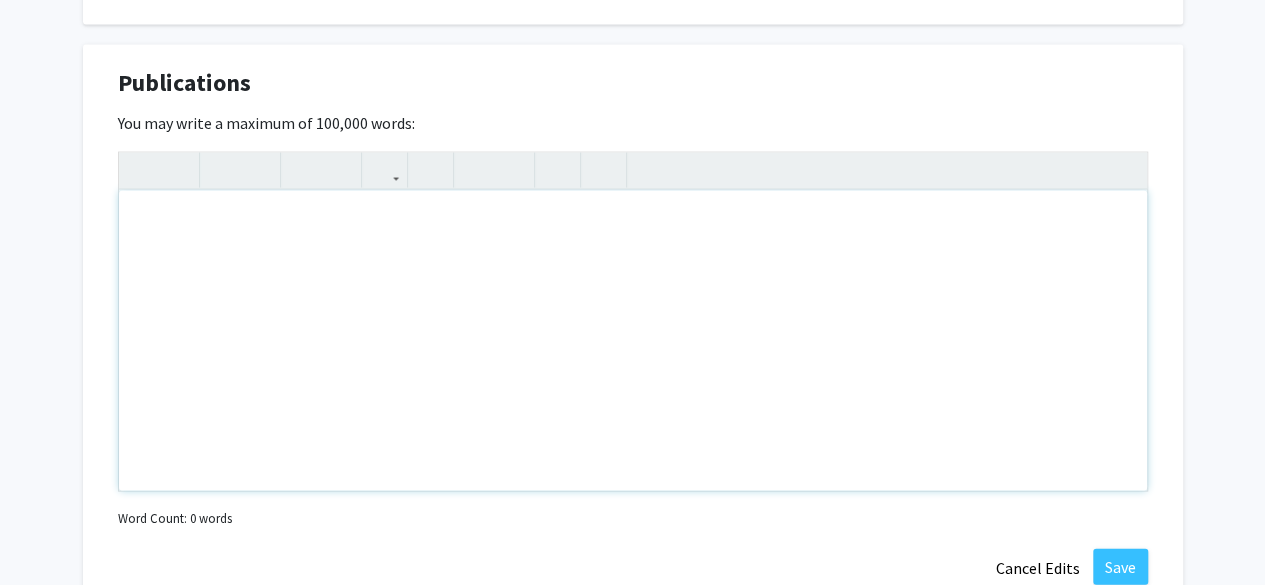 click at bounding box center (633, 341) 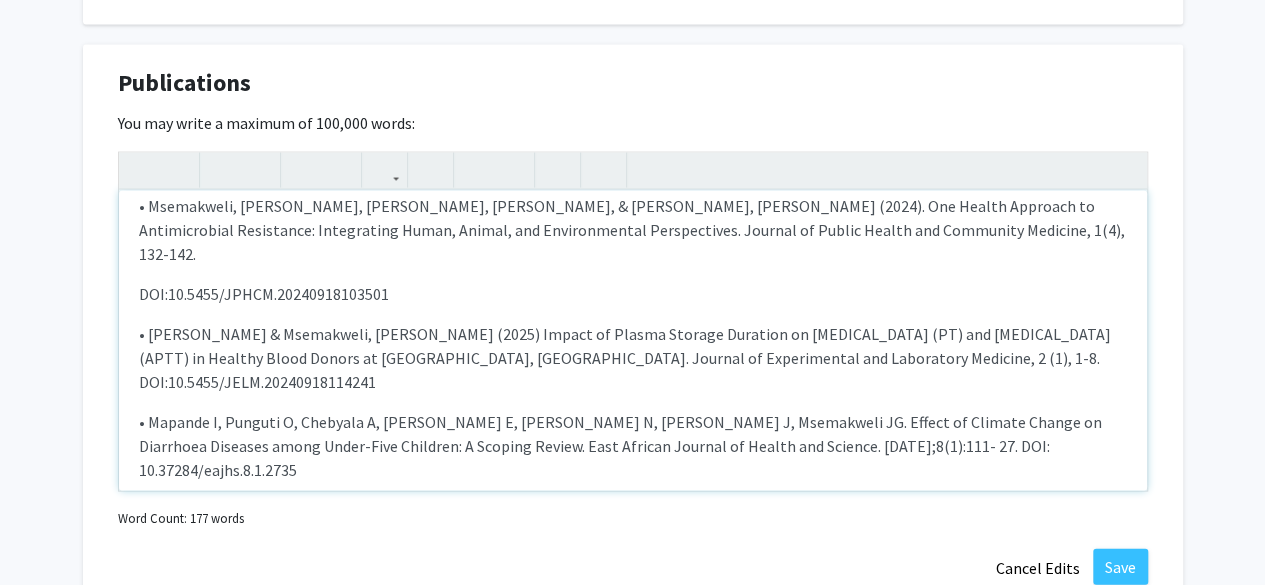 scroll, scrollTop: 0, scrollLeft: 0, axis: both 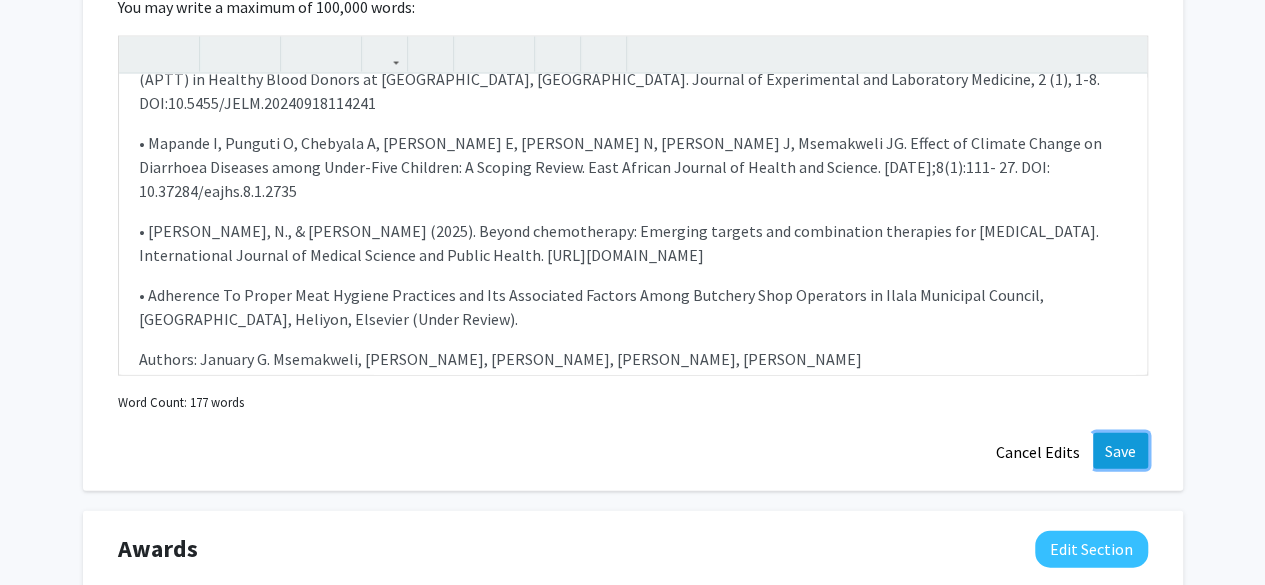 click on "Save" 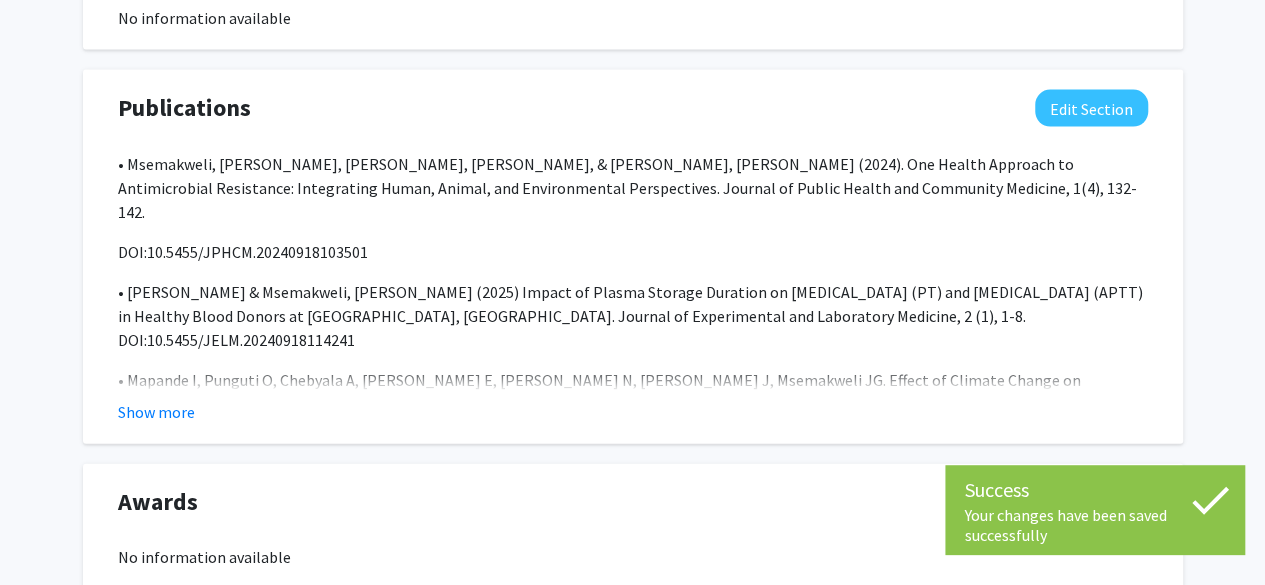 scroll, scrollTop: 2068, scrollLeft: 0, axis: vertical 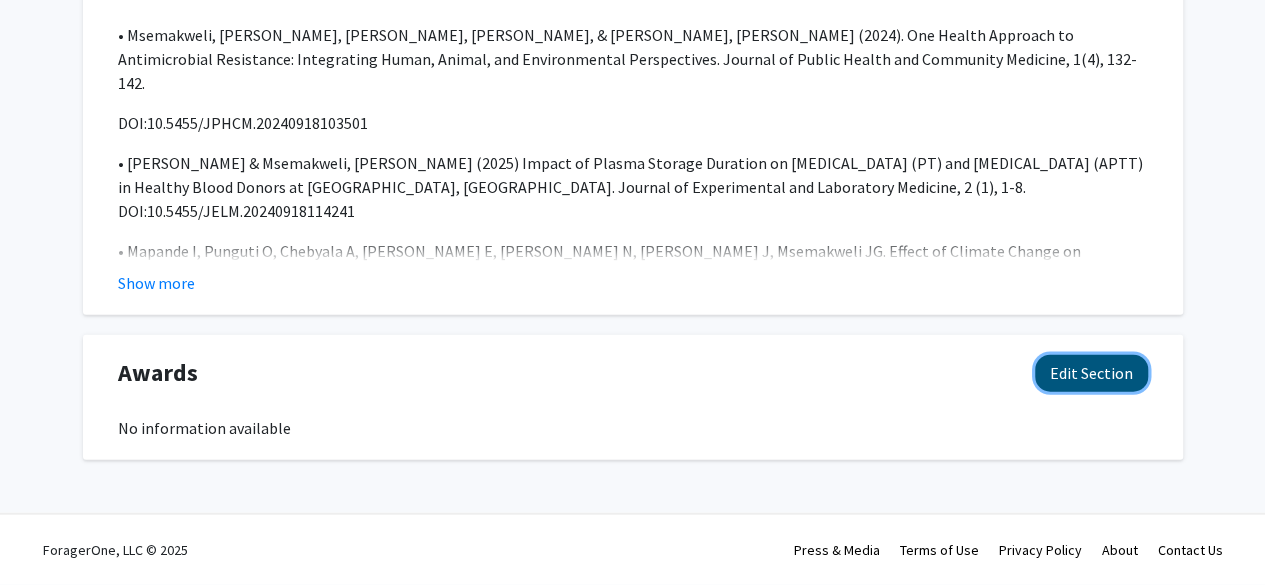 click on "Edit Section" 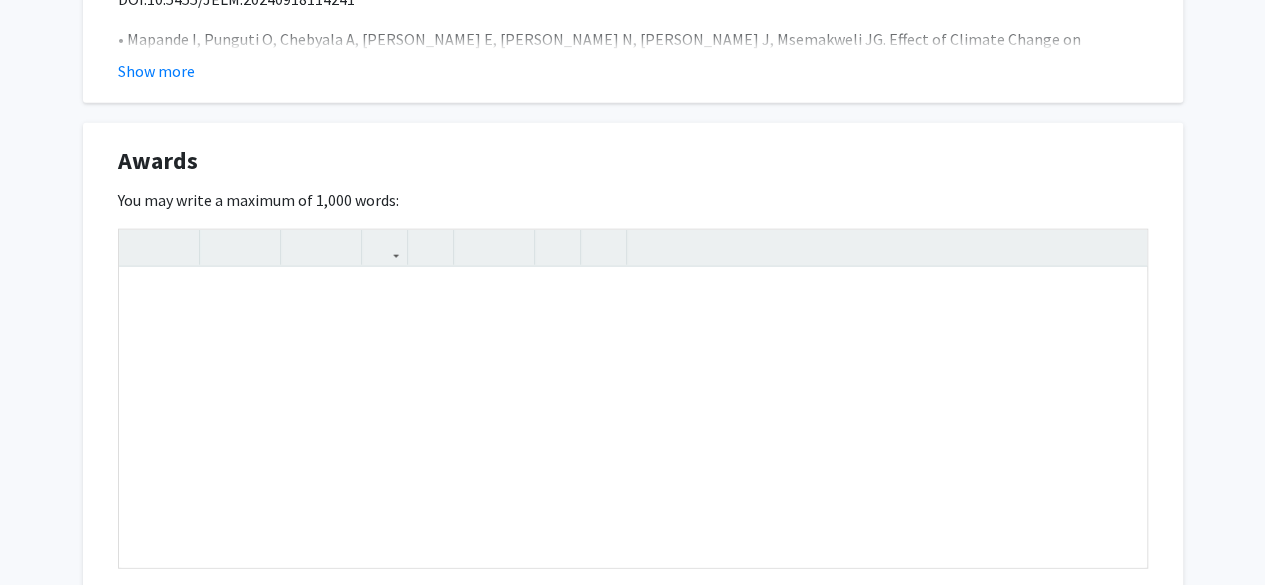 scroll, scrollTop: 2289, scrollLeft: 0, axis: vertical 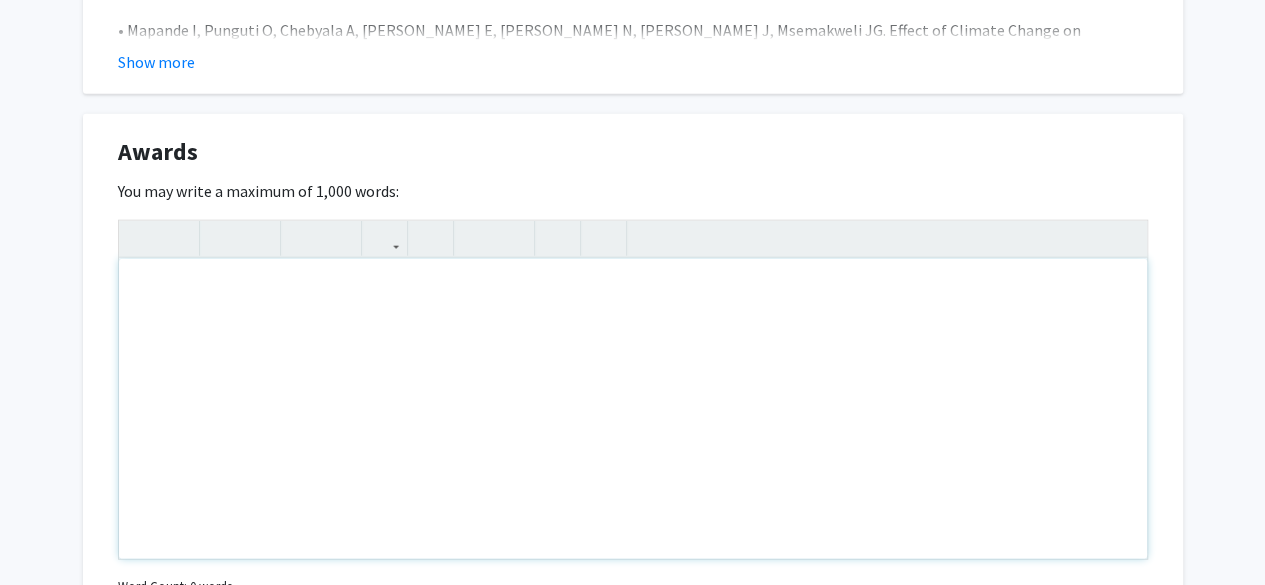 click at bounding box center [633, 409] 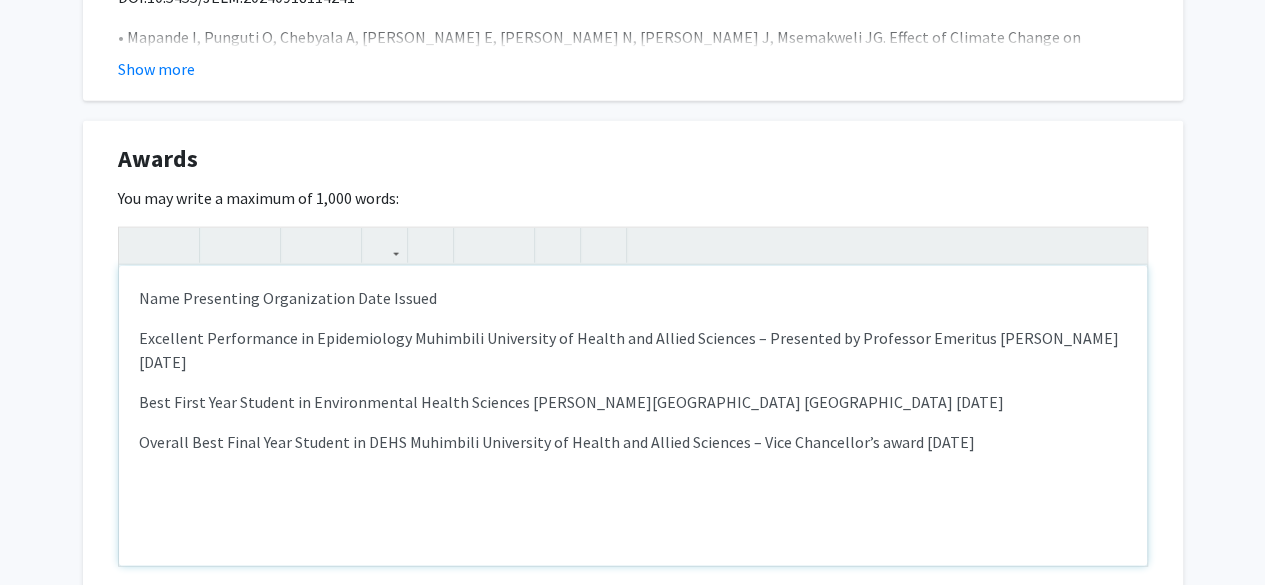scroll, scrollTop: 2283, scrollLeft: 0, axis: vertical 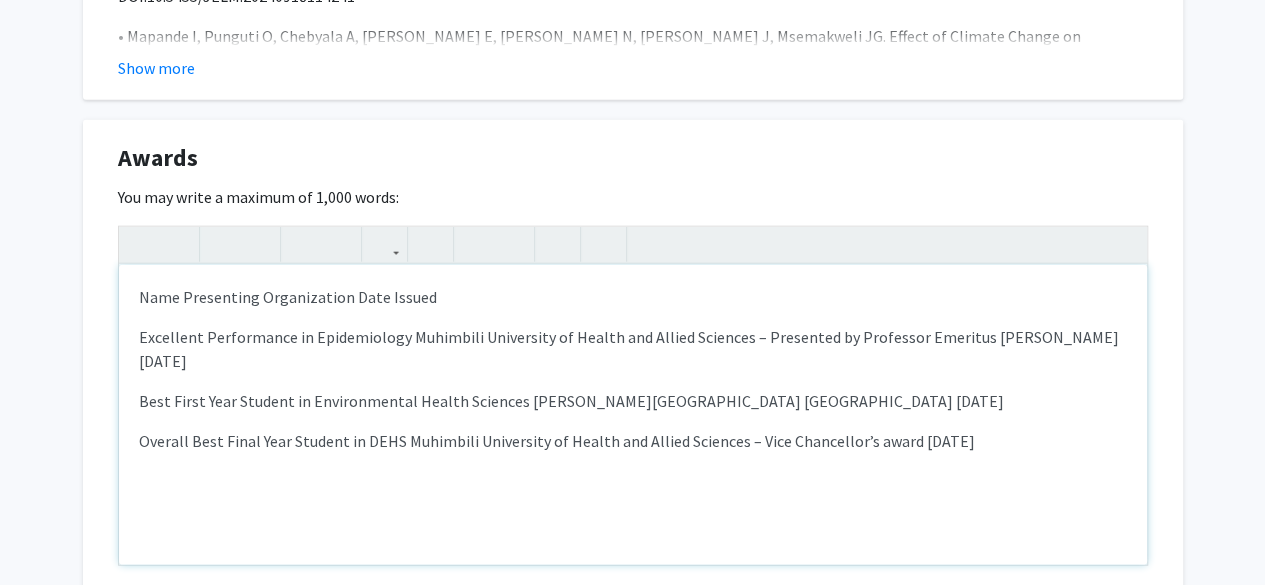 click on "Overall Best Final Year Student in DEHS	Muhimbili University of Health and Allied Sciences – Vice Chancellor’s award	[DATE]" at bounding box center [633, 441] 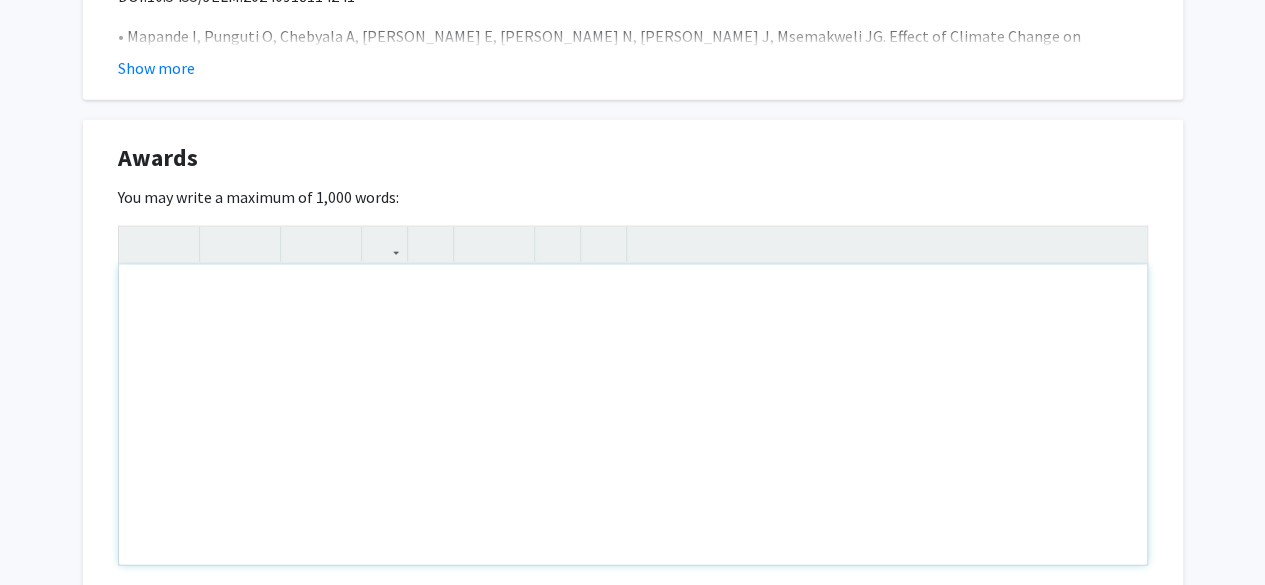 type on "<p>Excellent Performance in Epidemiology – Awarded by Muhimbili University of Health and Allied Sciences, presented by Professor Emeritus [PERSON_NAME] ([DATE])</p><br><p>Best First Year Student in Environmental Health Sciences – Awarded by [PERSON_NAME] Gold Mine [GEOGRAPHIC_DATA] ([DATE])</p><br><p>Overall Best Final Year Student in DEHS – Vice Chancellor’s Award, Muhimbili University of Health and Allied Sciences ([DATE])</p>" 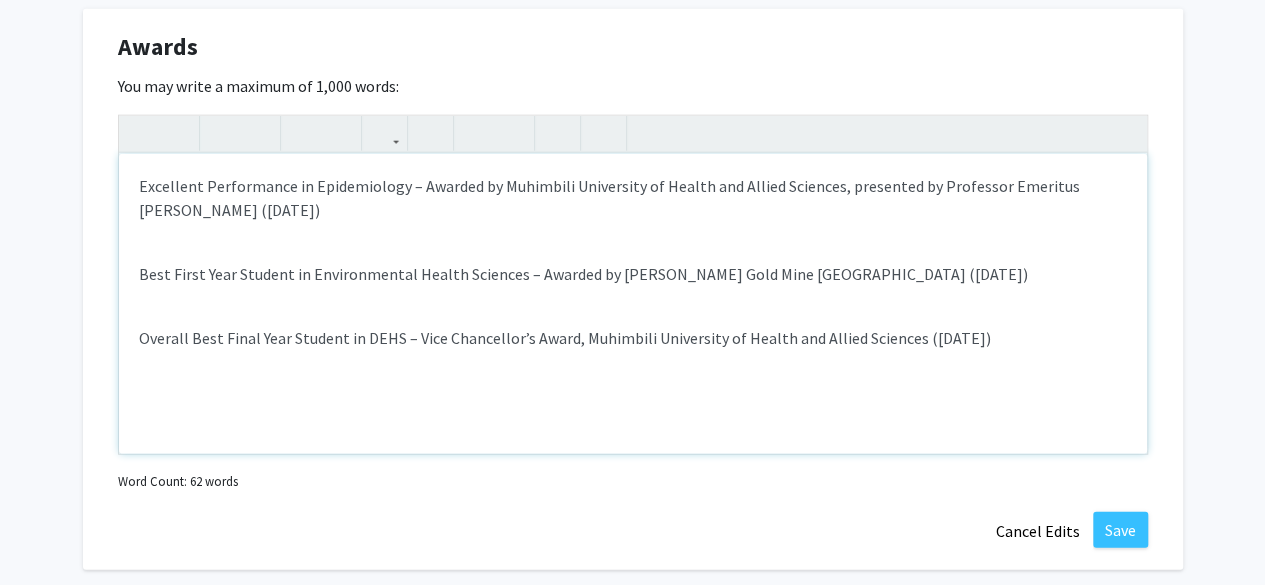 scroll, scrollTop: 2502, scrollLeft: 0, axis: vertical 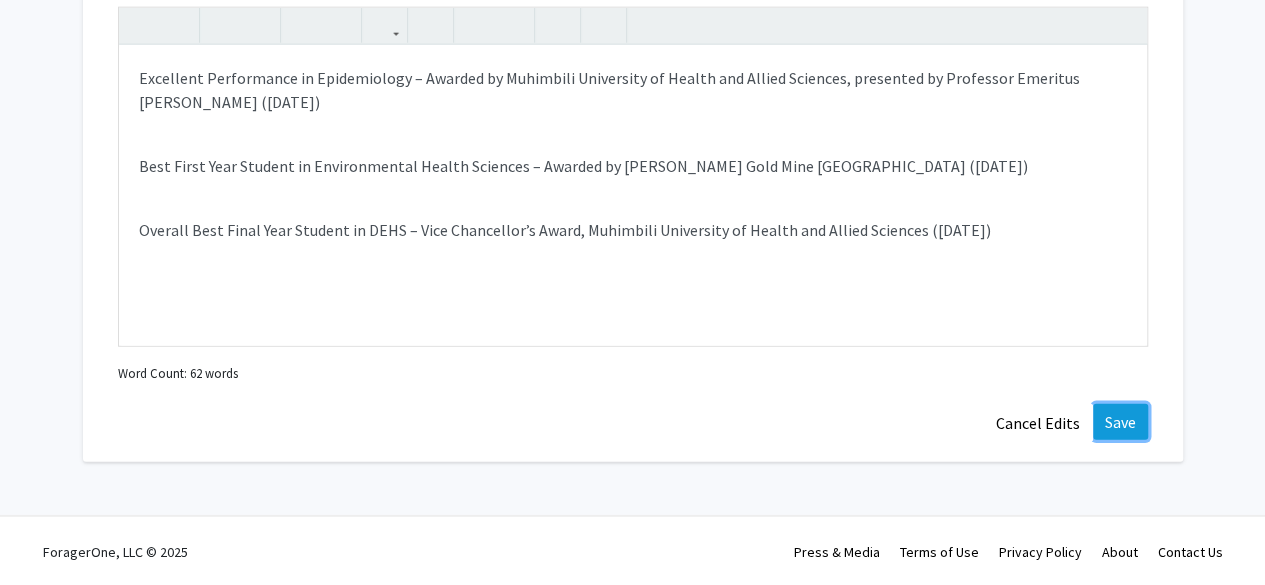click on "Save" 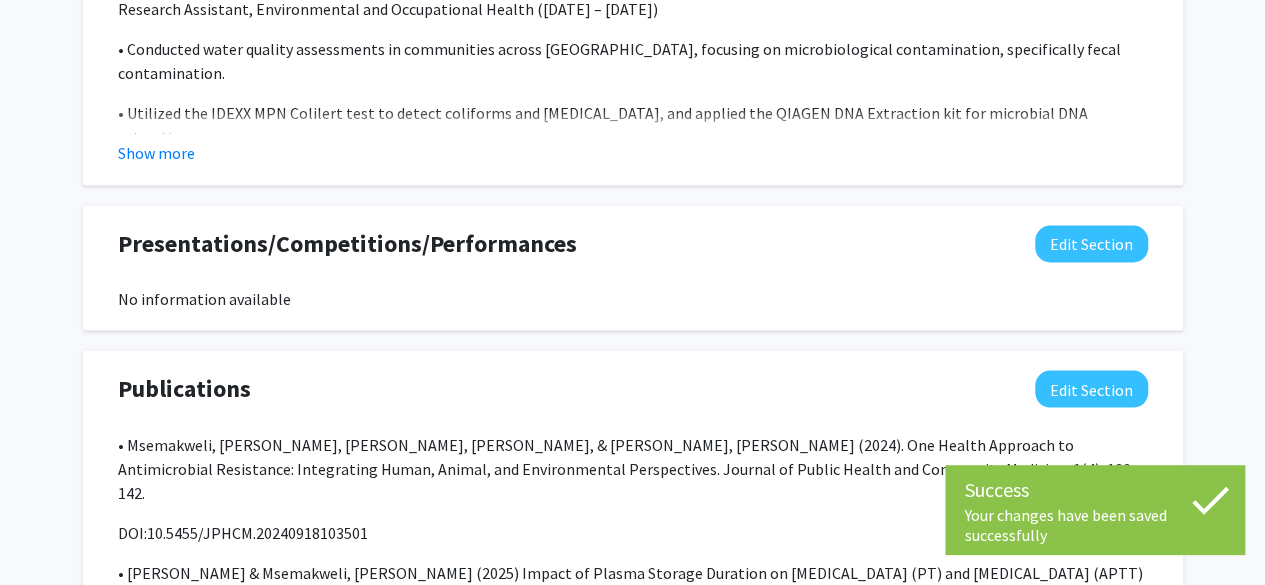 scroll, scrollTop: 1673, scrollLeft: 0, axis: vertical 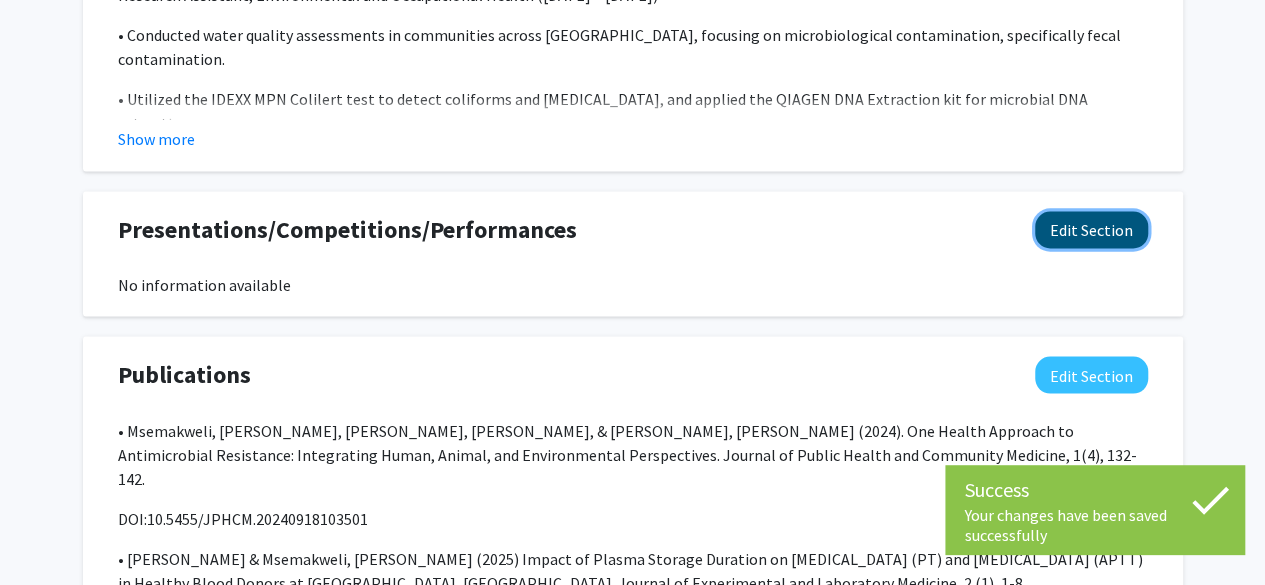 click on "Edit Section" 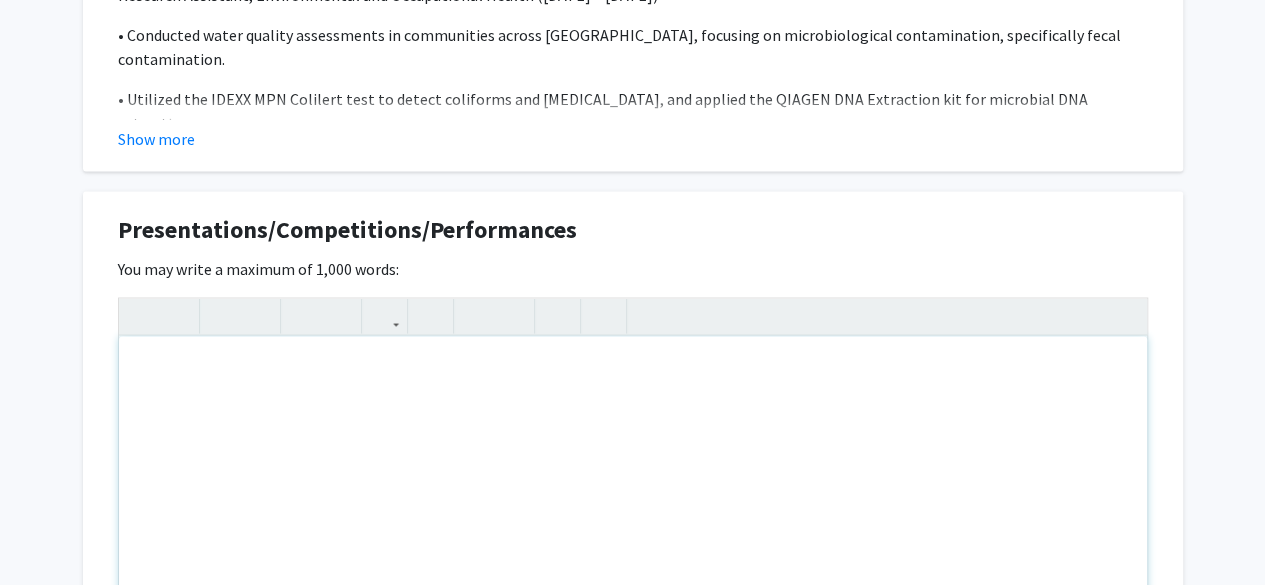 click at bounding box center [633, 486] 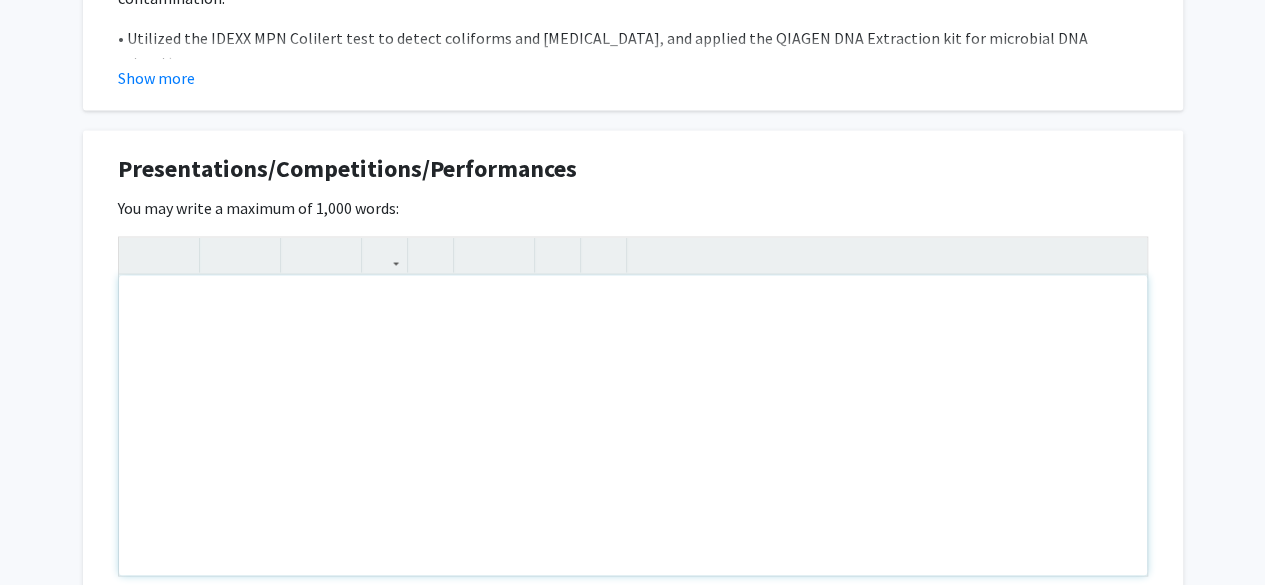 scroll, scrollTop: 1735, scrollLeft: 0, axis: vertical 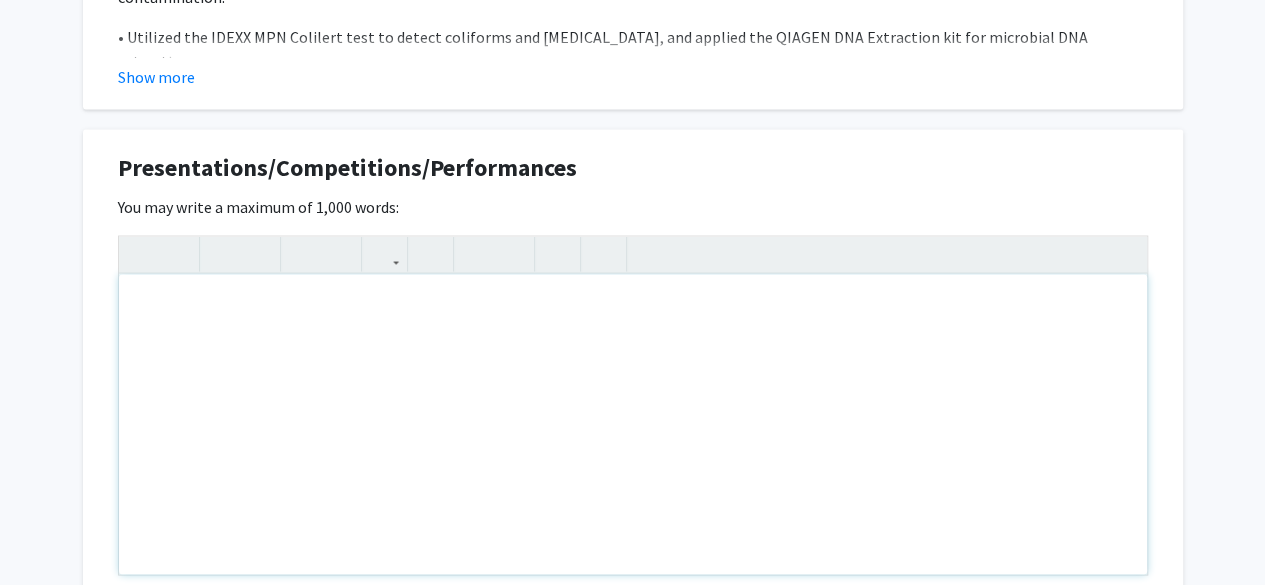 paste 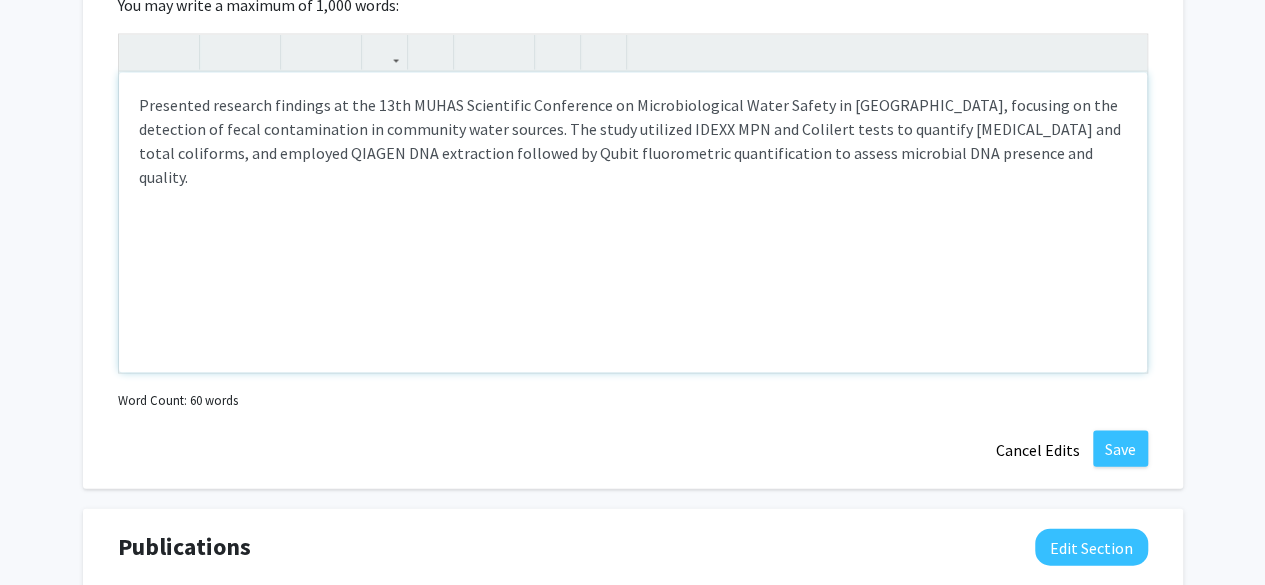 scroll, scrollTop: 1943, scrollLeft: 0, axis: vertical 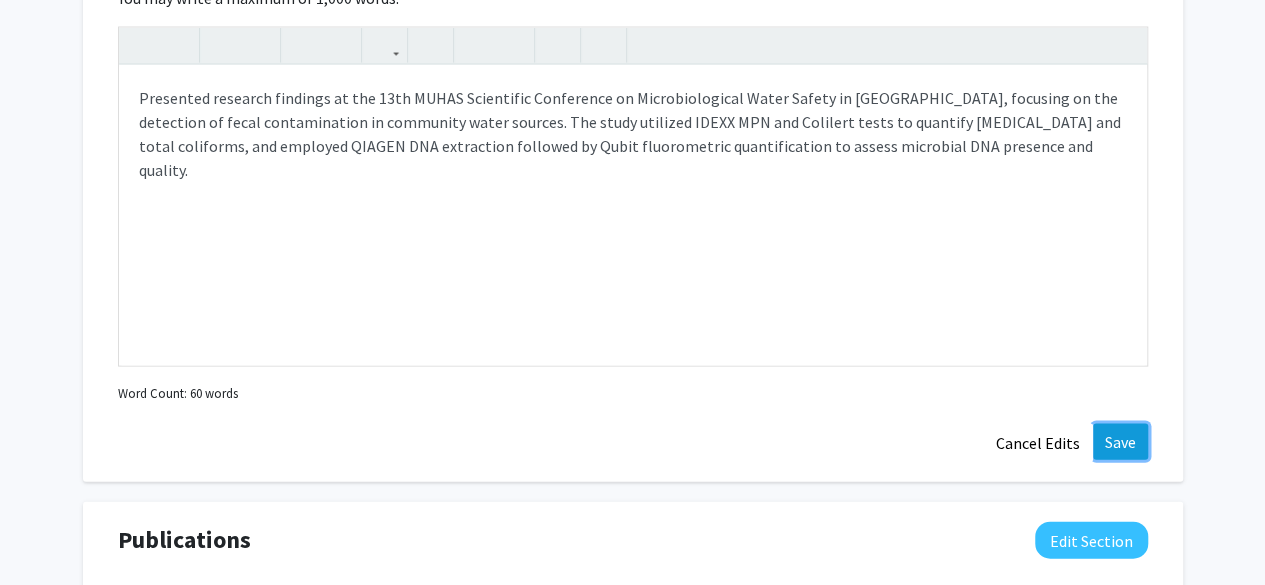 click on "Save" 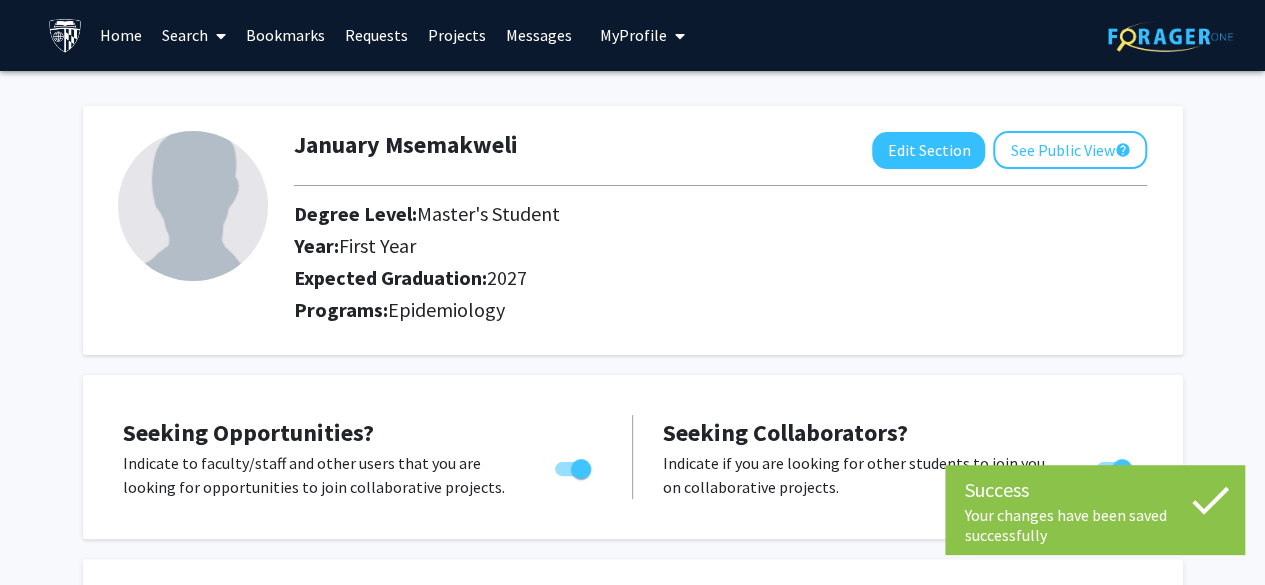 scroll, scrollTop: 0, scrollLeft: 0, axis: both 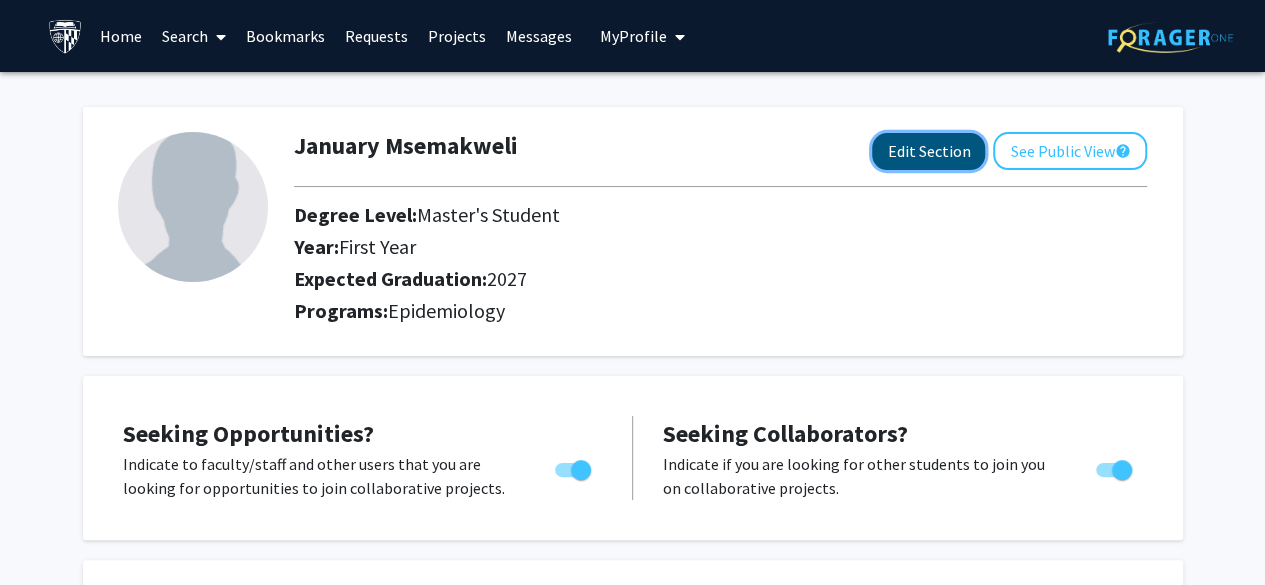 click on "Edit Section" 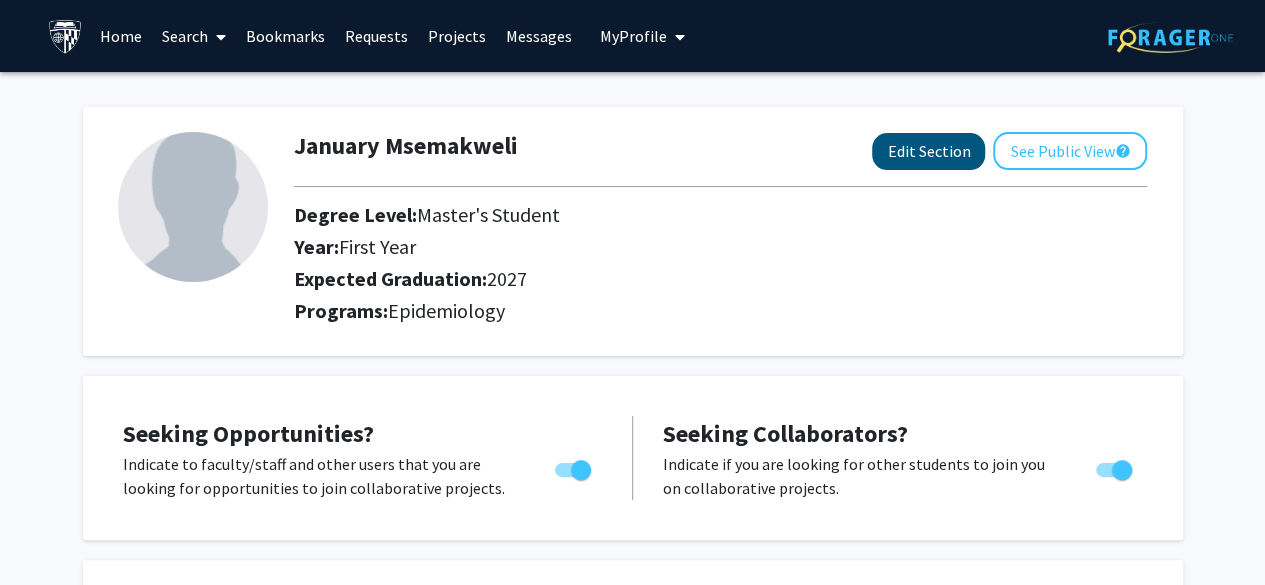 select on "first_year" 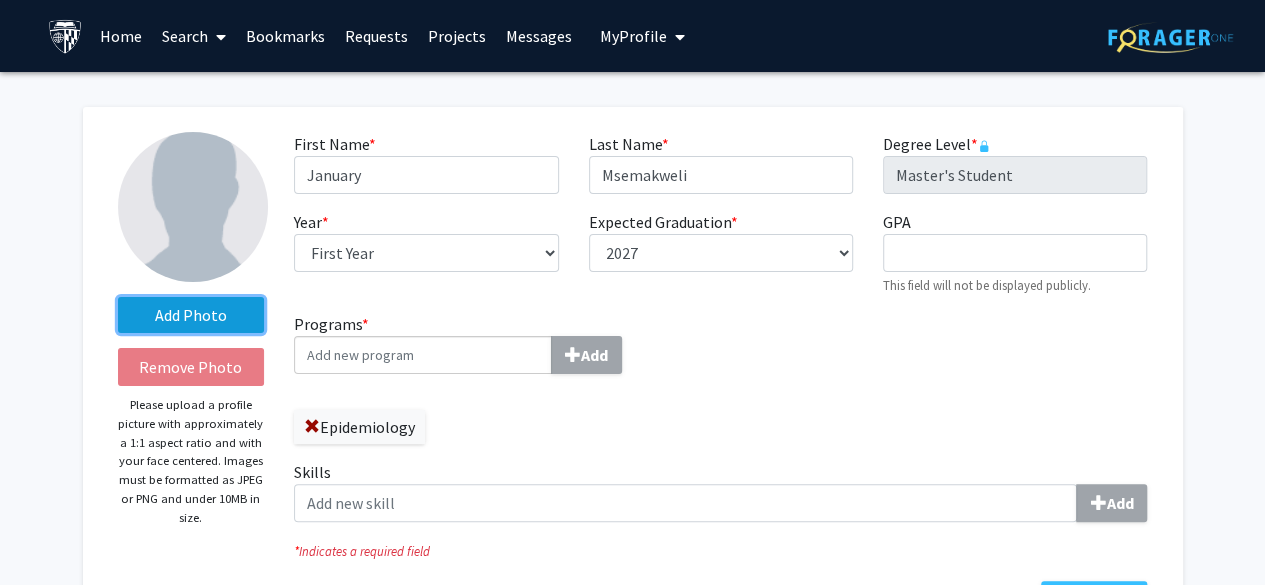 click on "Add Photo" 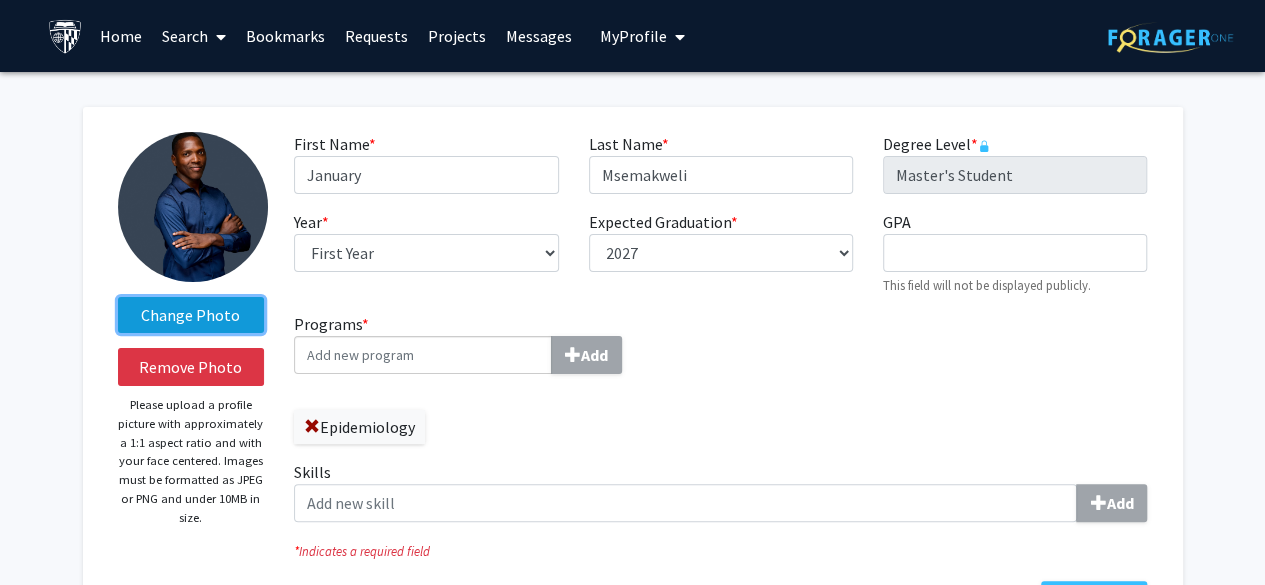 click on "Change Photo" 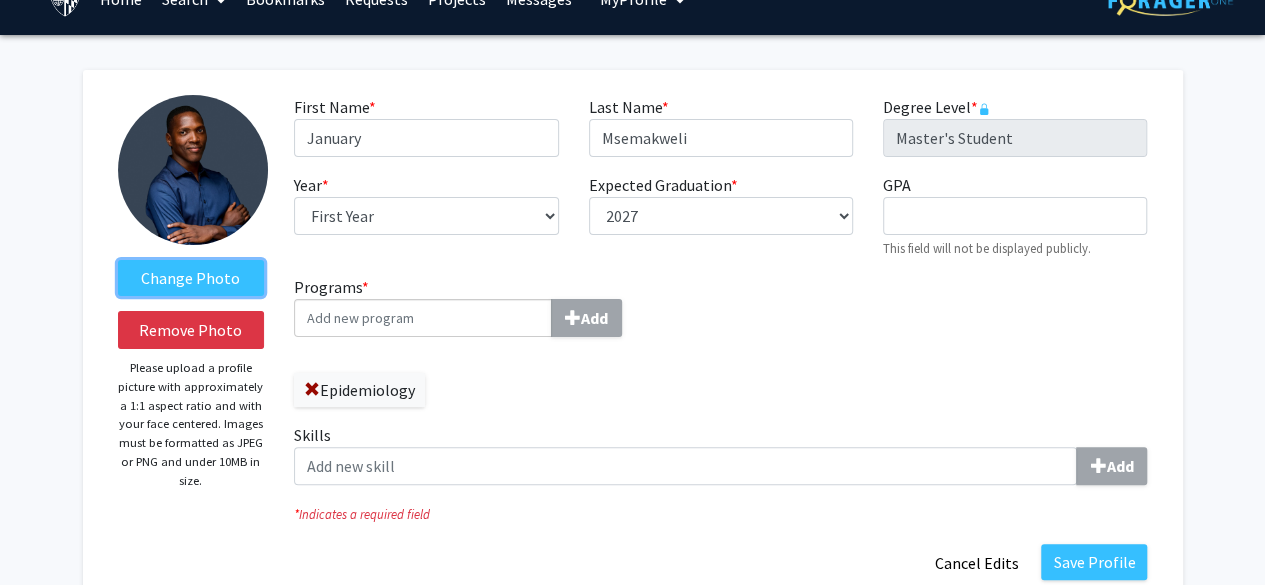 scroll, scrollTop: 212, scrollLeft: 0, axis: vertical 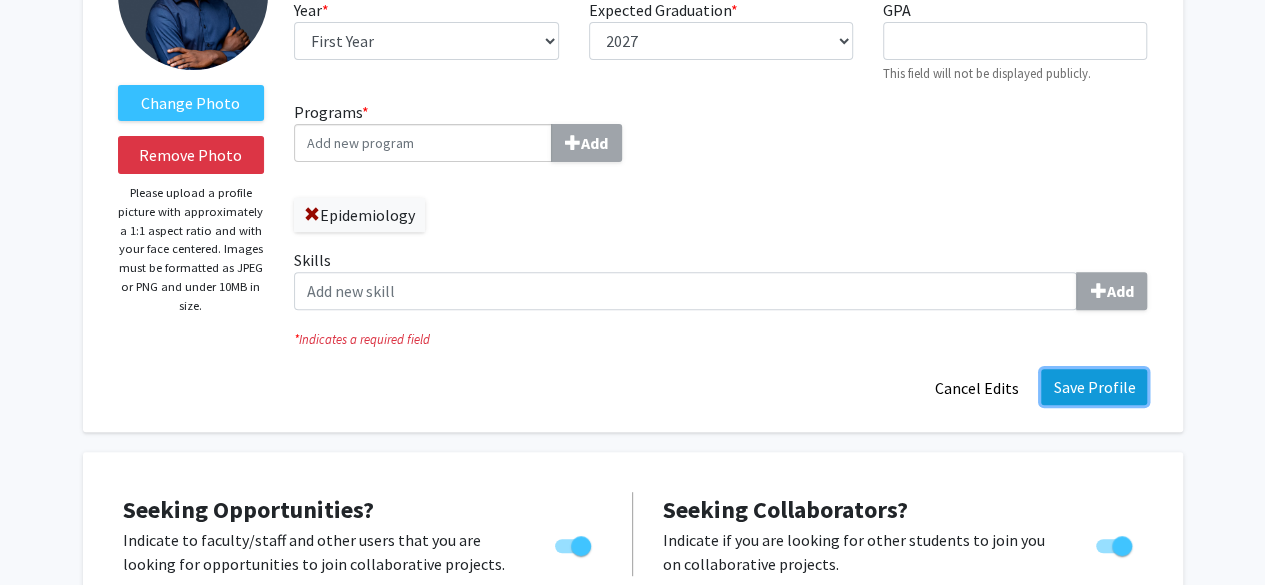 click on "Save Profile" 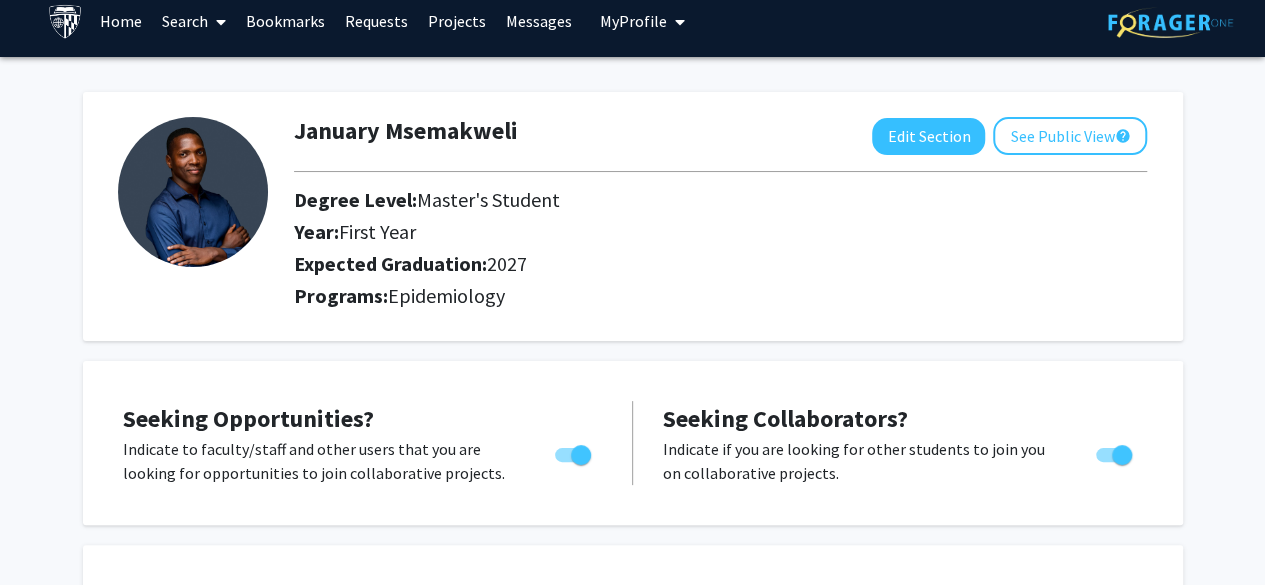 scroll, scrollTop: 0, scrollLeft: 0, axis: both 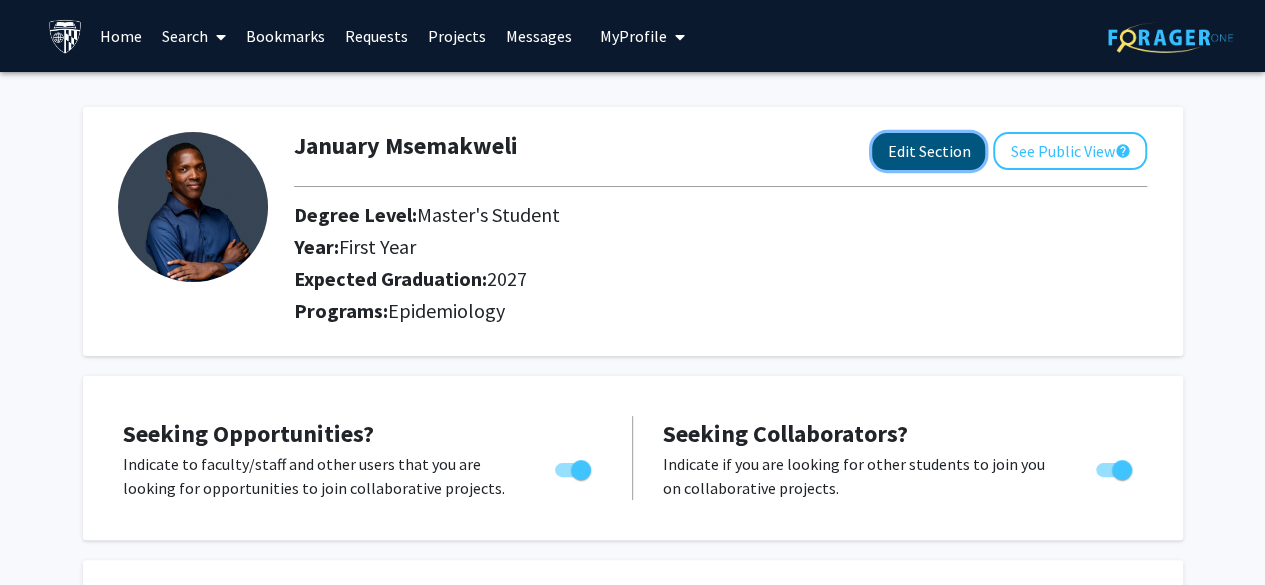 click on "Edit Section" 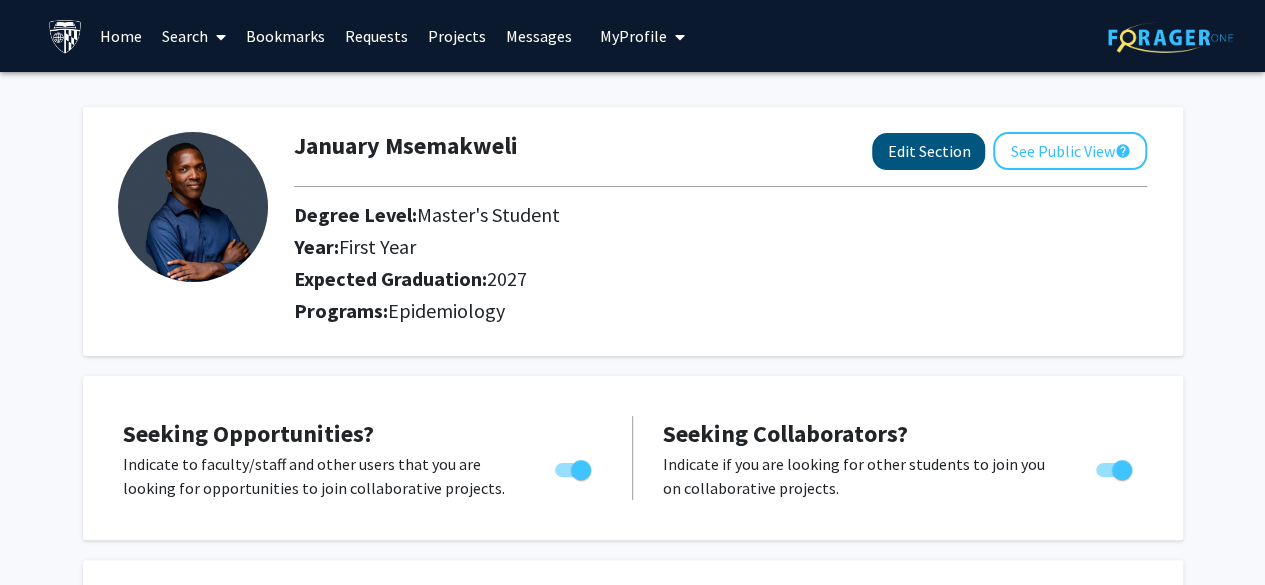 select on "first_year" 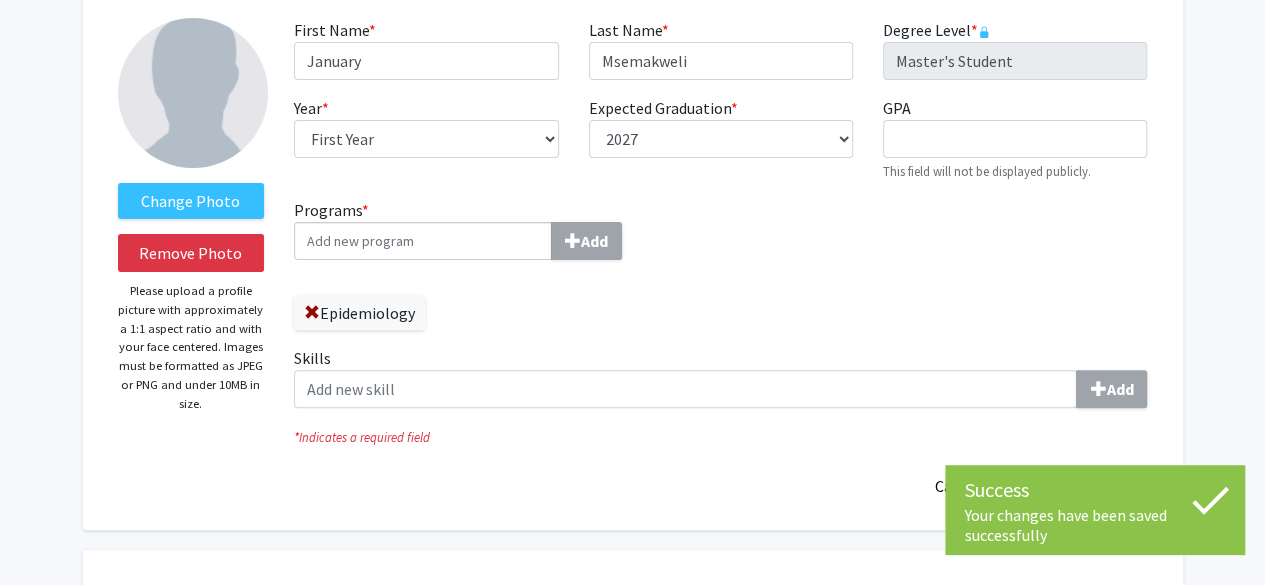 scroll, scrollTop: 112, scrollLeft: 0, axis: vertical 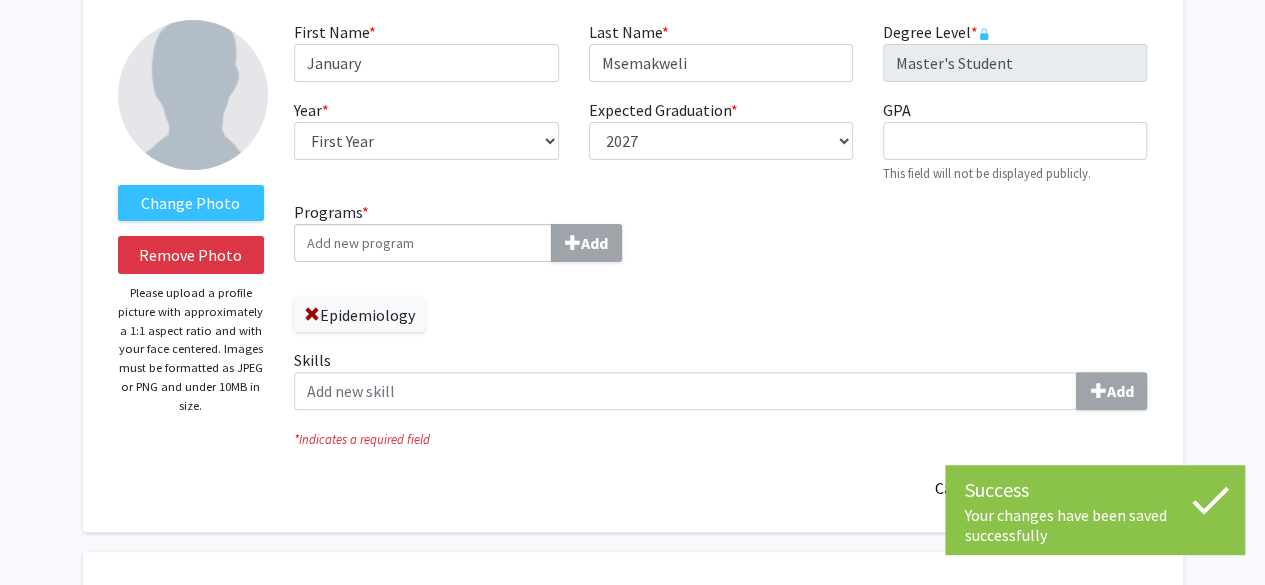 select on "first_year" 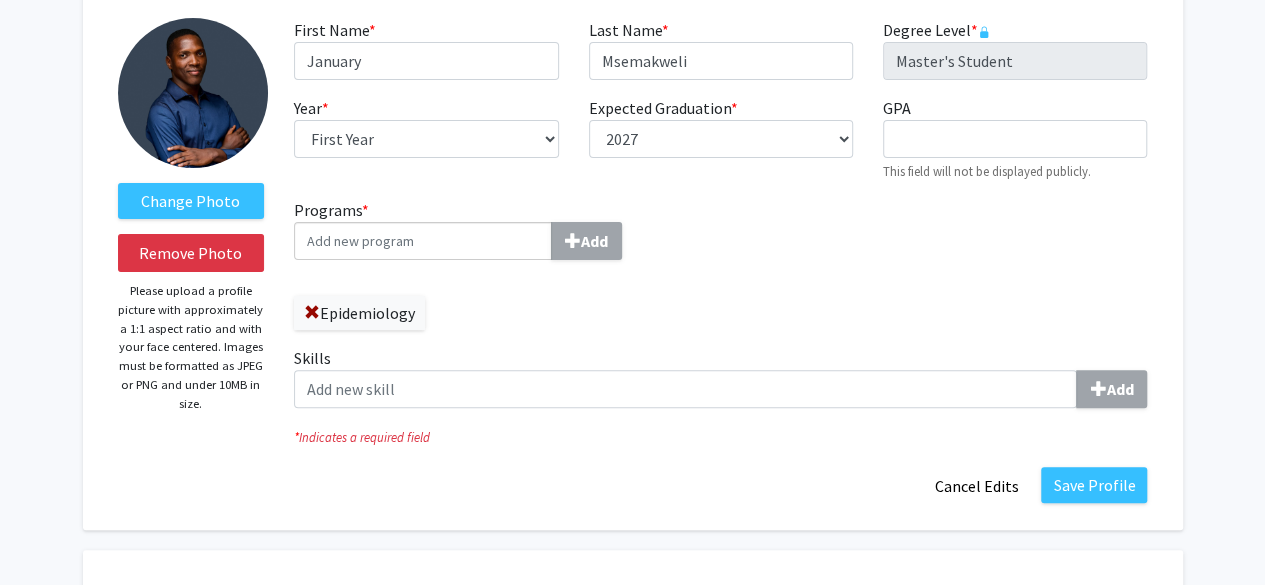 scroll, scrollTop: 116, scrollLeft: 0, axis: vertical 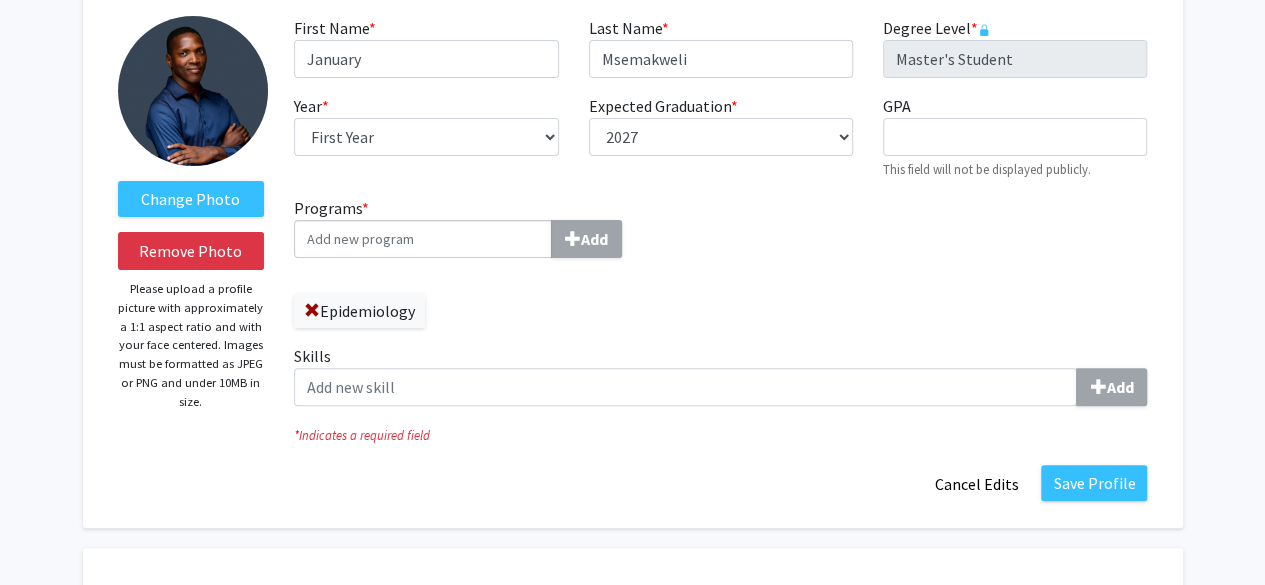 click on "Programs  * Add" at bounding box center [423, 239] 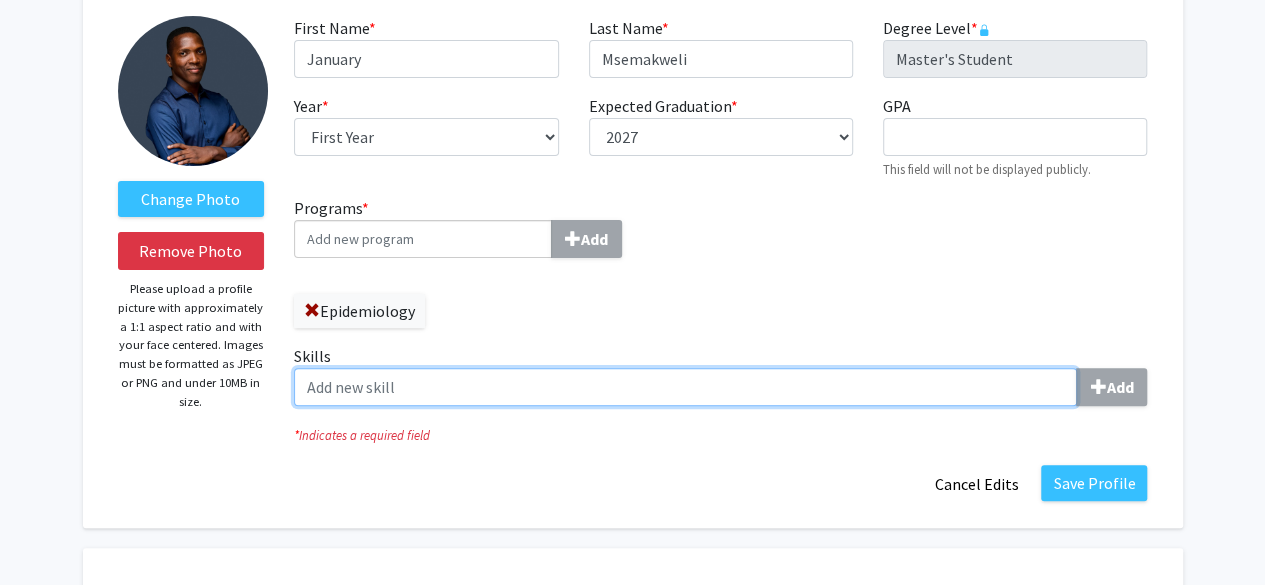 click on "Skills  Add" 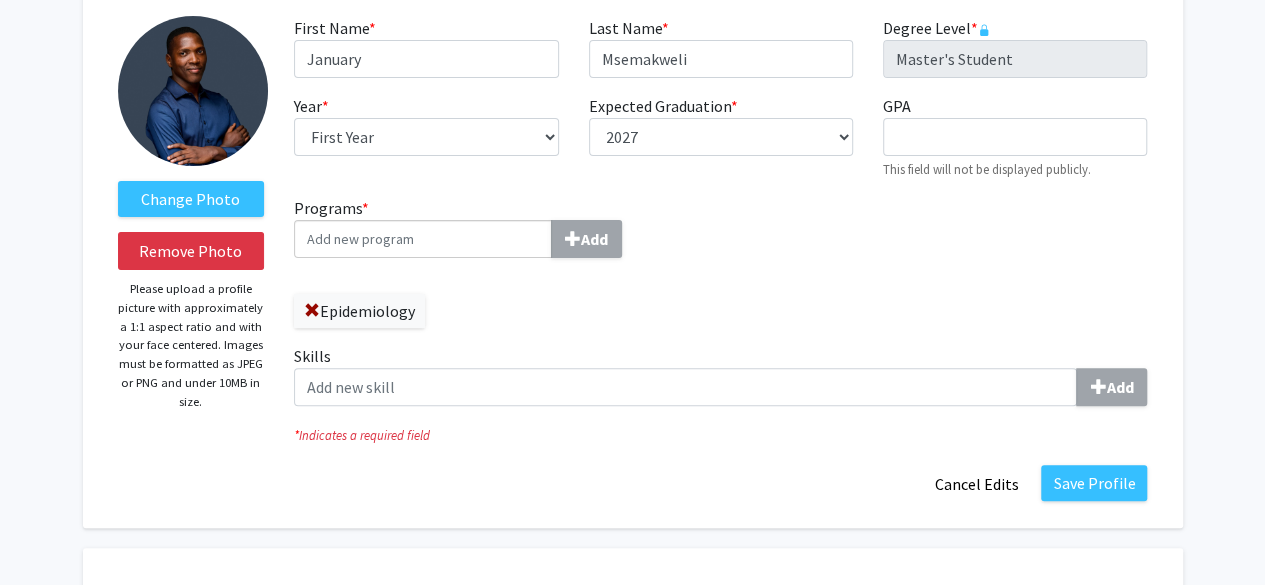 click on "Save Profile   Cancel Edits" 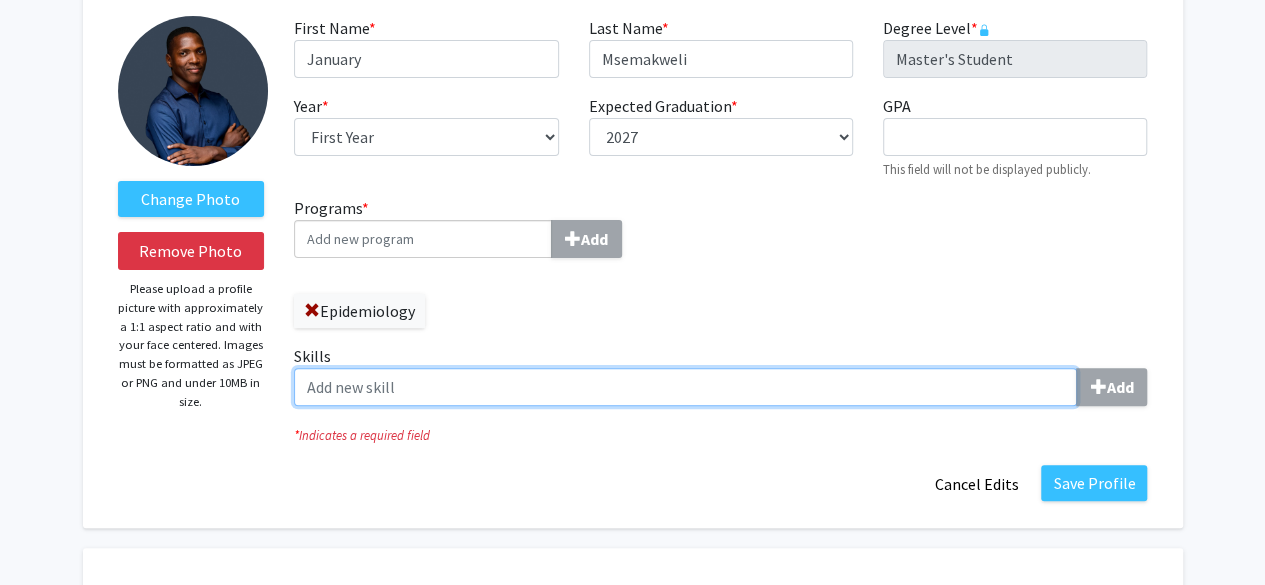click on "Skills  Add" 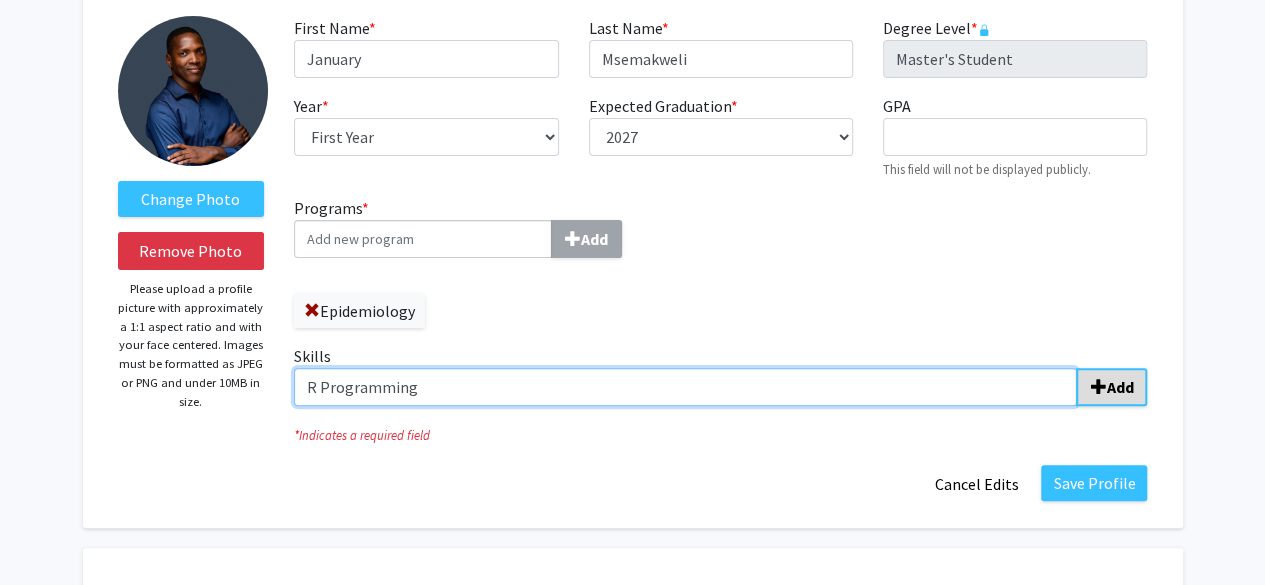 type on "R Programming" 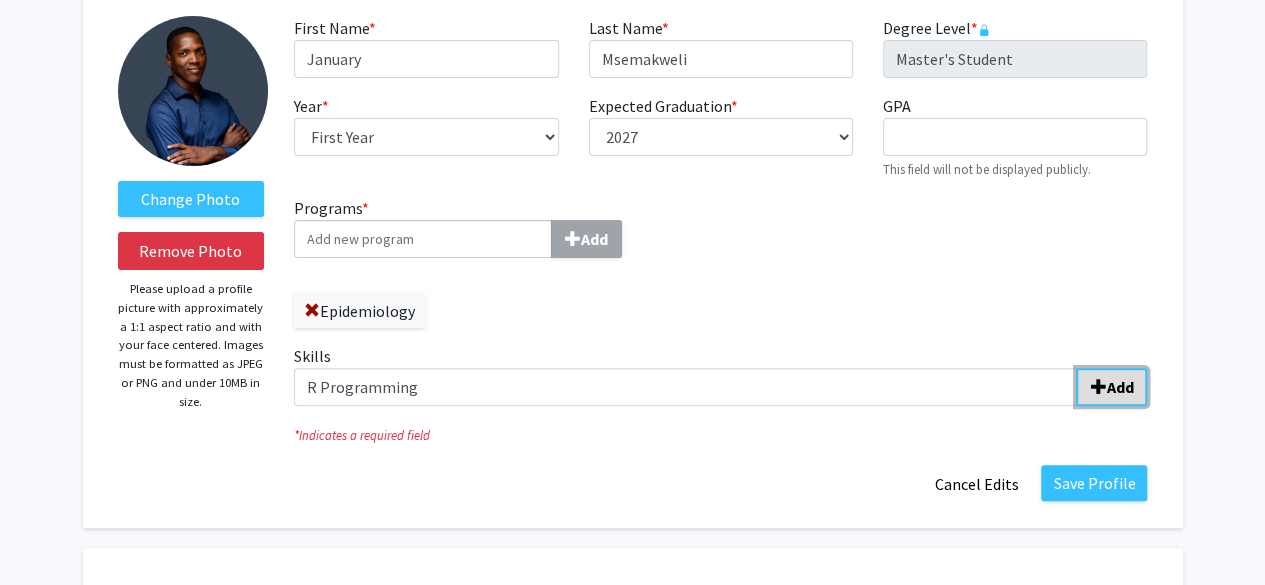 click on "Add" 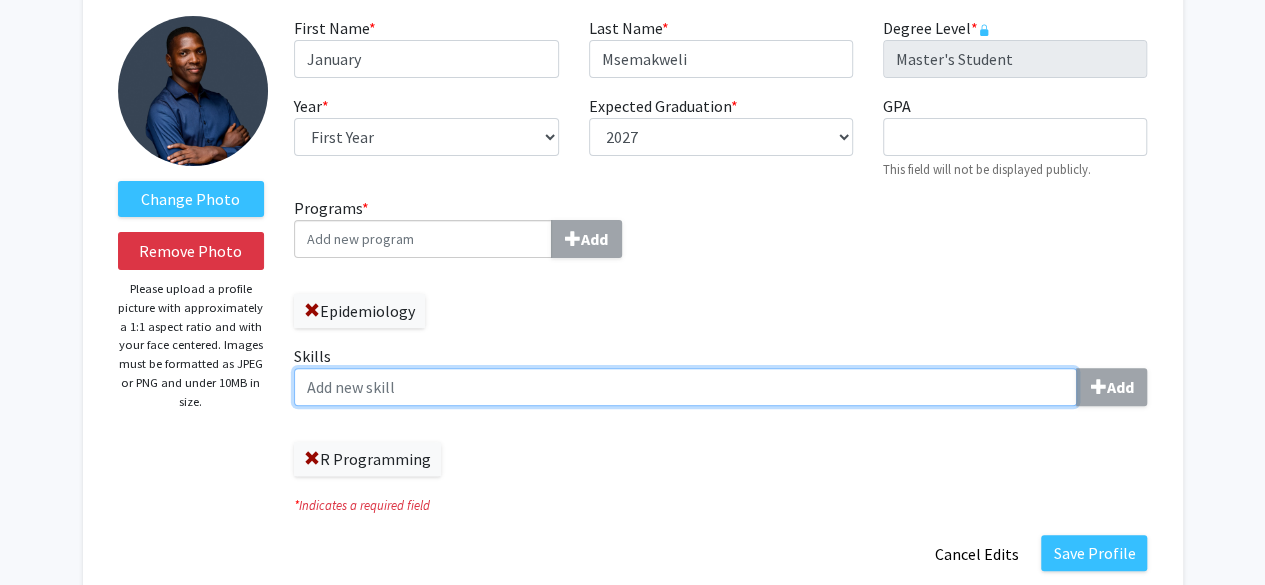 click on "Skills  Add" 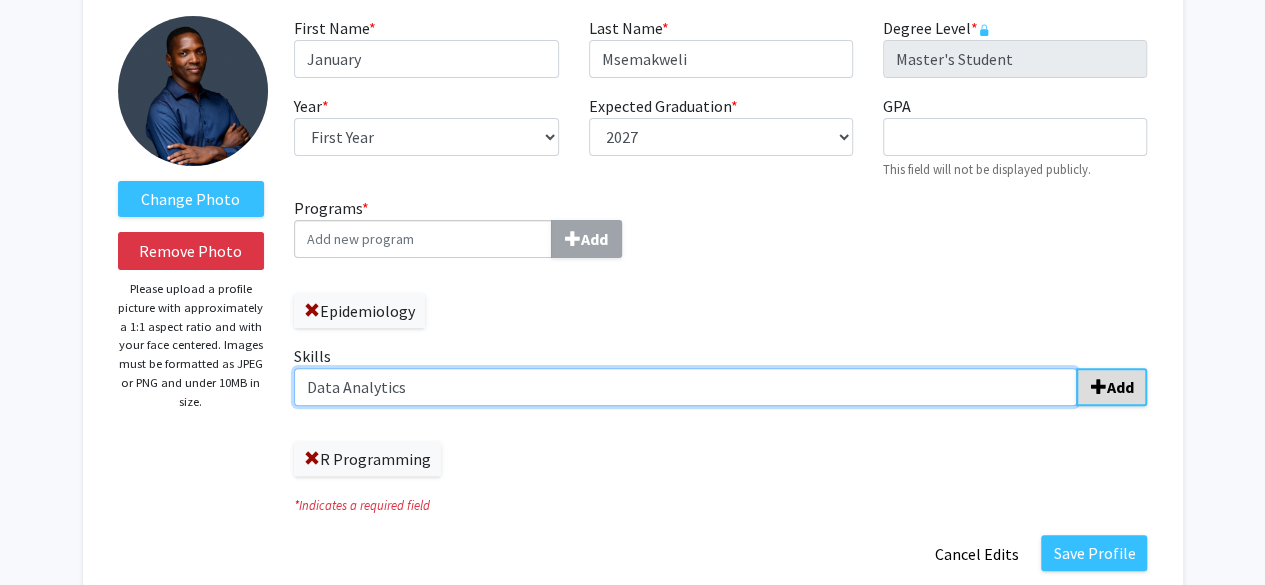 type on "Data Analytics" 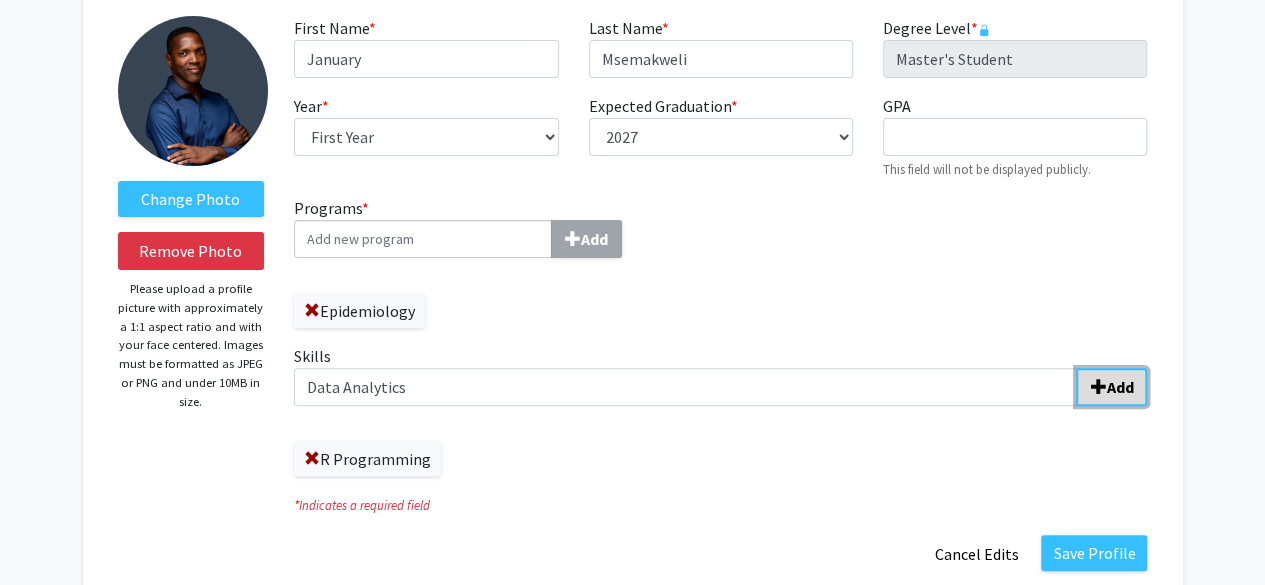 click on "Add" 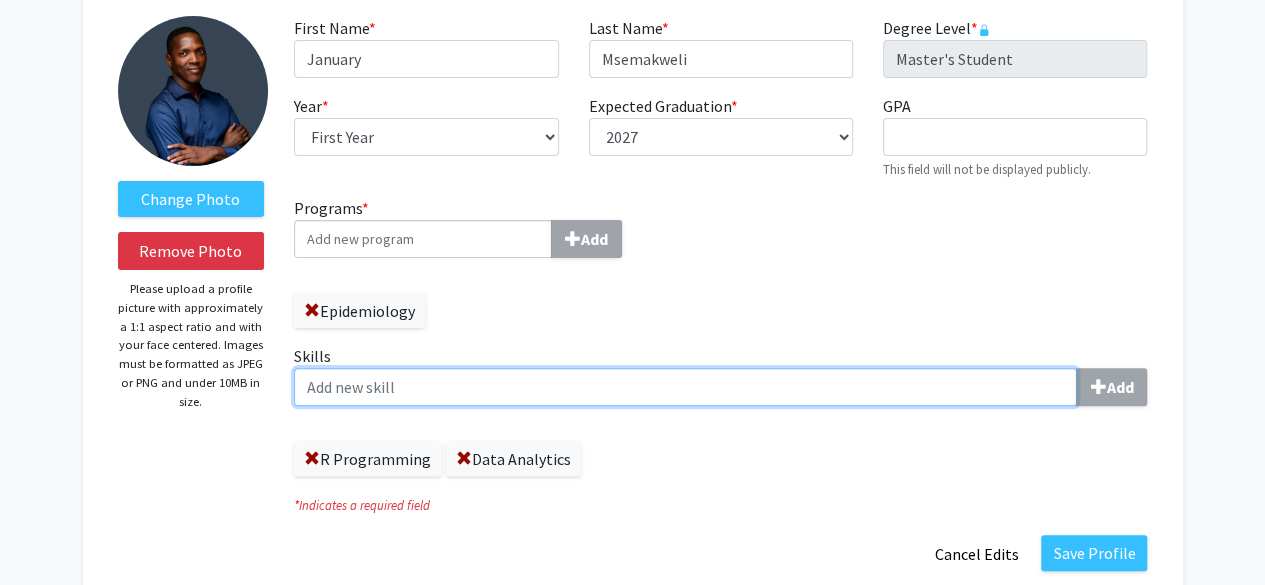 click on "Skills  Add" 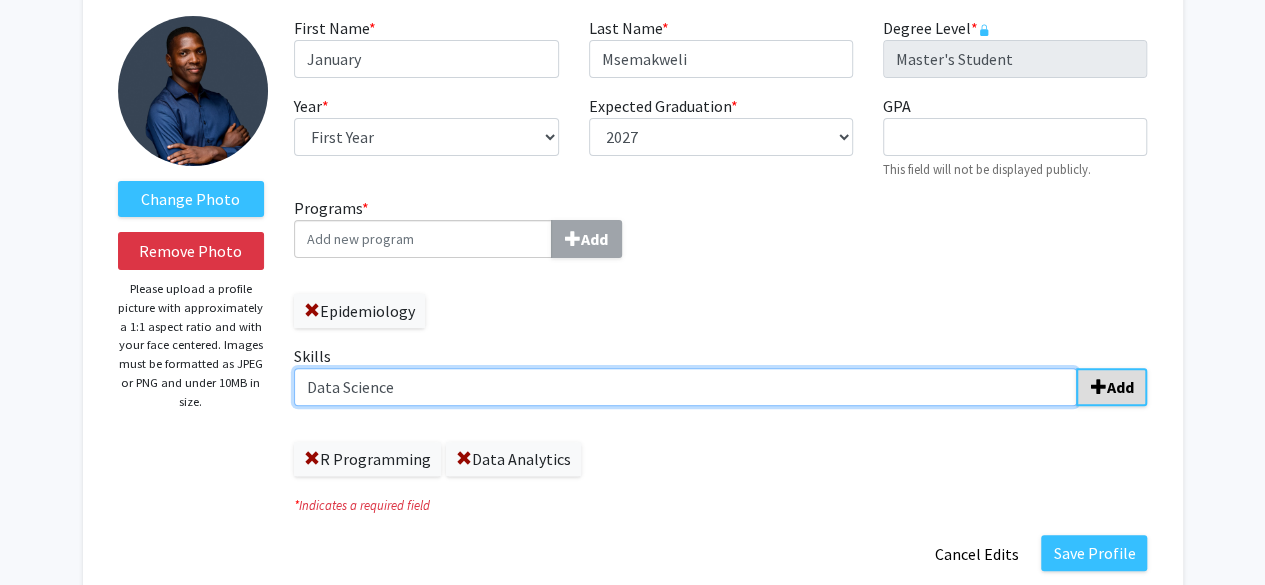 type on "Data Science" 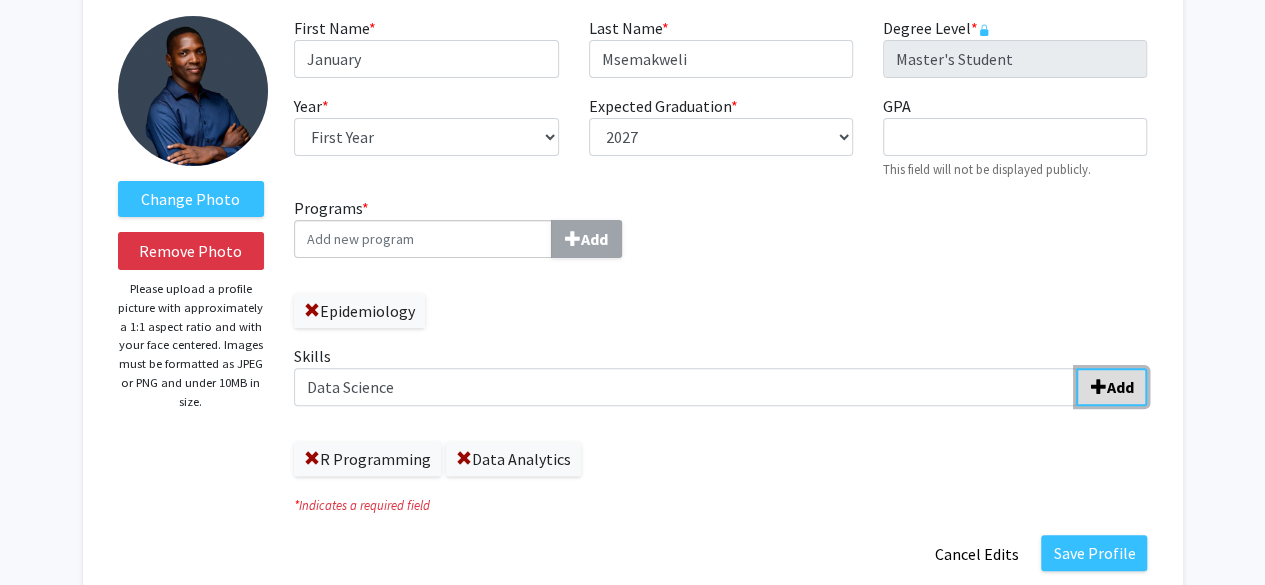 click on "Add" 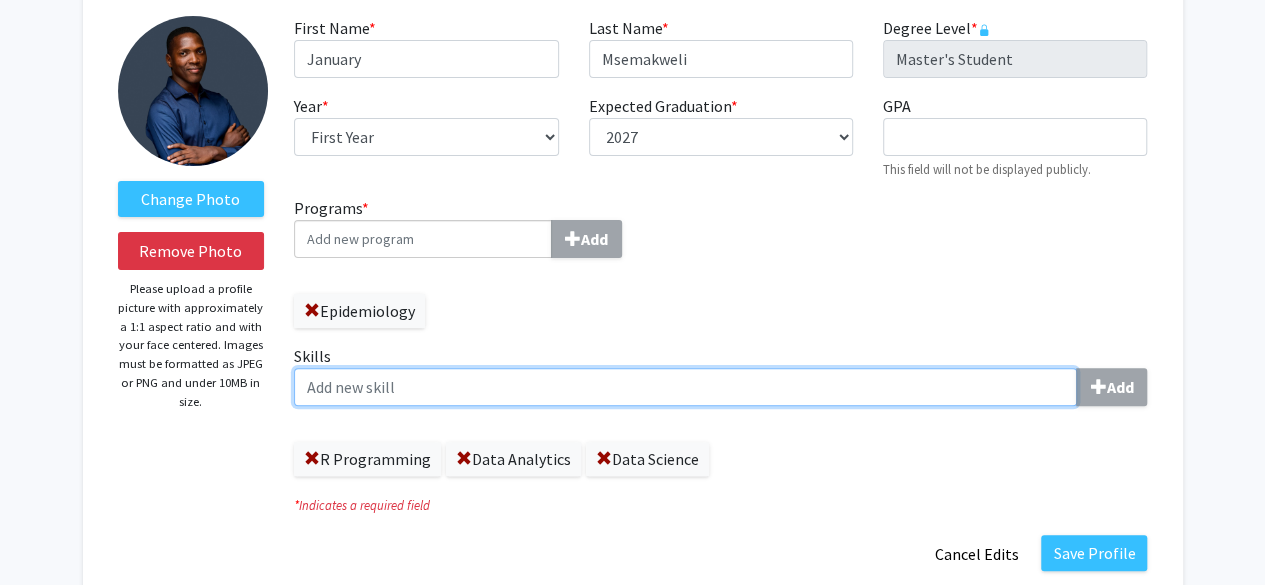 click on "Skills  Add" 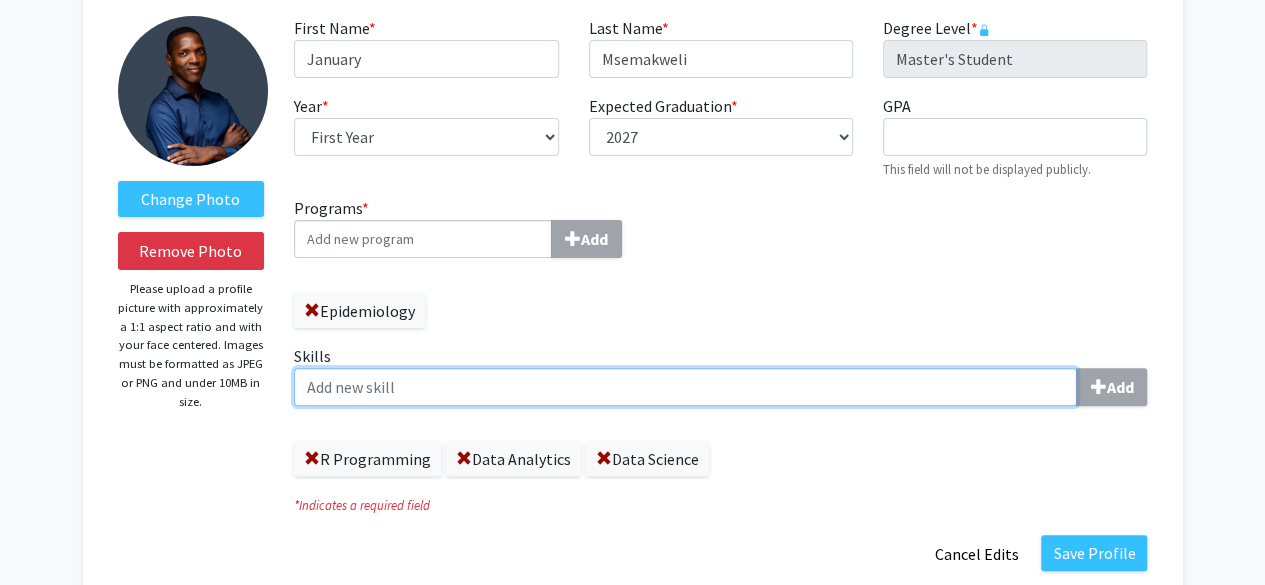 type on "S" 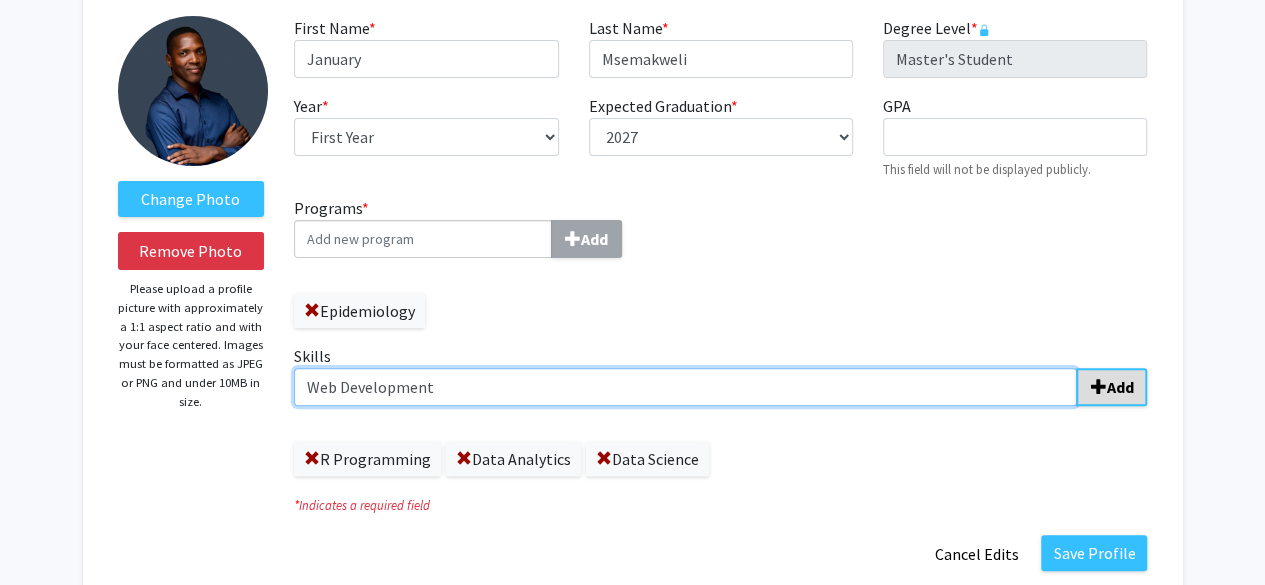 type on "Web Development" 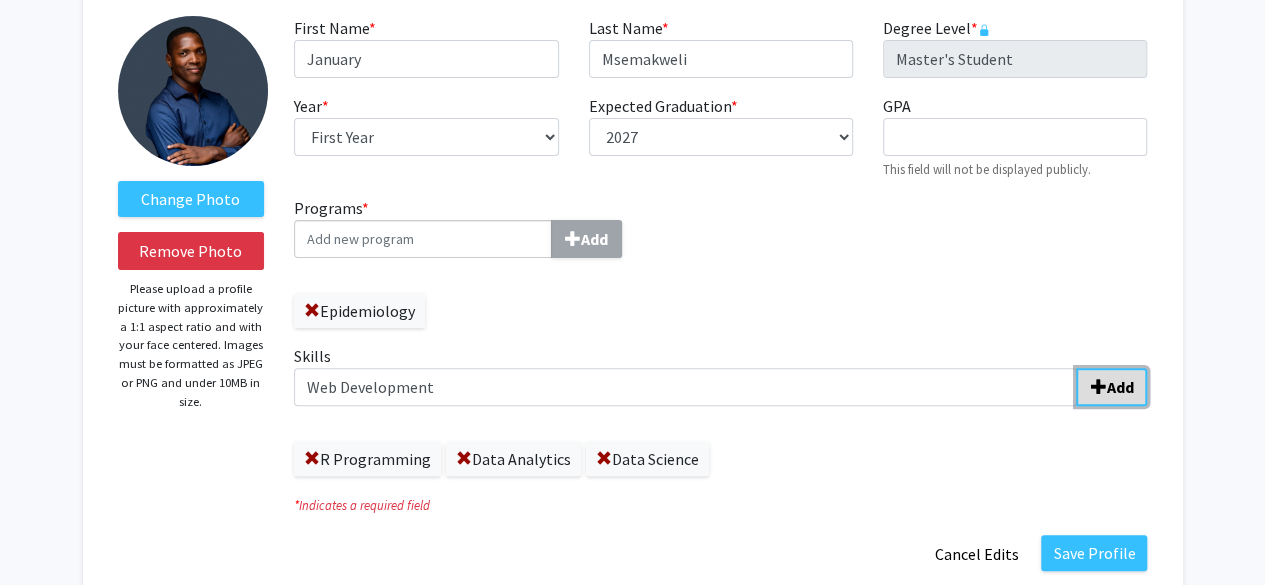 click 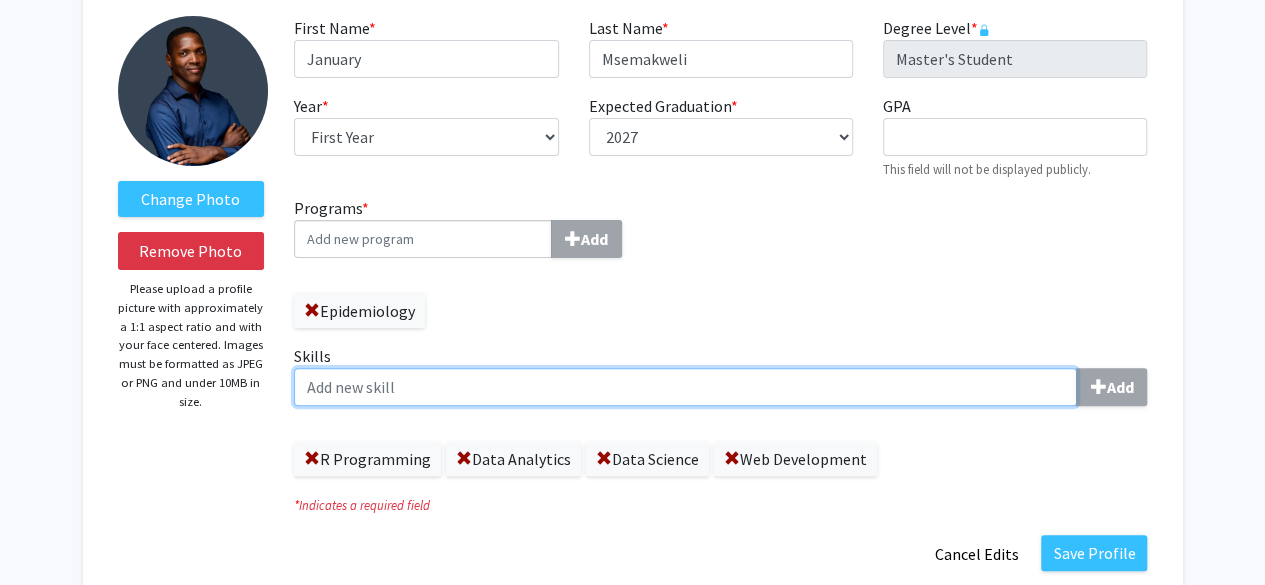 click on "Skills  Add" 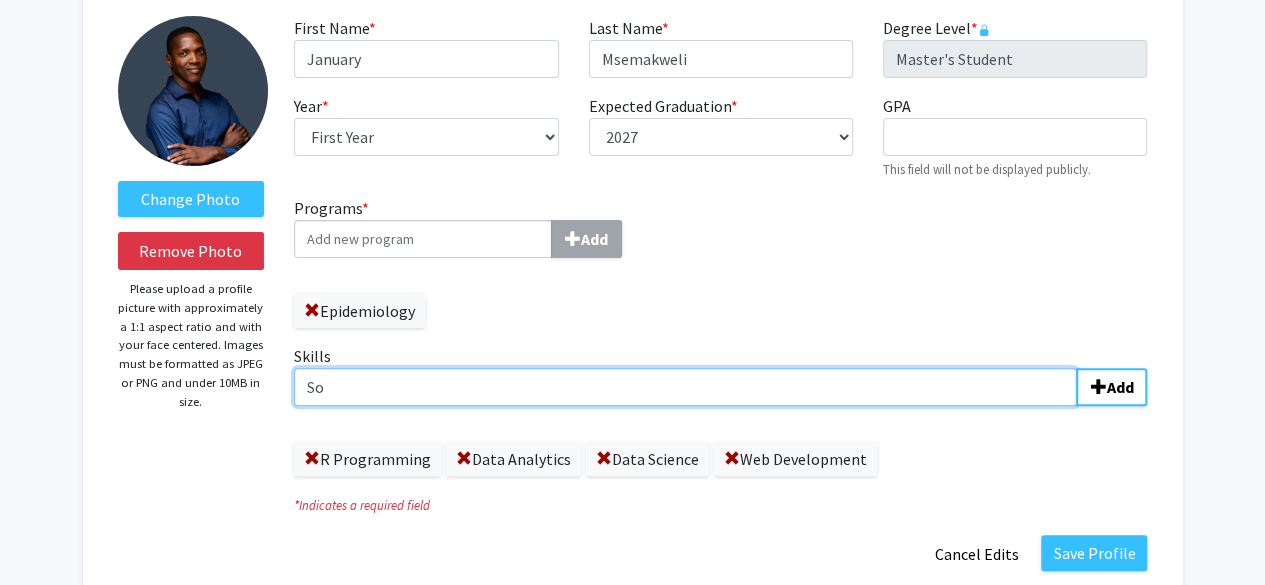 type on "S" 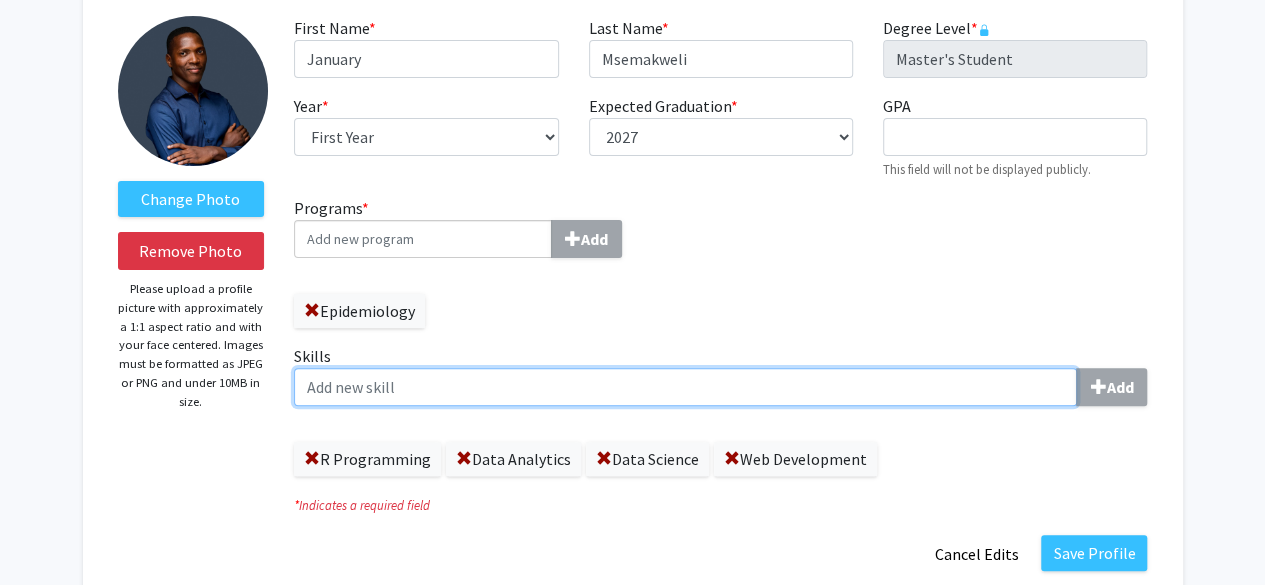 type on "s" 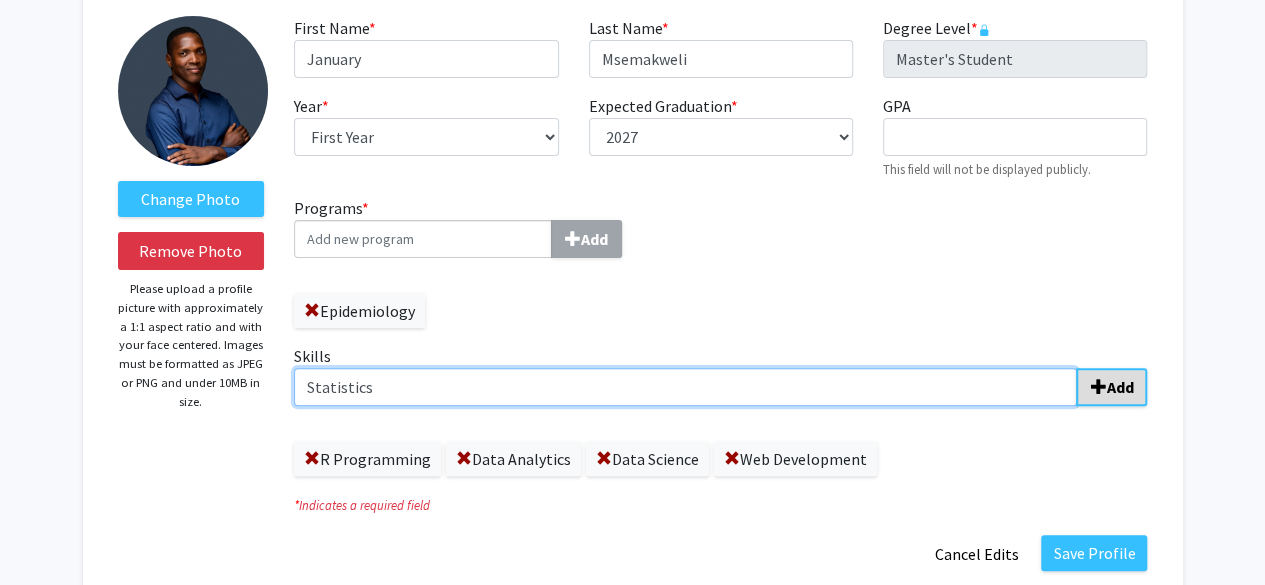 type on "Statistics" 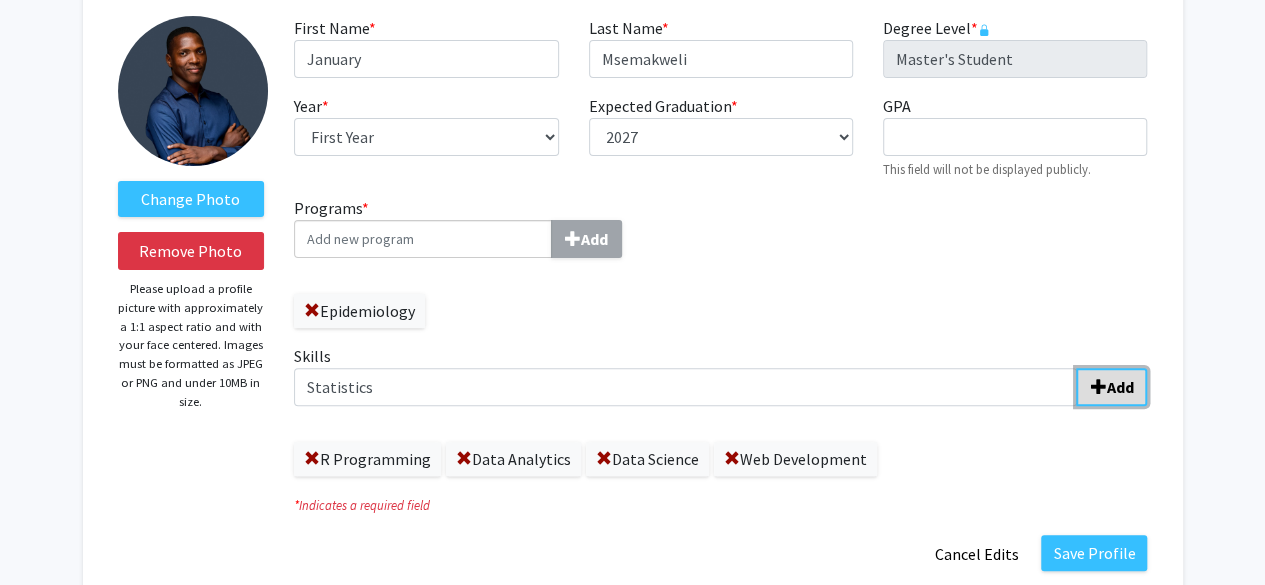click on "Add" 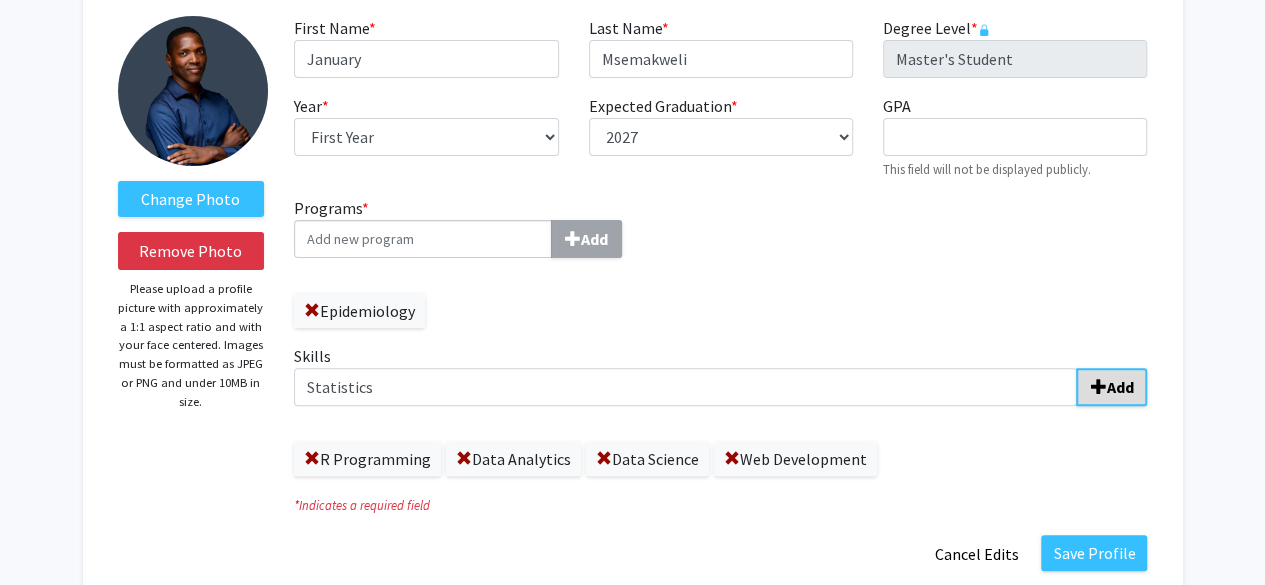 type 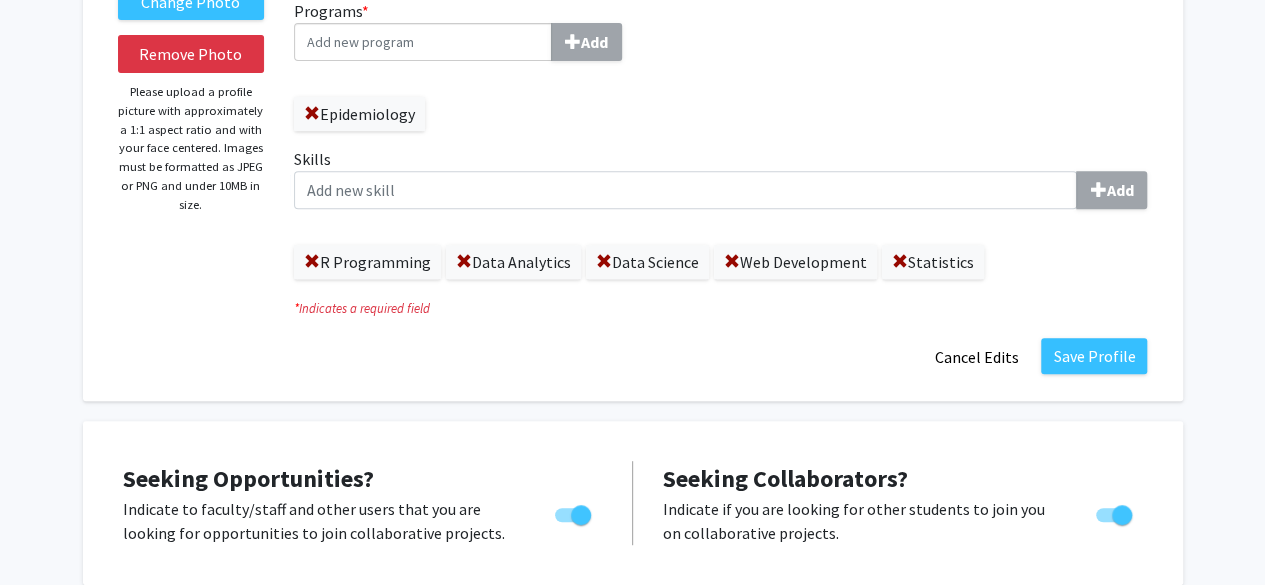 scroll, scrollTop: 316, scrollLeft: 0, axis: vertical 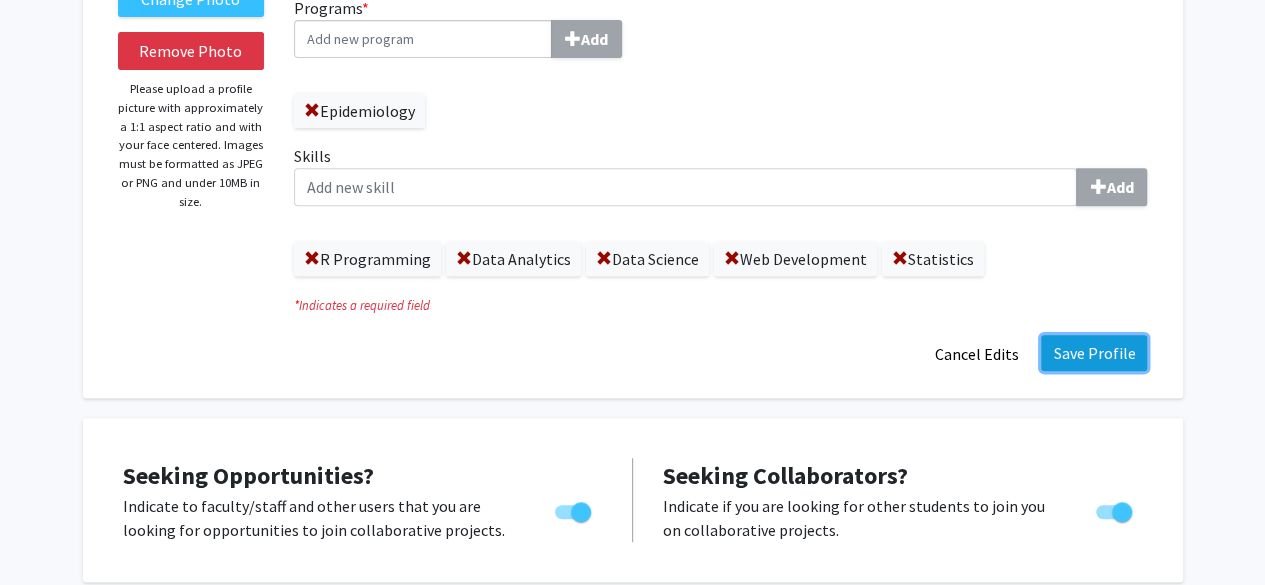 click on "Save Profile" 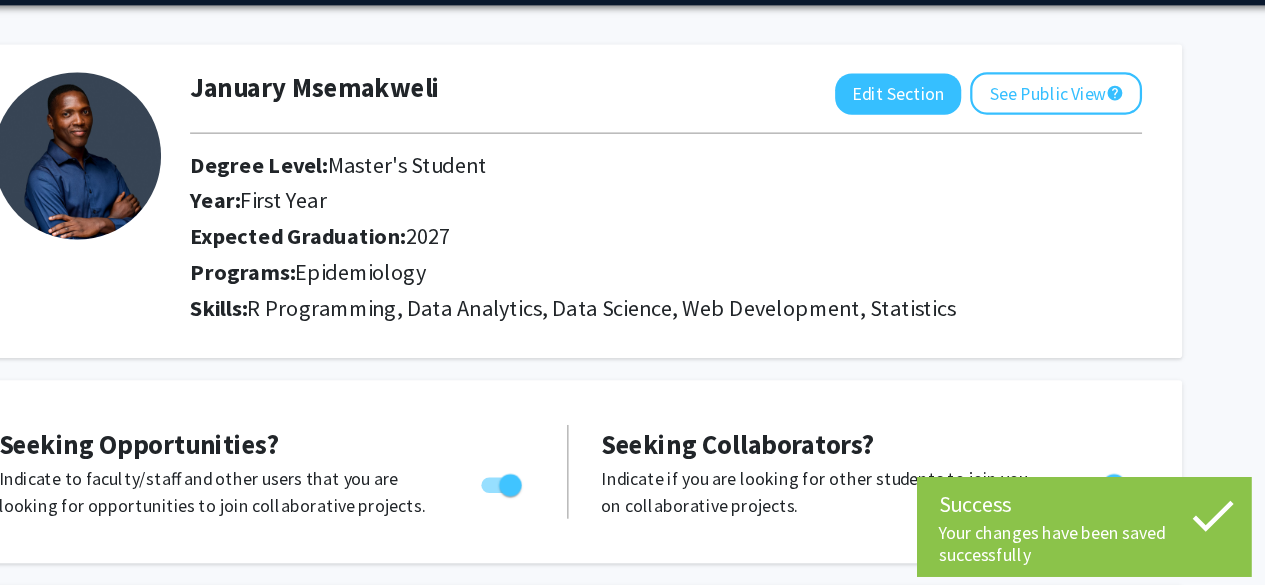 scroll, scrollTop: 29, scrollLeft: 0, axis: vertical 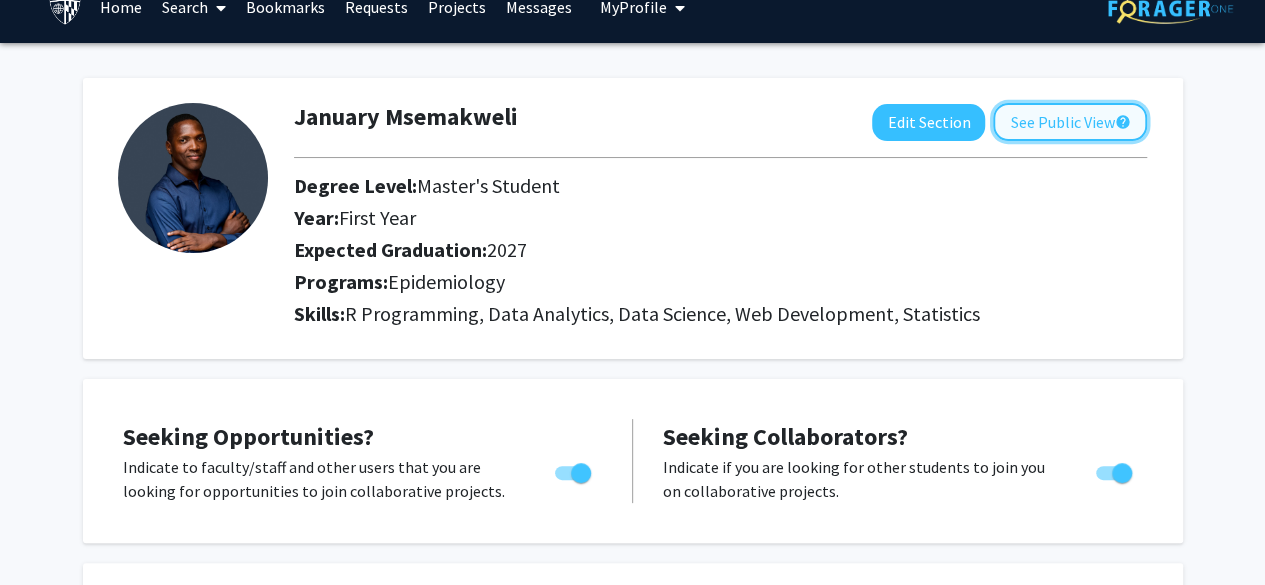 click on "See Public View  help" 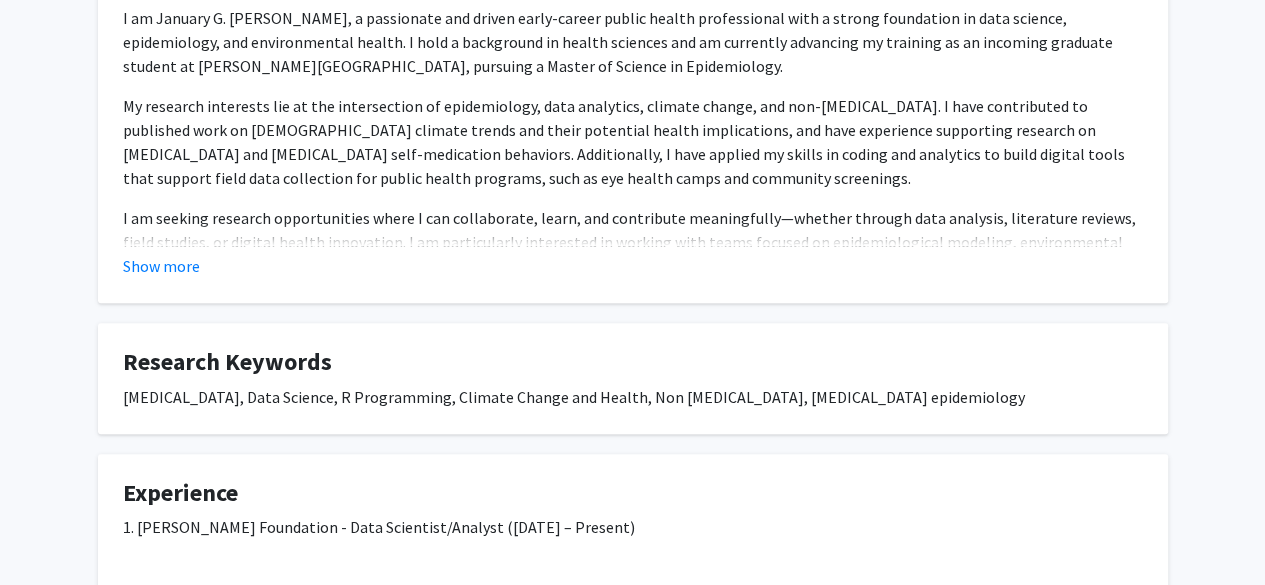 scroll, scrollTop: 0, scrollLeft: 0, axis: both 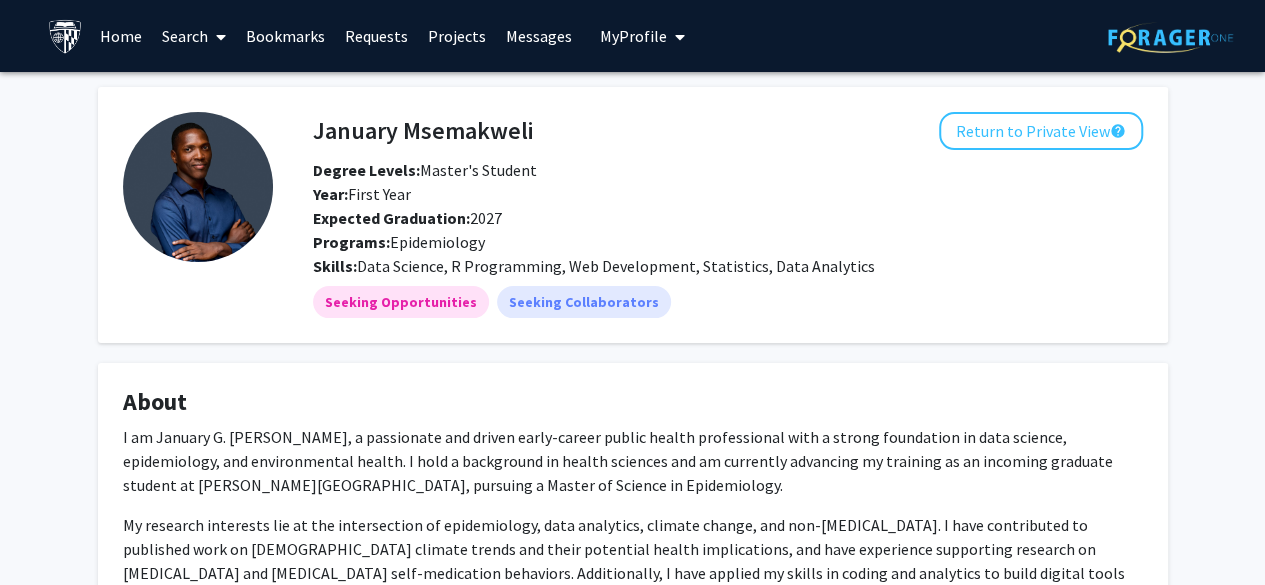 click on "Programs:  Epidemiology" 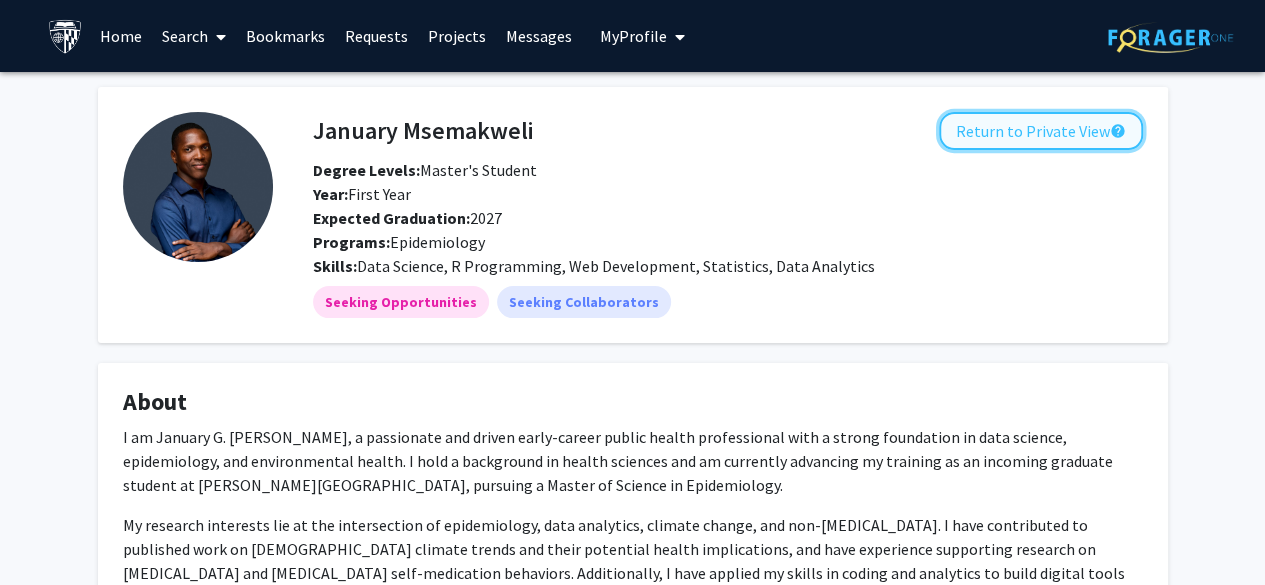 click on "Return to Private View  help" 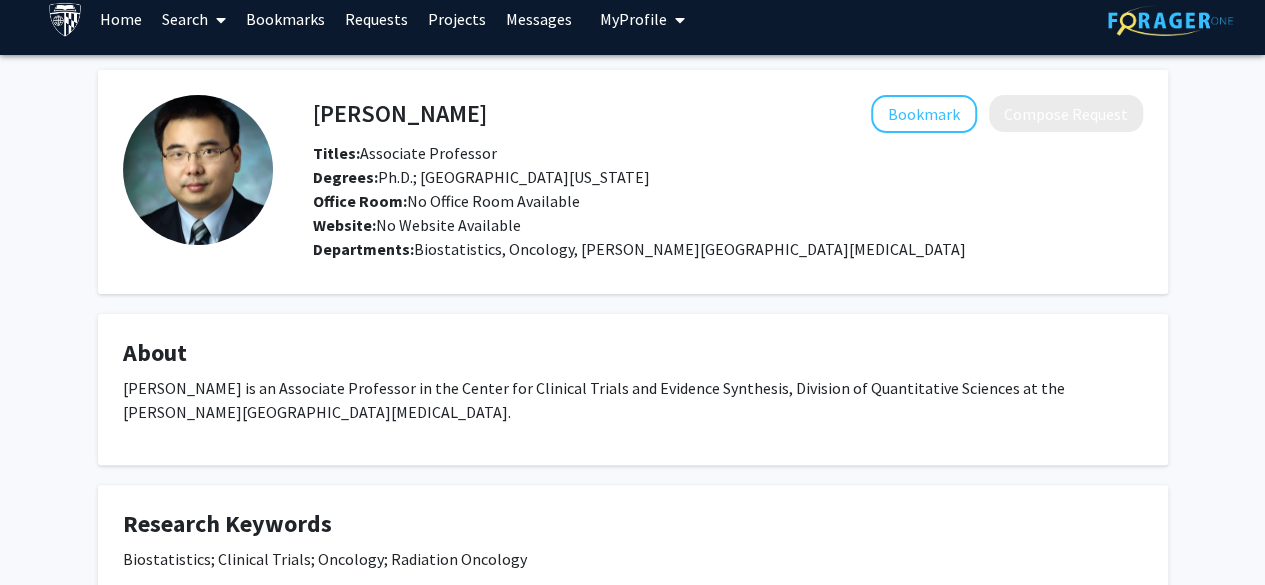 scroll, scrollTop: 0, scrollLeft: 0, axis: both 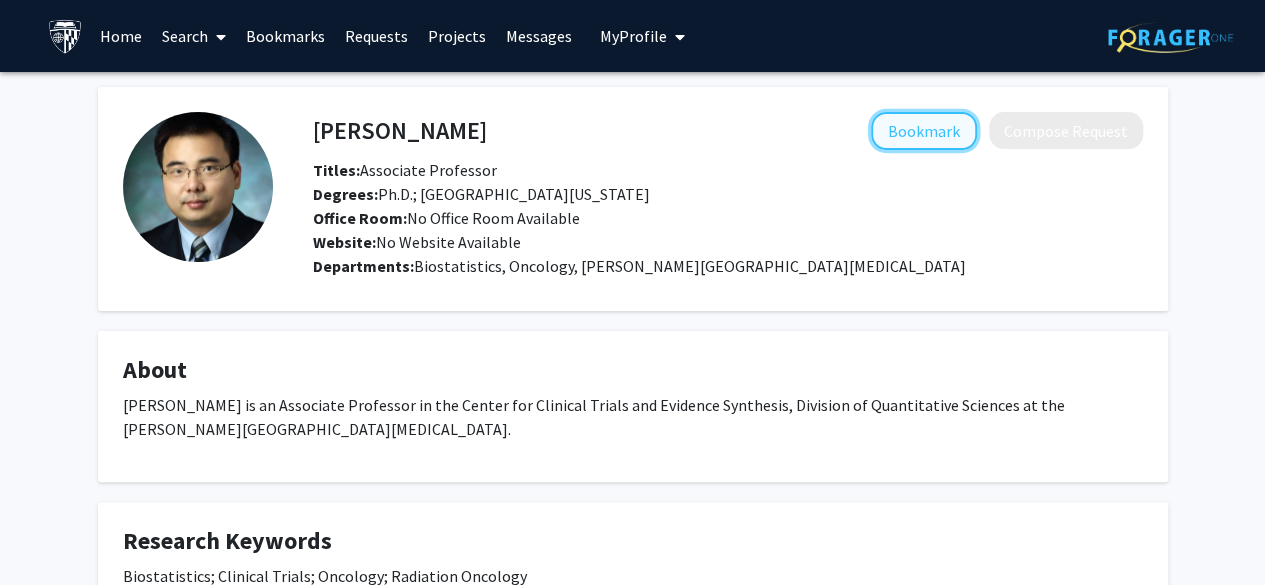 click on "Bookmark" 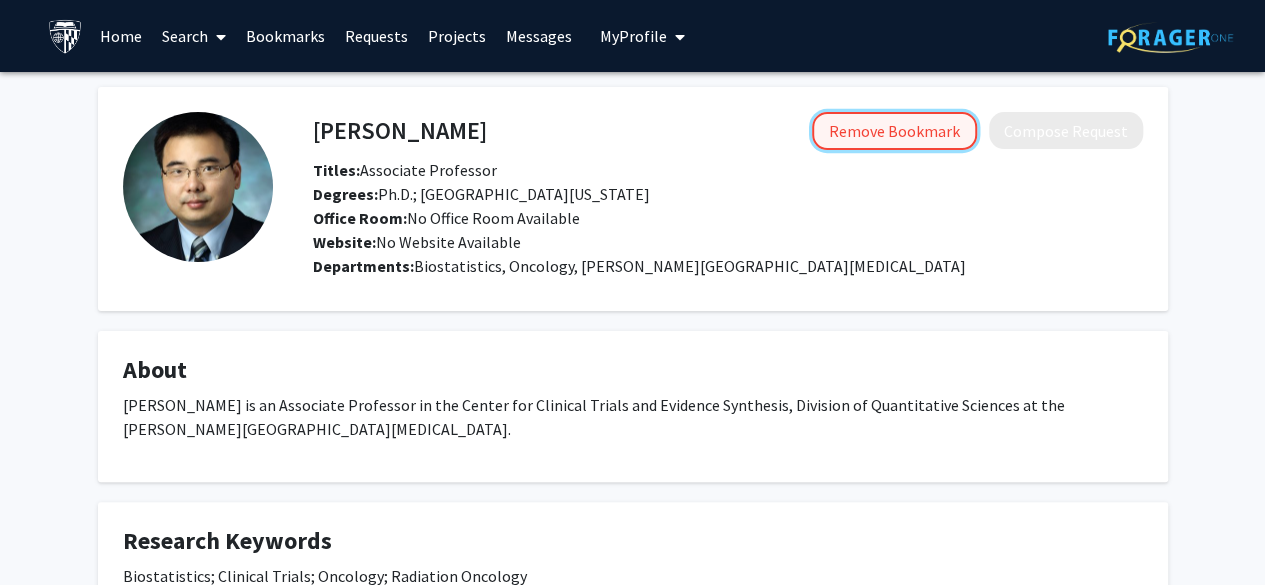 click on "Remove Bookmark" 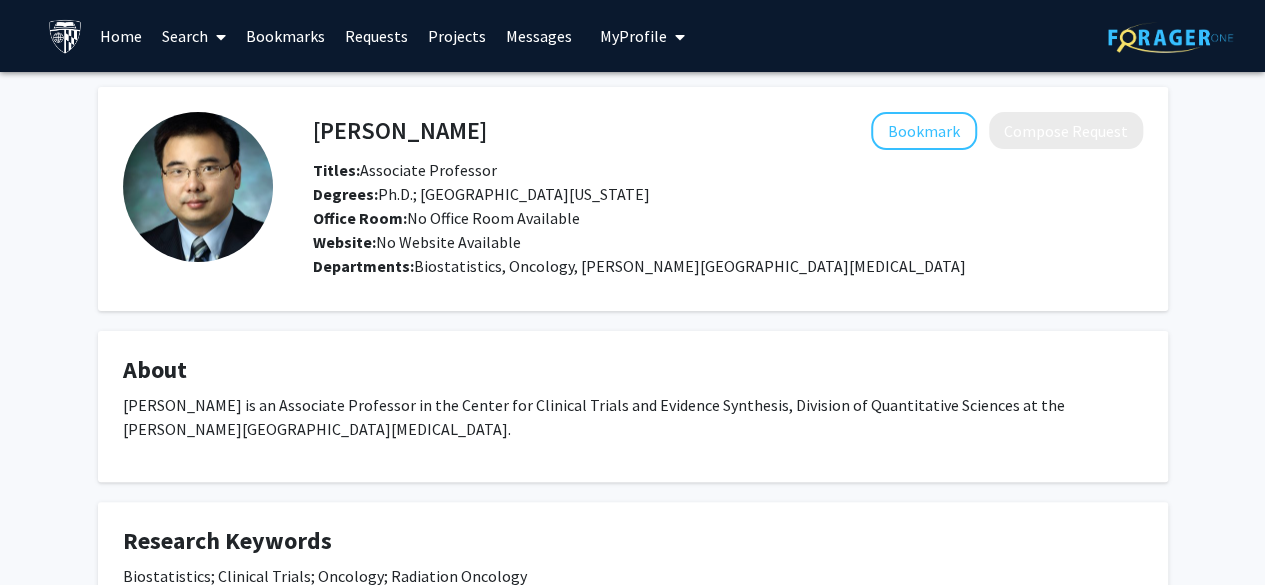 click on "Titles:   Associate Professor" 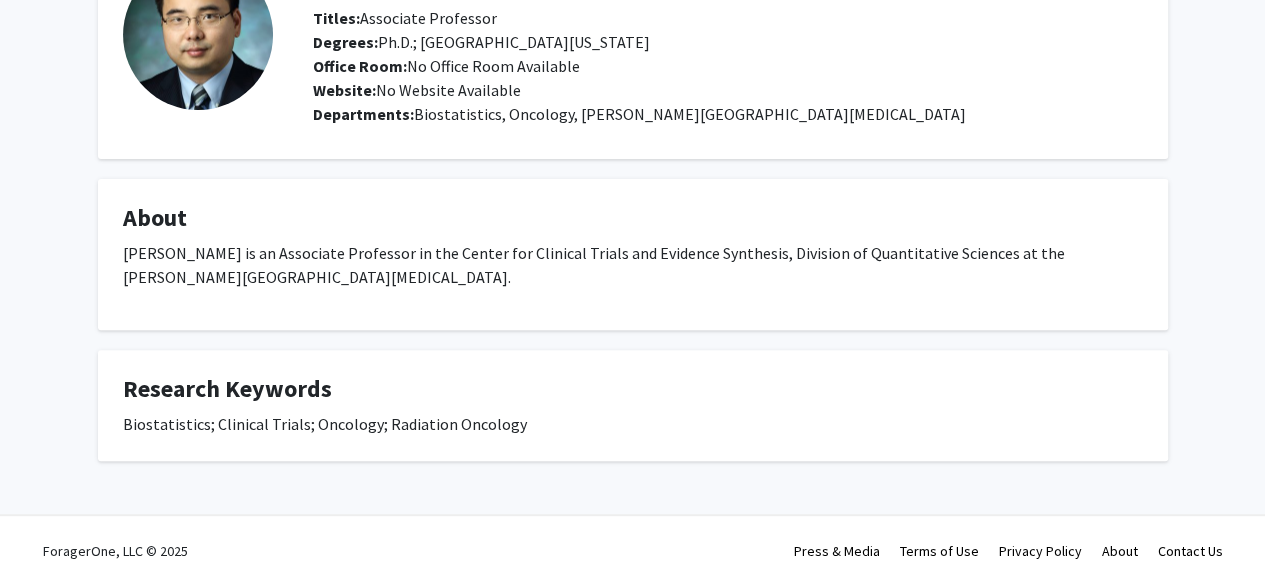 scroll, scrollTop: 0, scrollLeft: 0, axis: both 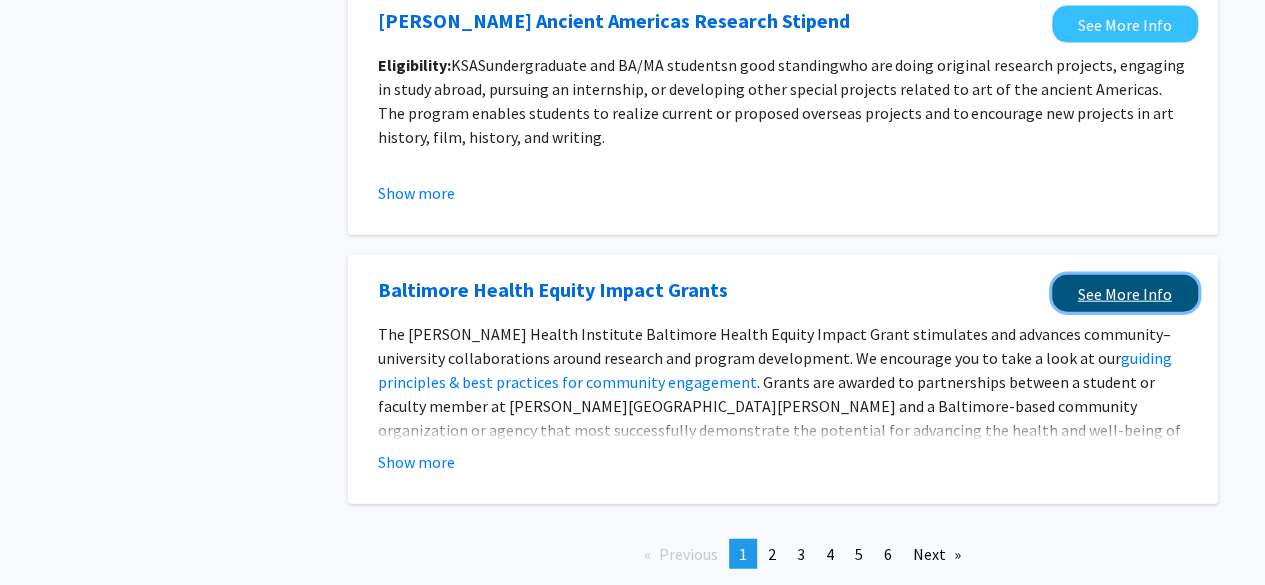 click on "See More Info" 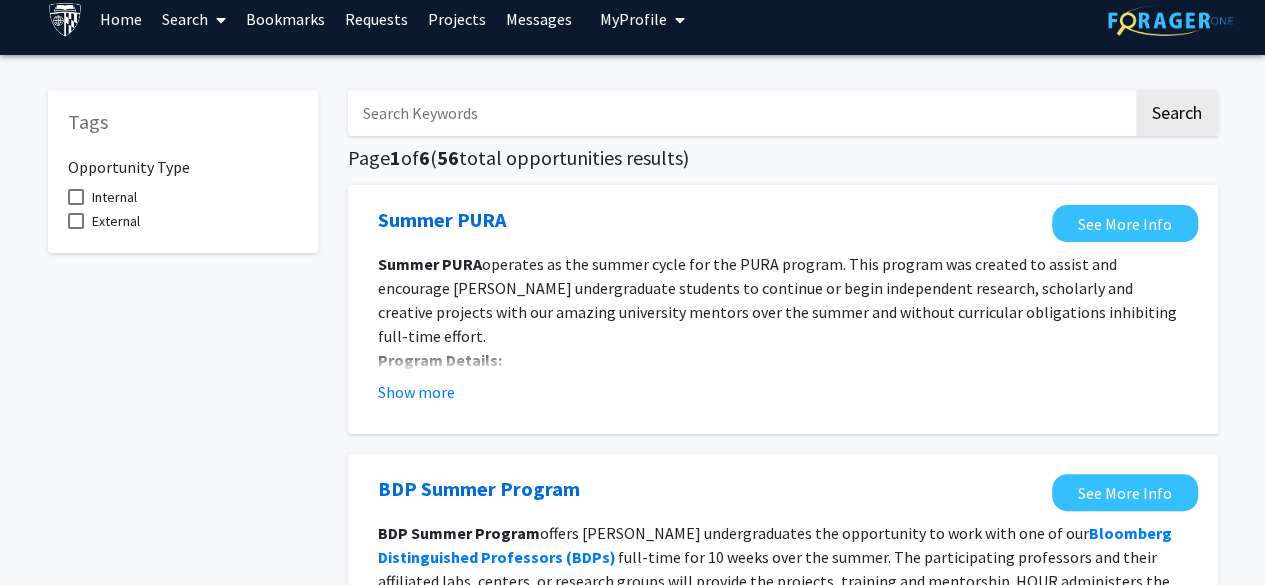 scroll, scrollTop: 0, scrollLeft: 0, axis: both 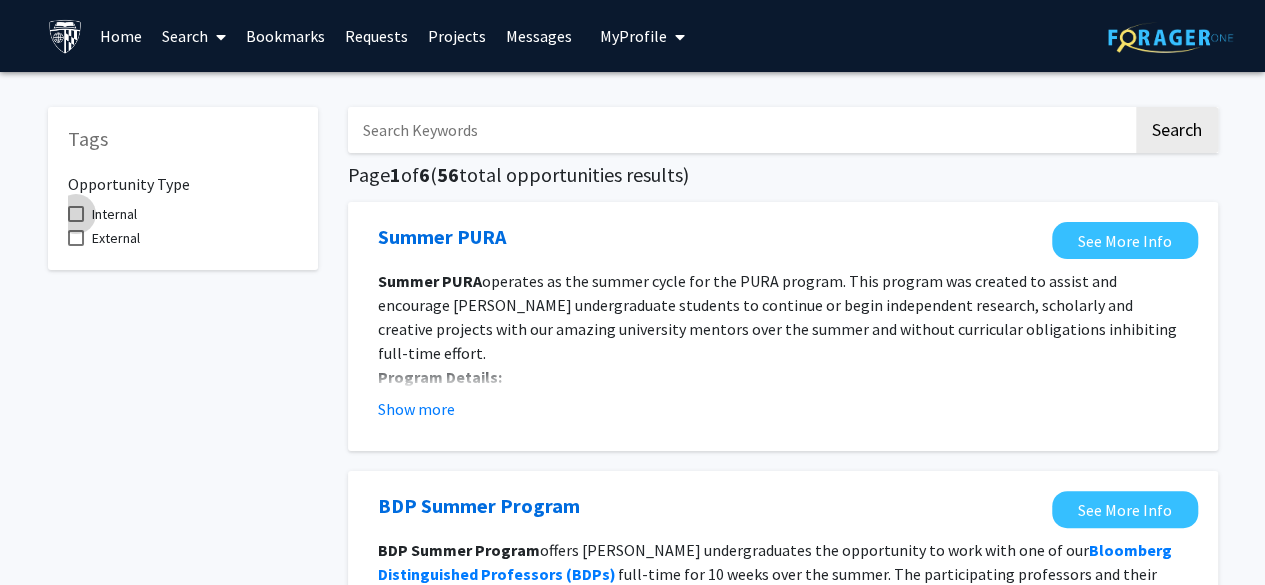click at bounding box center (76, 214) 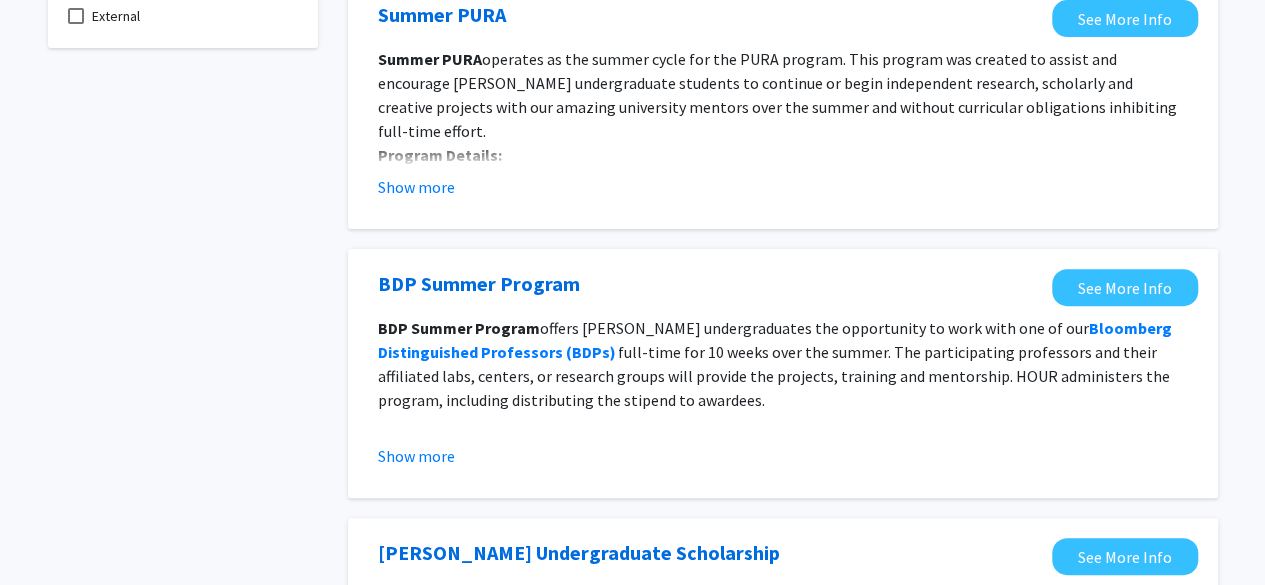 scroll, scrollTop: 0, scrollLeft: 0, axis: both 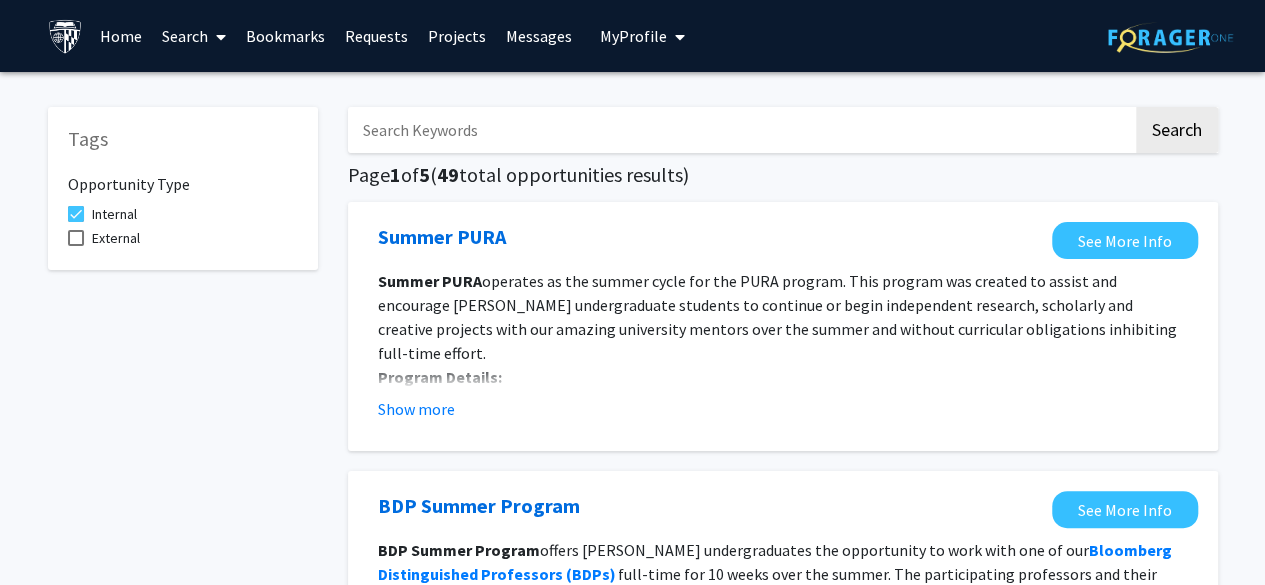 click on "Opportunity Type    Internal     External" 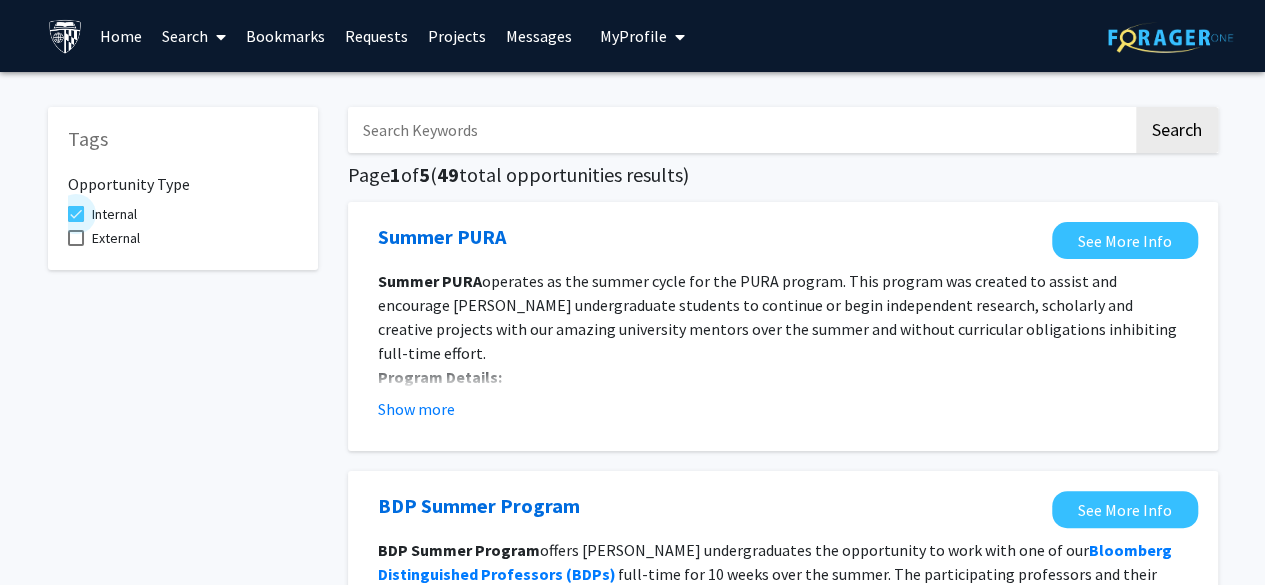 click at bounding box center (76, 214) 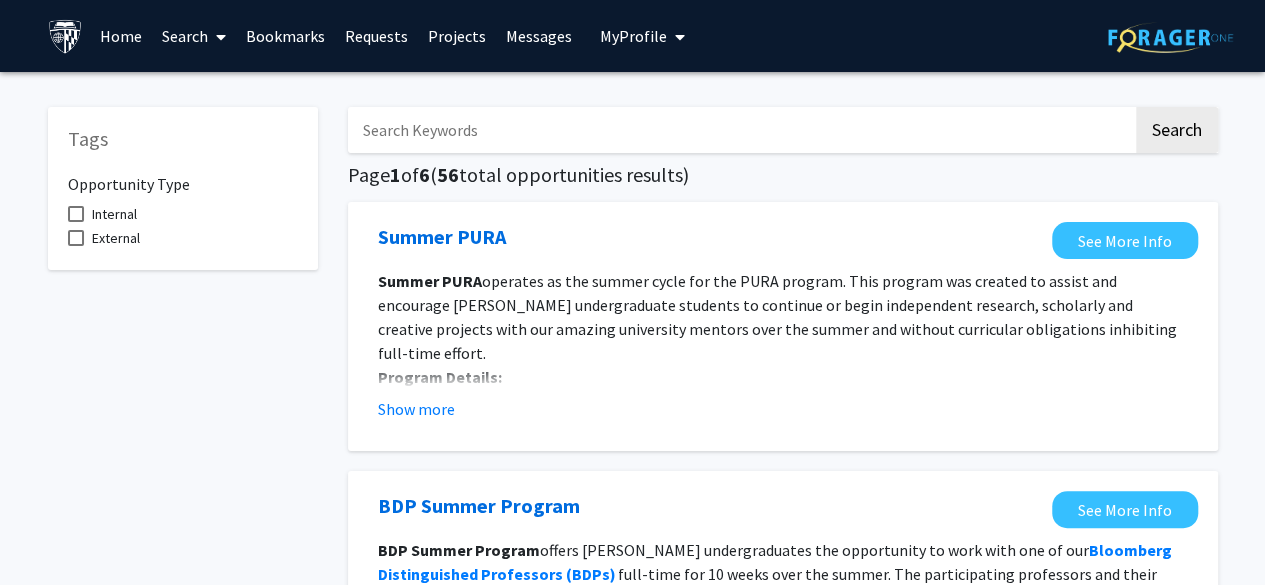 click on "Tags Opportunity Type    Internal     External" 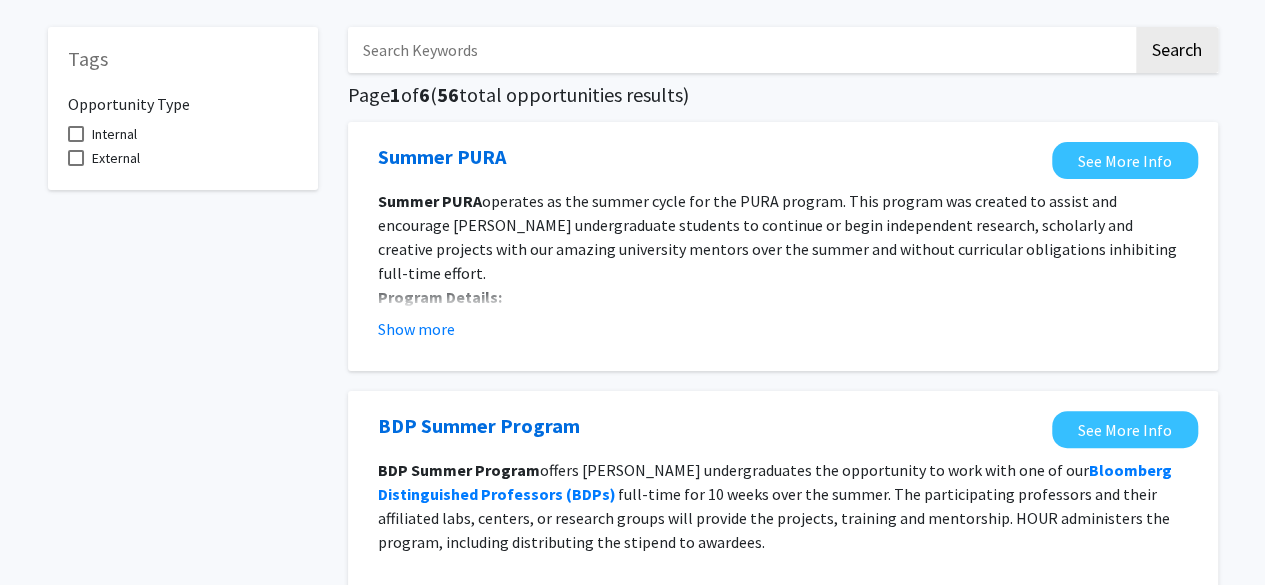 scroll, scrollTop: 0, scrollLeft: 0, axis: both 